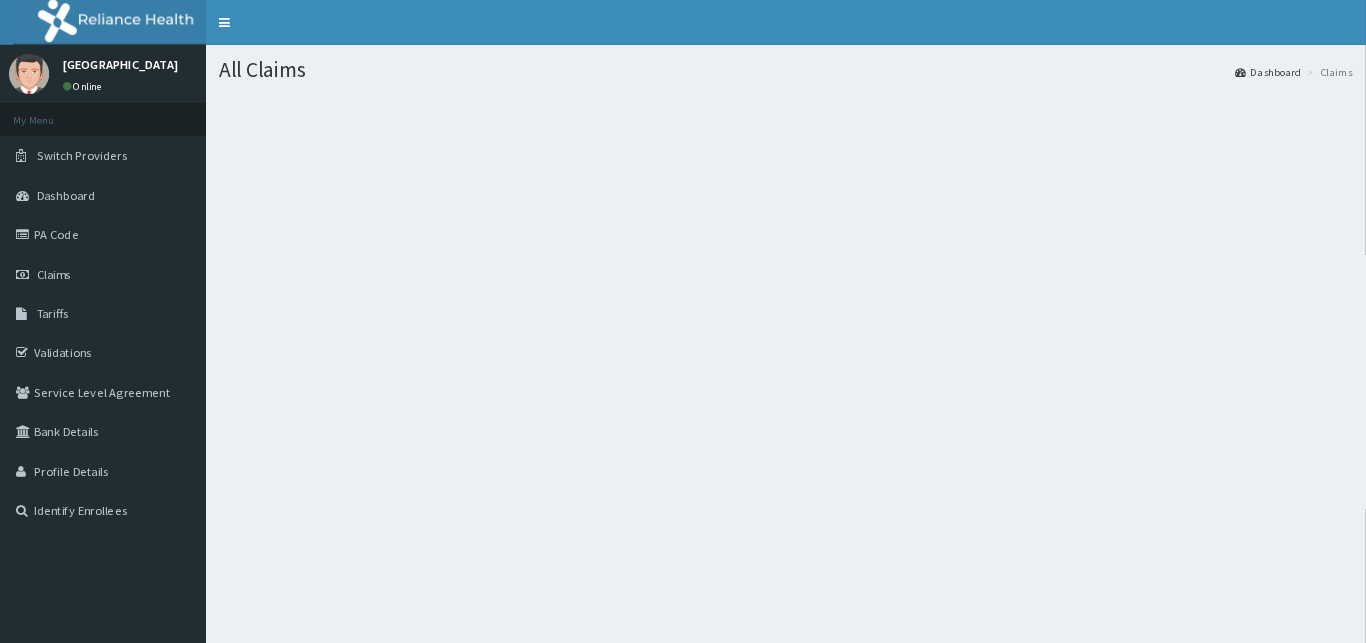 scroll, scrollTop: 0, scrollLeft: 0, axis: both 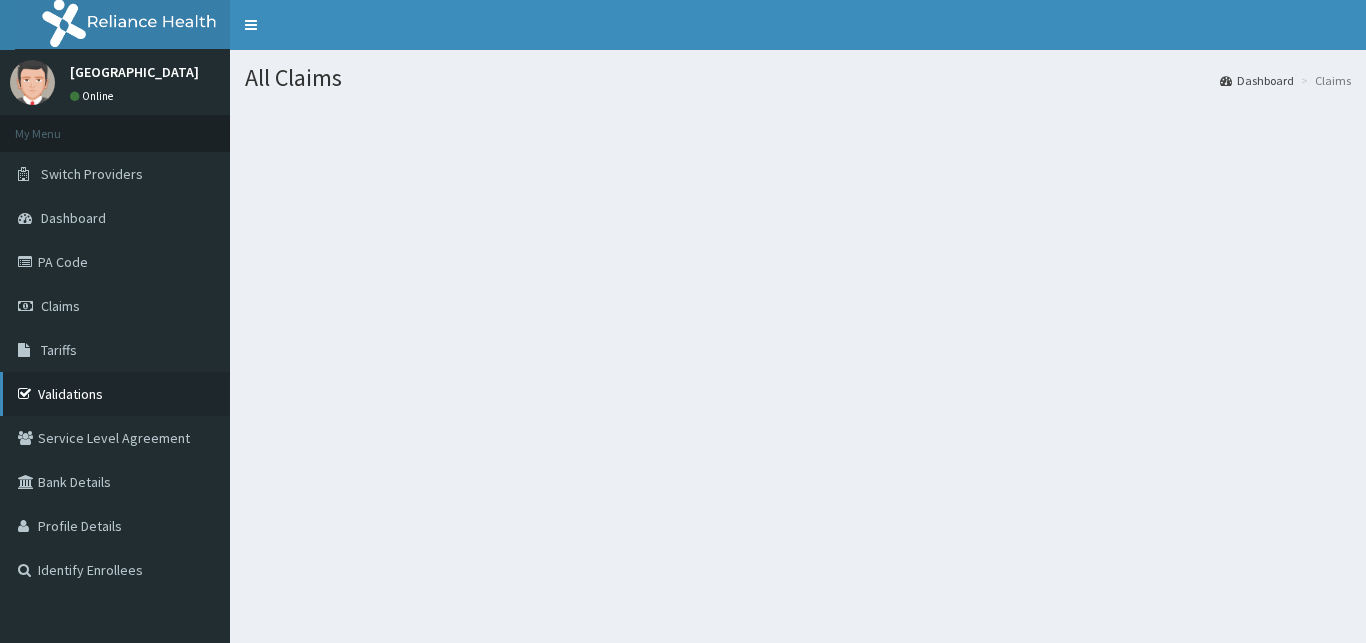 click on "Validations" at bounding box center [115, 394] 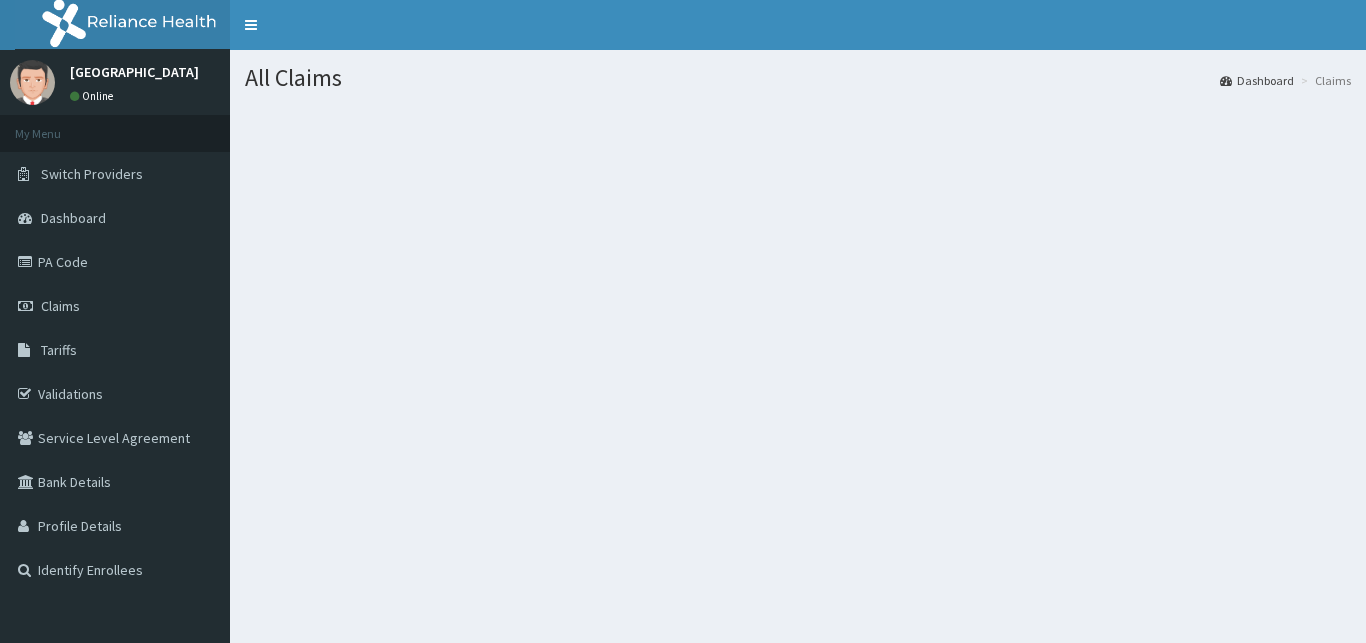 scroll, scrollTop: 0, scrollLeft: 0, axis: both 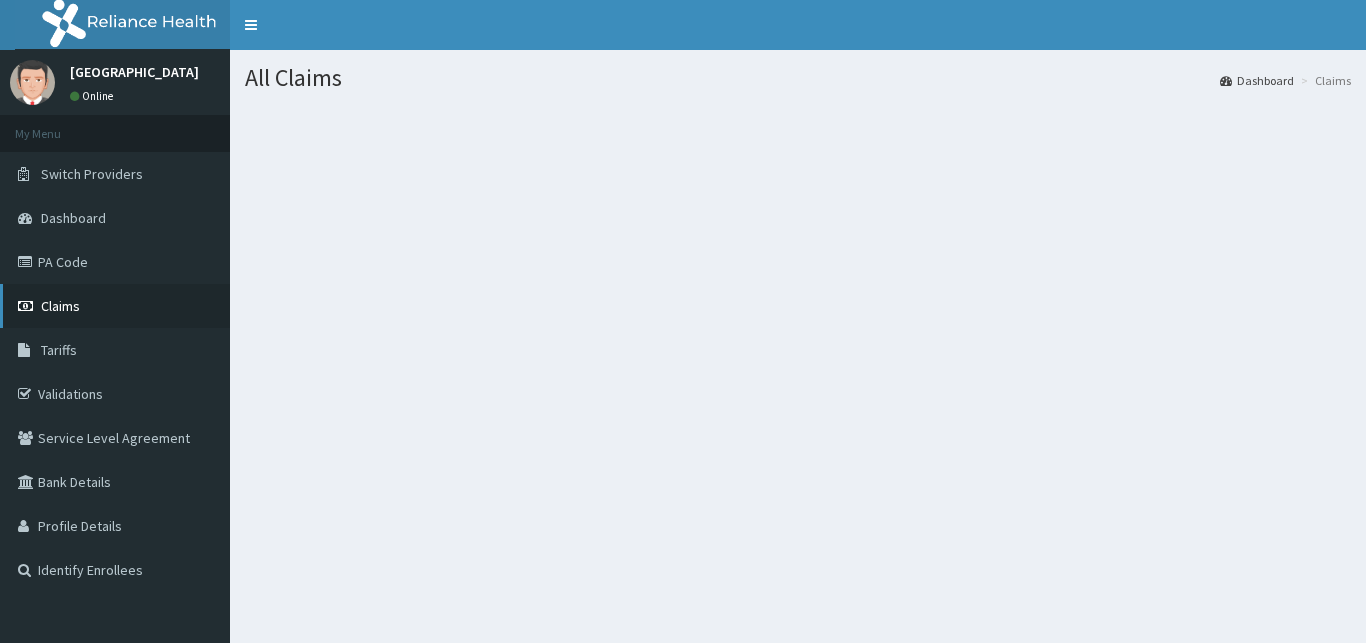 click on "Claims" at bounding box center [115, 306] 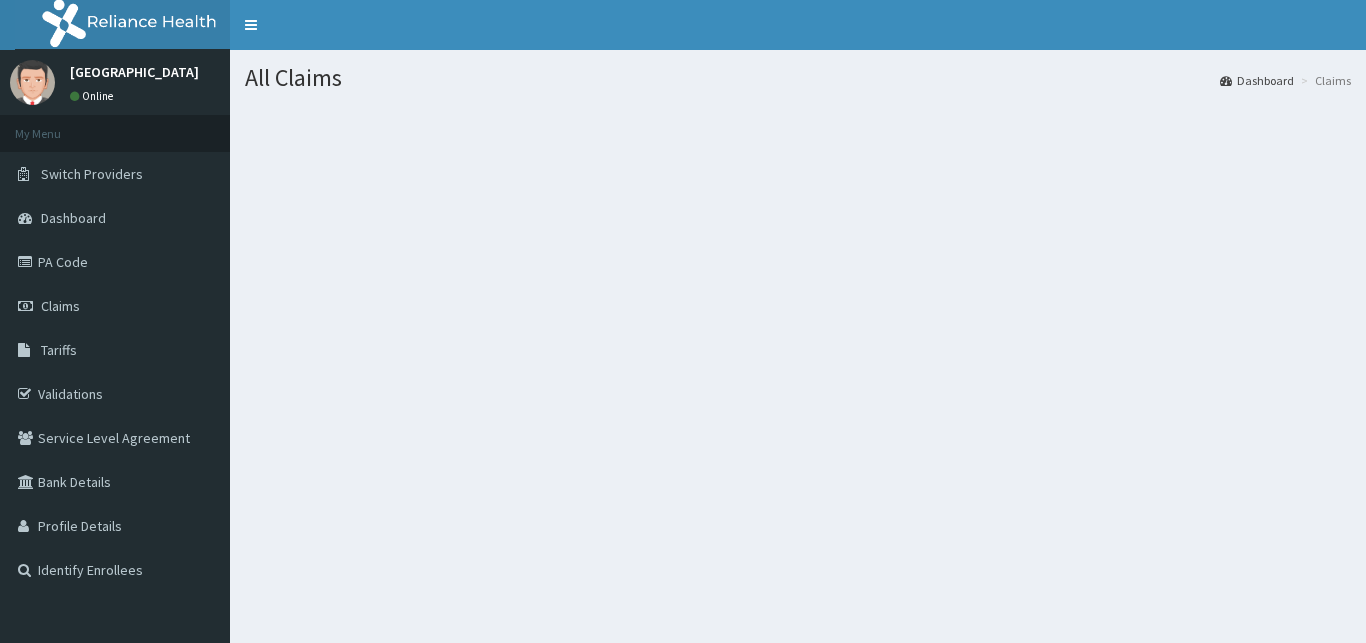 scroll, scrollTop: 0, scrollLeft: 0, axis: both 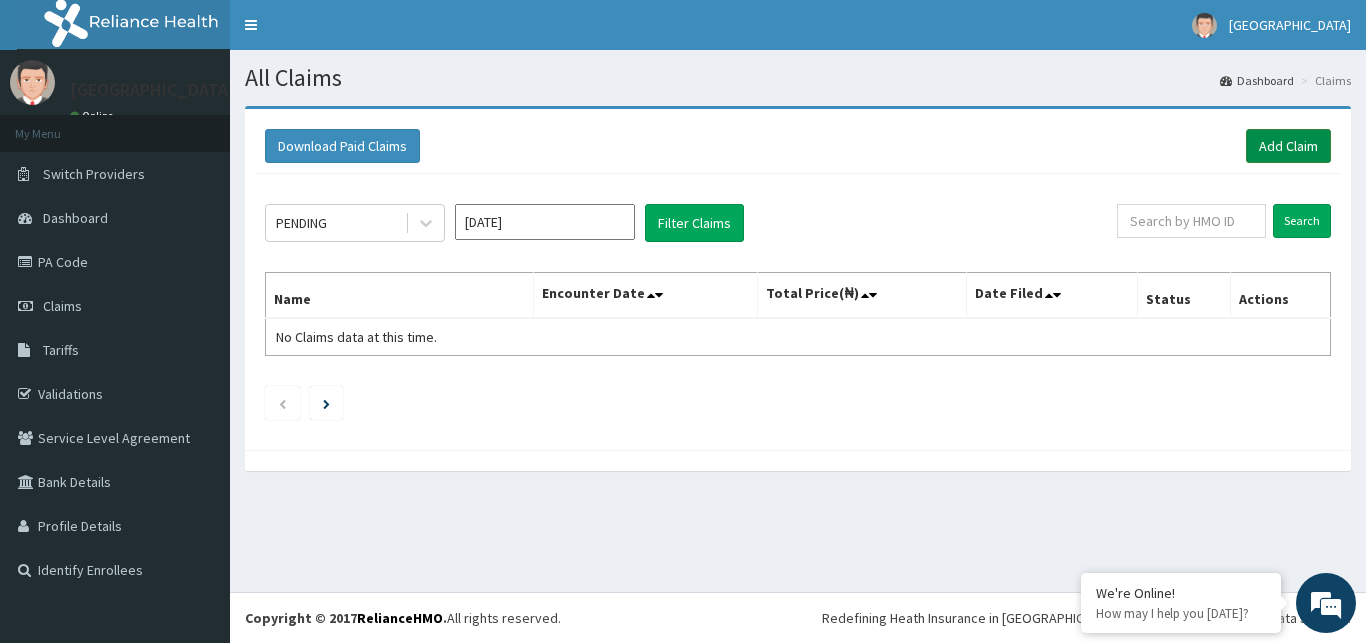 click on "Add Claim" at bounding box center (1288, 146) 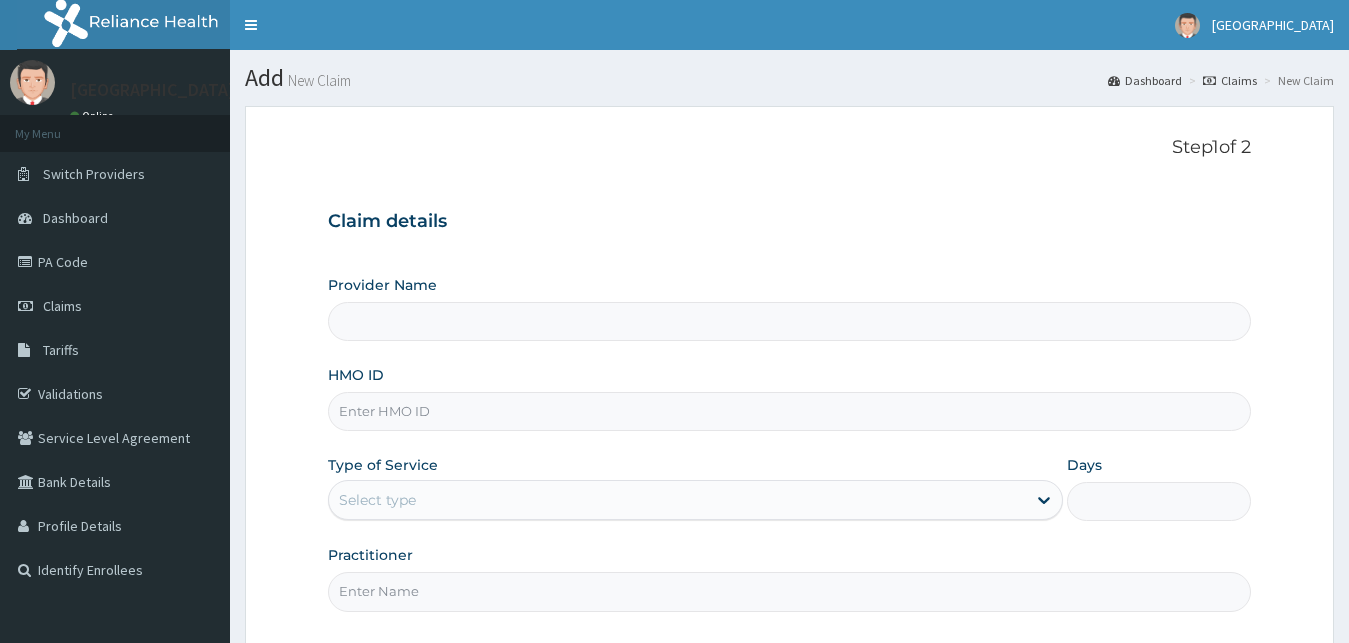 scroll, scrollTop: 0, scrollLeft: 0, axis: both 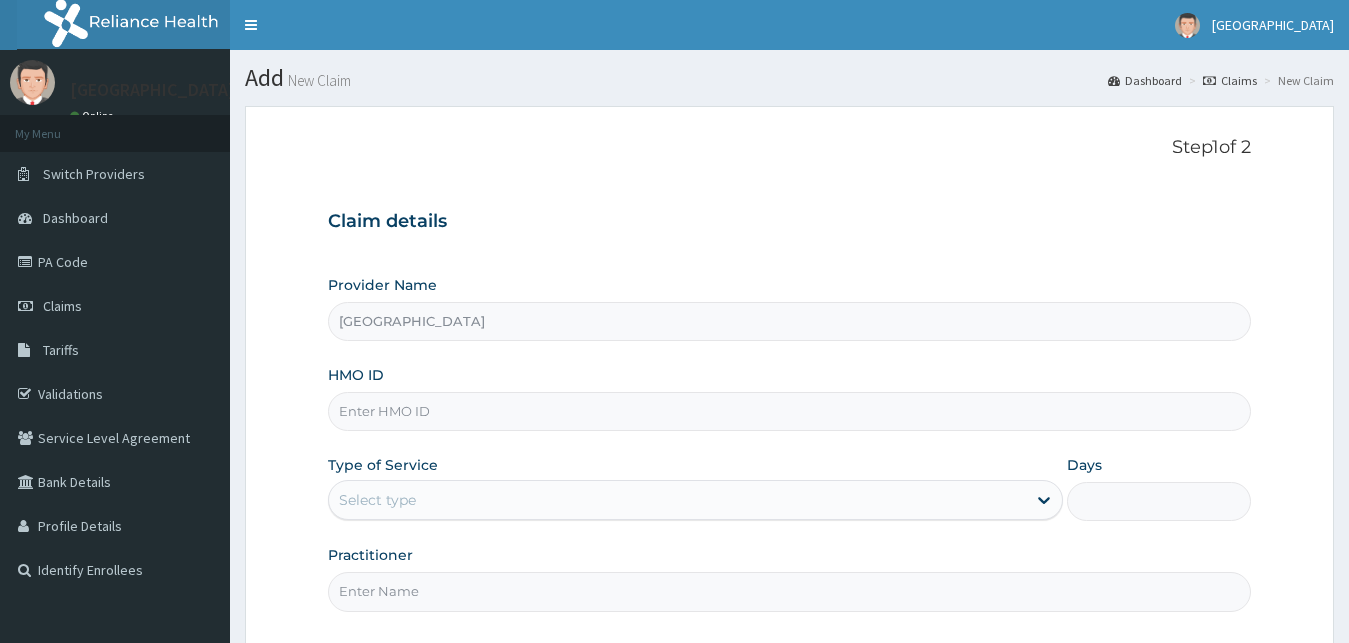 type on "[GEOGRAPHIC_DATA]" 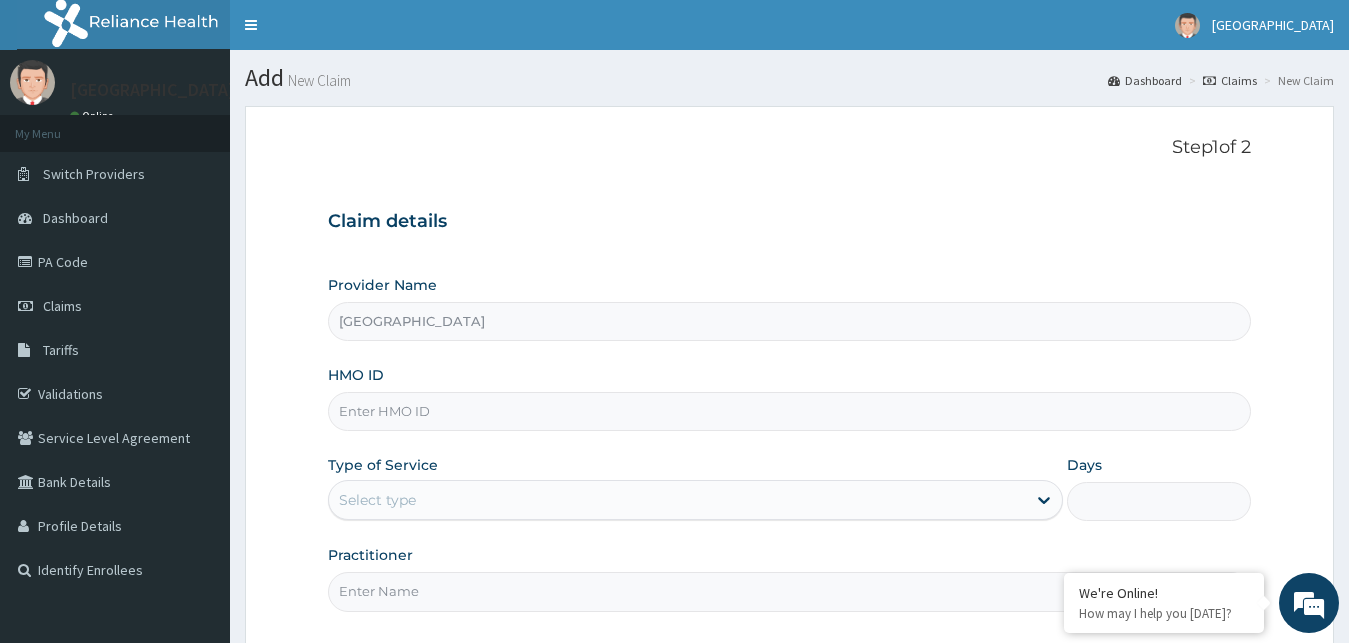 scroll, scrollTop: 0, scrollLeft: 0, axis: both 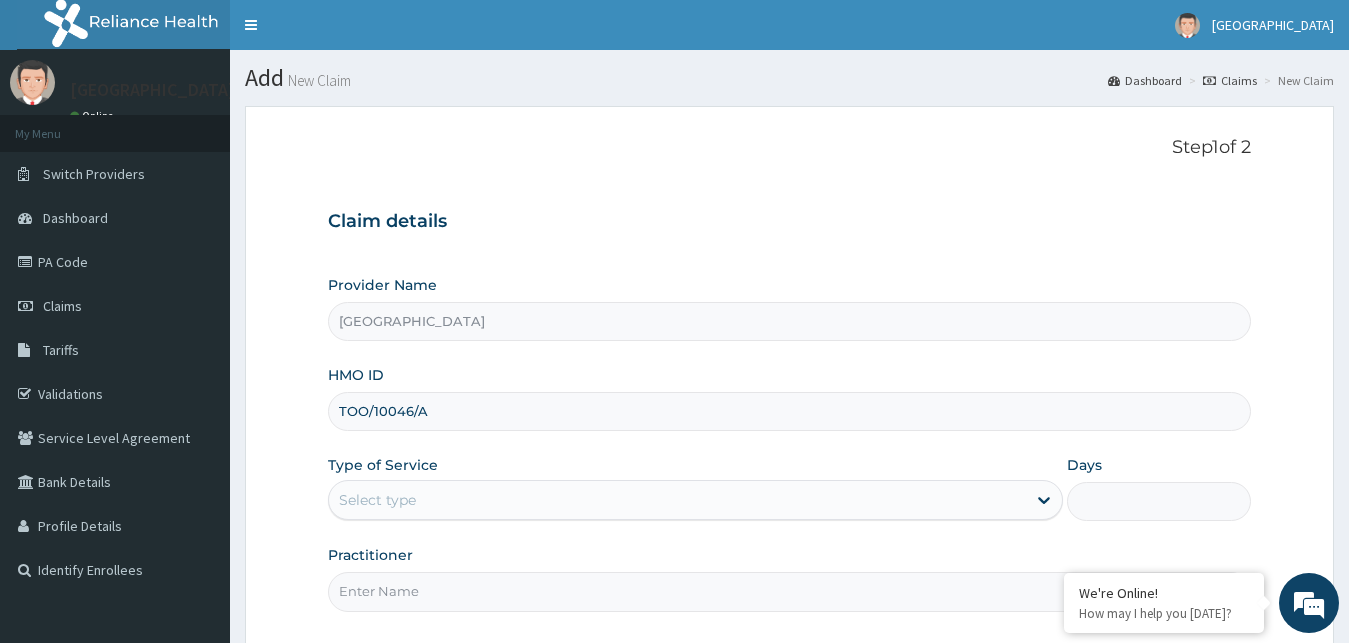 type on "TOO/10046/A" 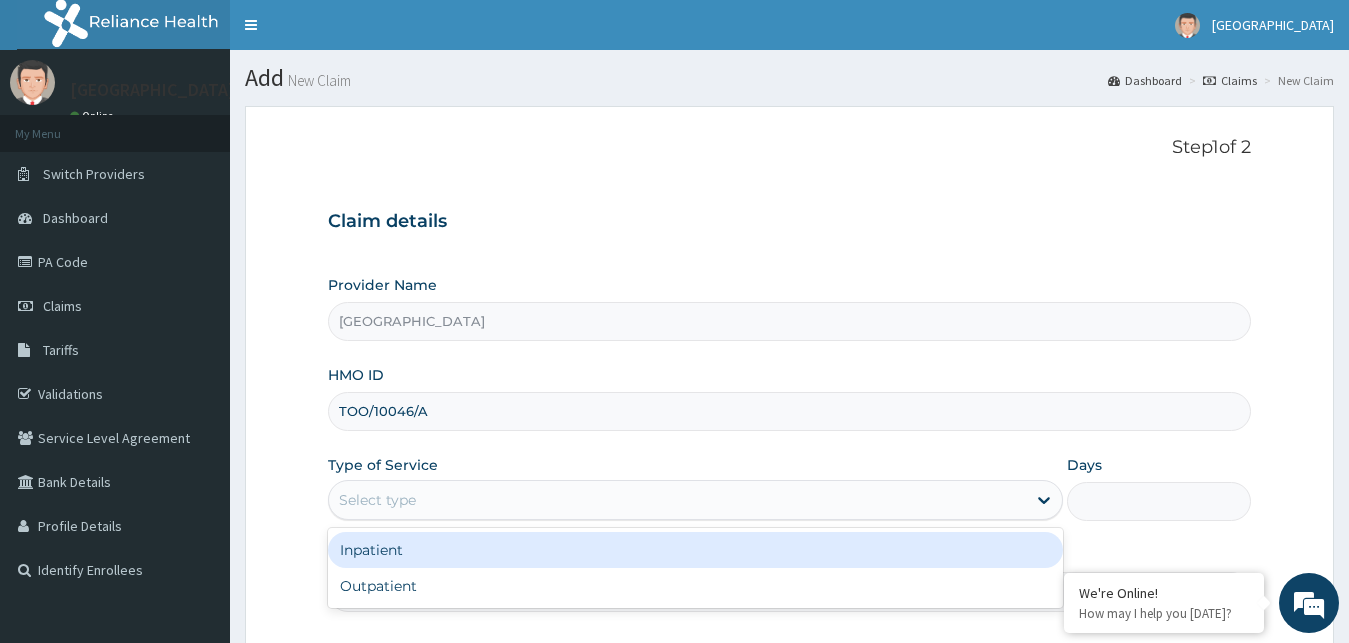 click on "Select type" at bounding box center (678, 500) 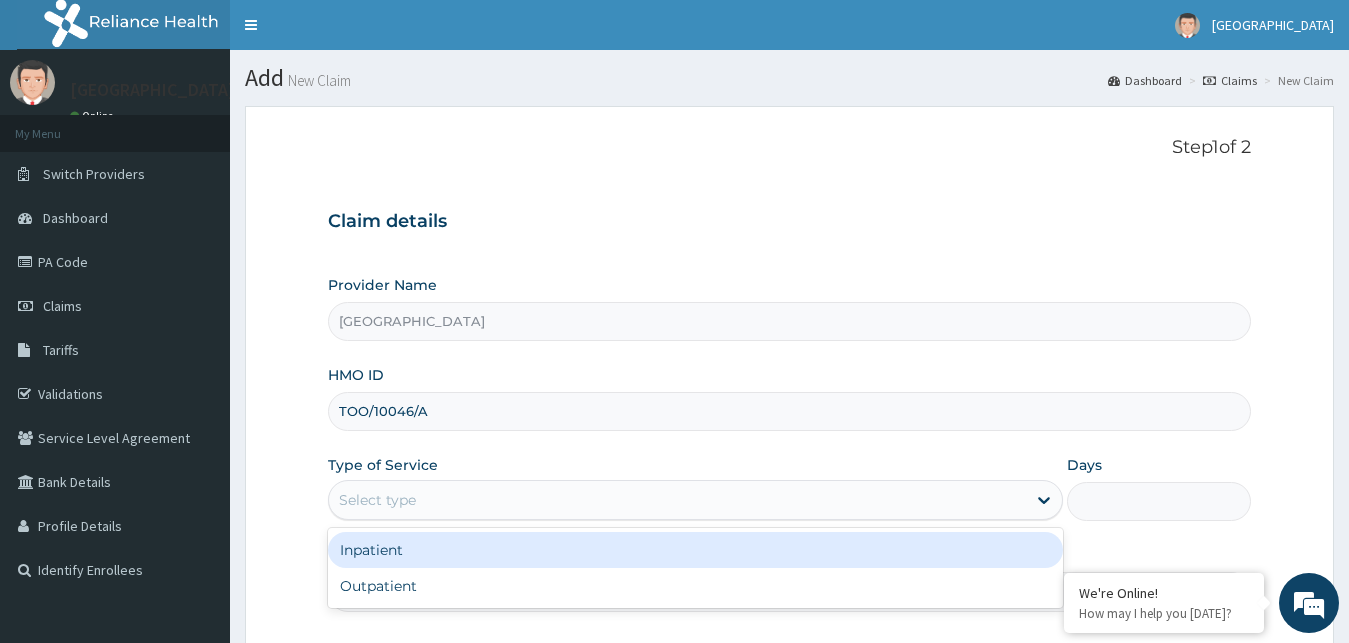 click on "Inpatient" at bounding box center [696, 550] 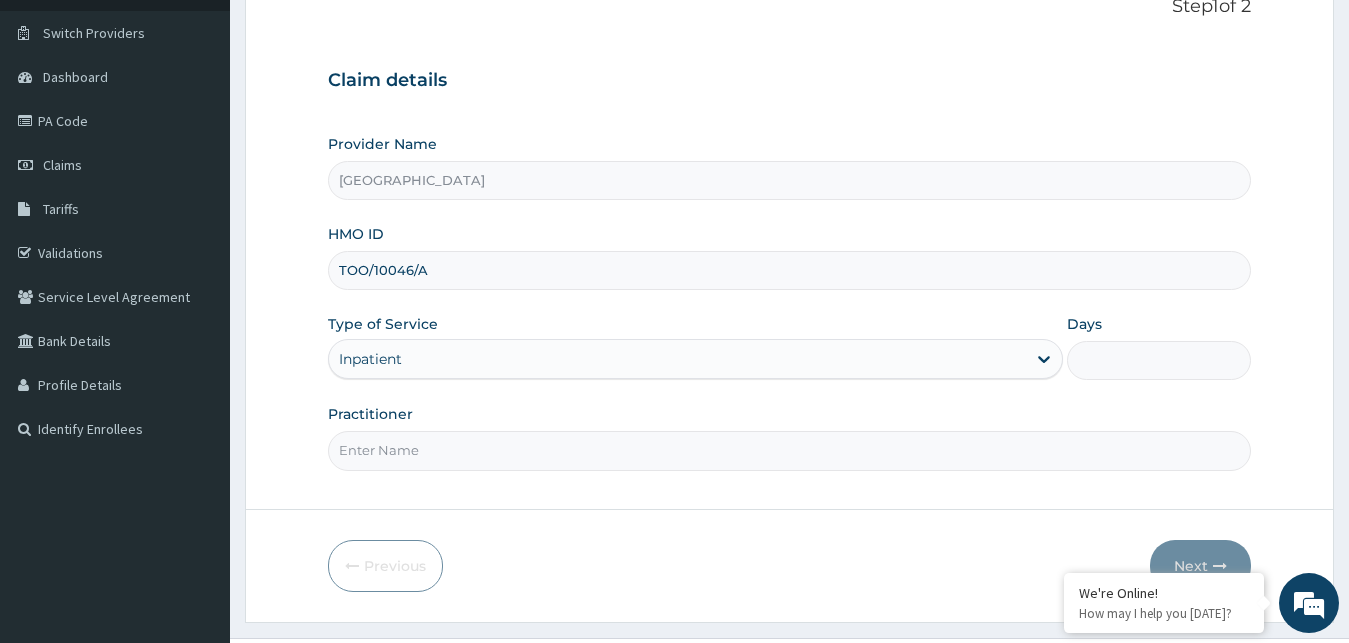 scroll, scrollTop: 187, scrollLeft: 0, axis: vertical 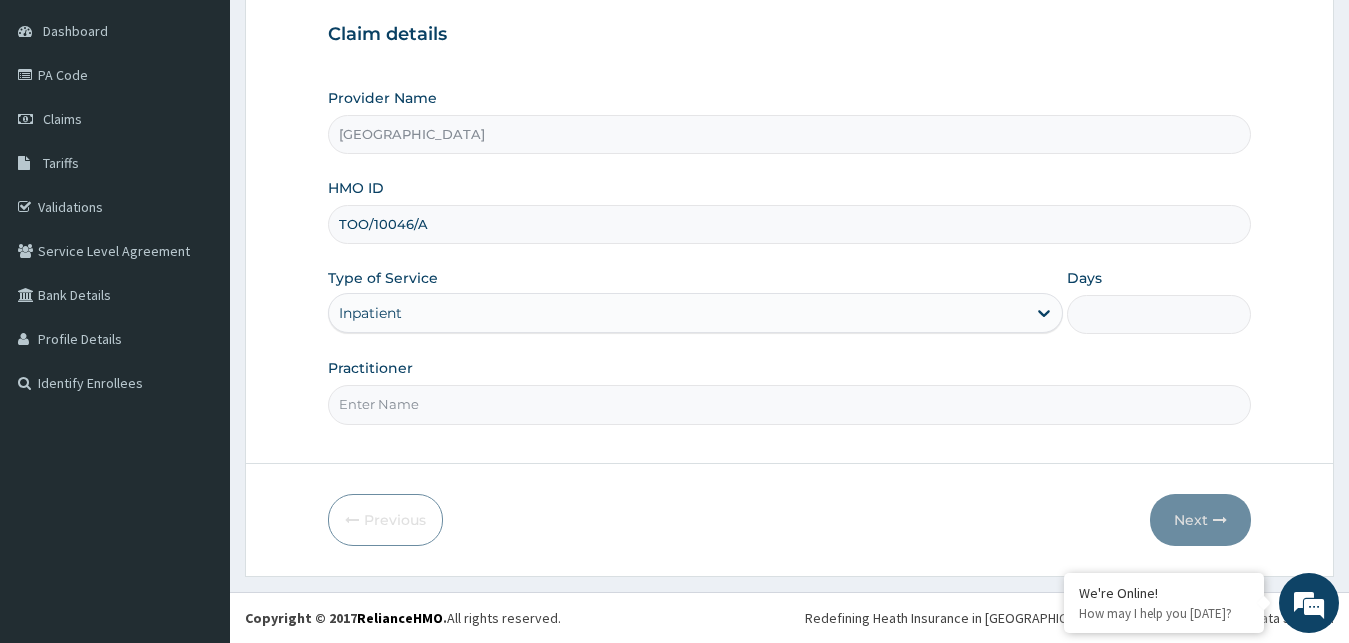 click on "Days" at bounding box center (1159, 314) 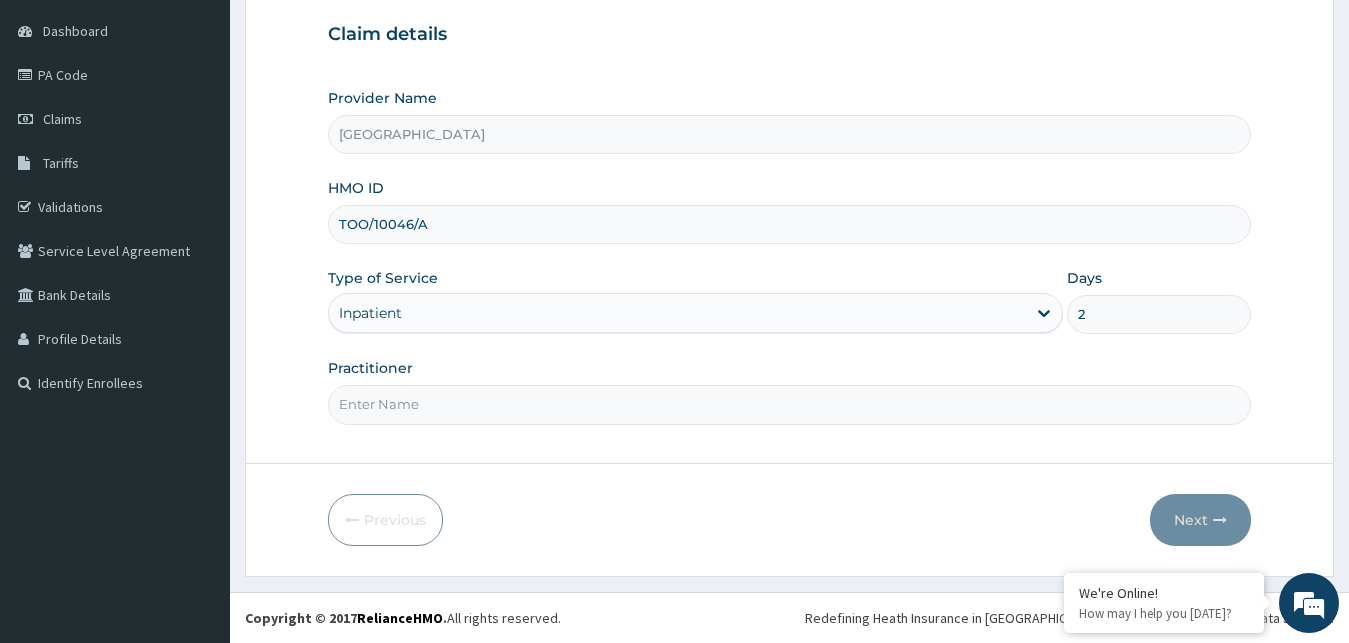 type on "2" 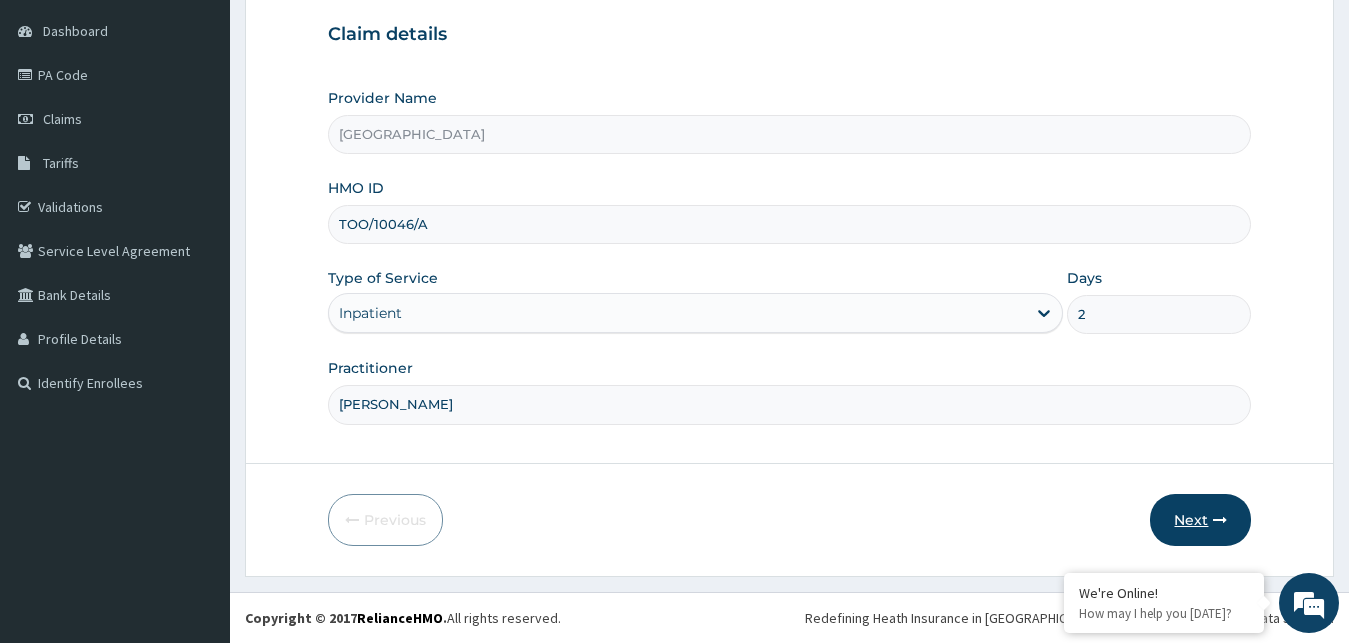 type on "PETER PRINCE" 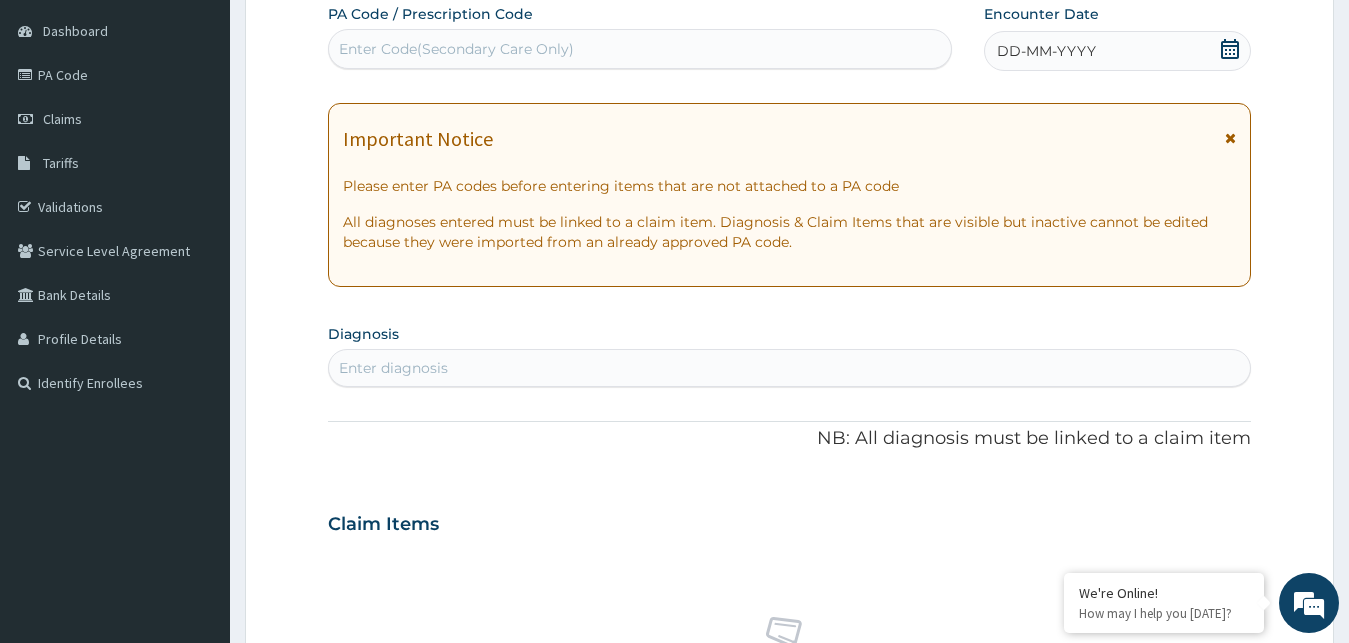 click on "DD-MM-YYYY" at bounding box center [1118, 51] 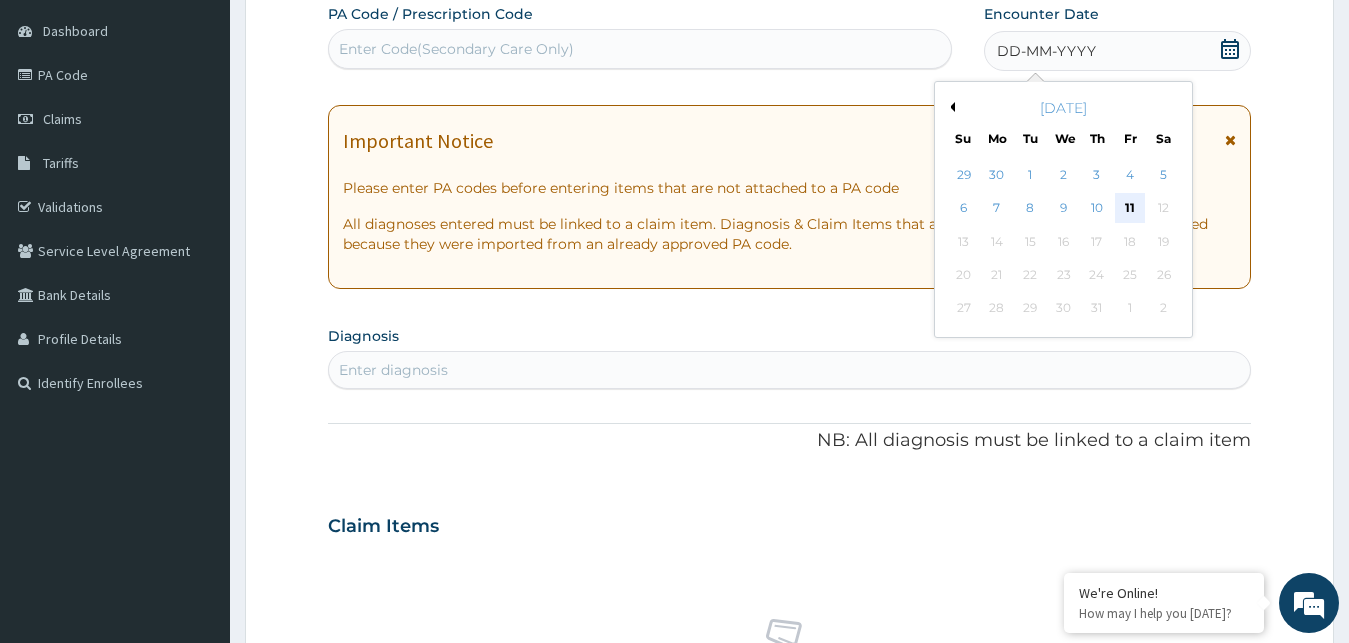 click on "11" at bounding box center (1130, 209) 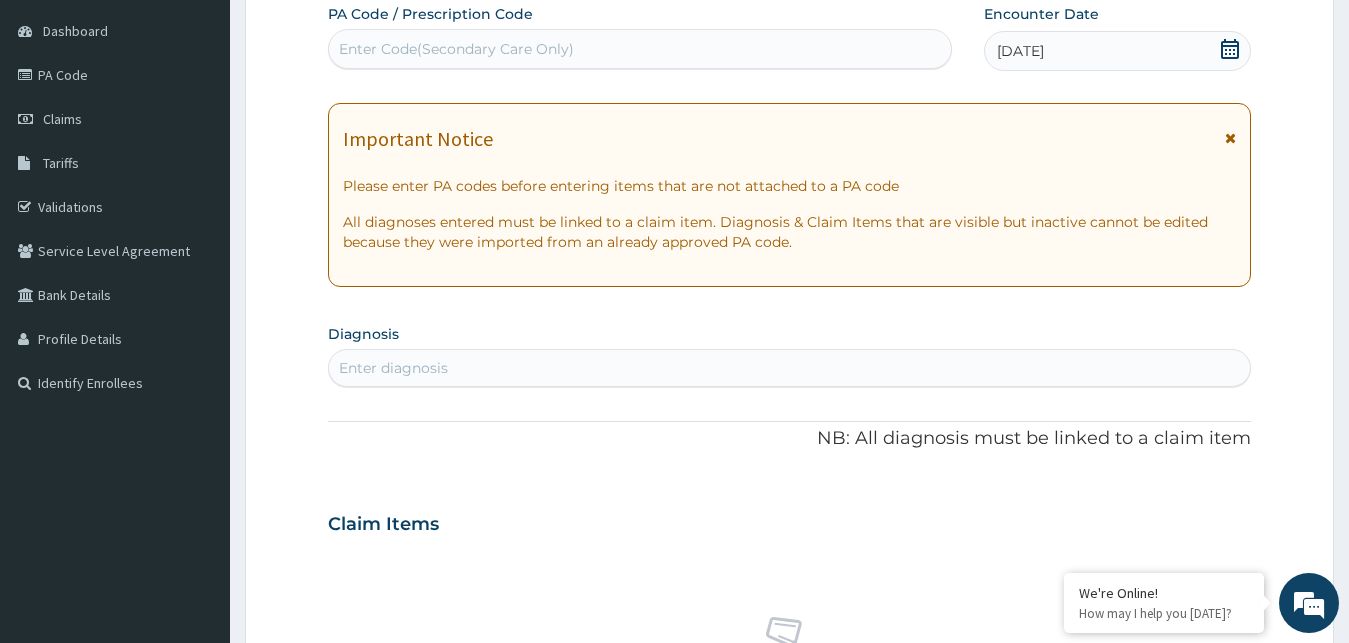 click on "Enter Code(Secondary Care Only)" at bounding box center (640, 49) 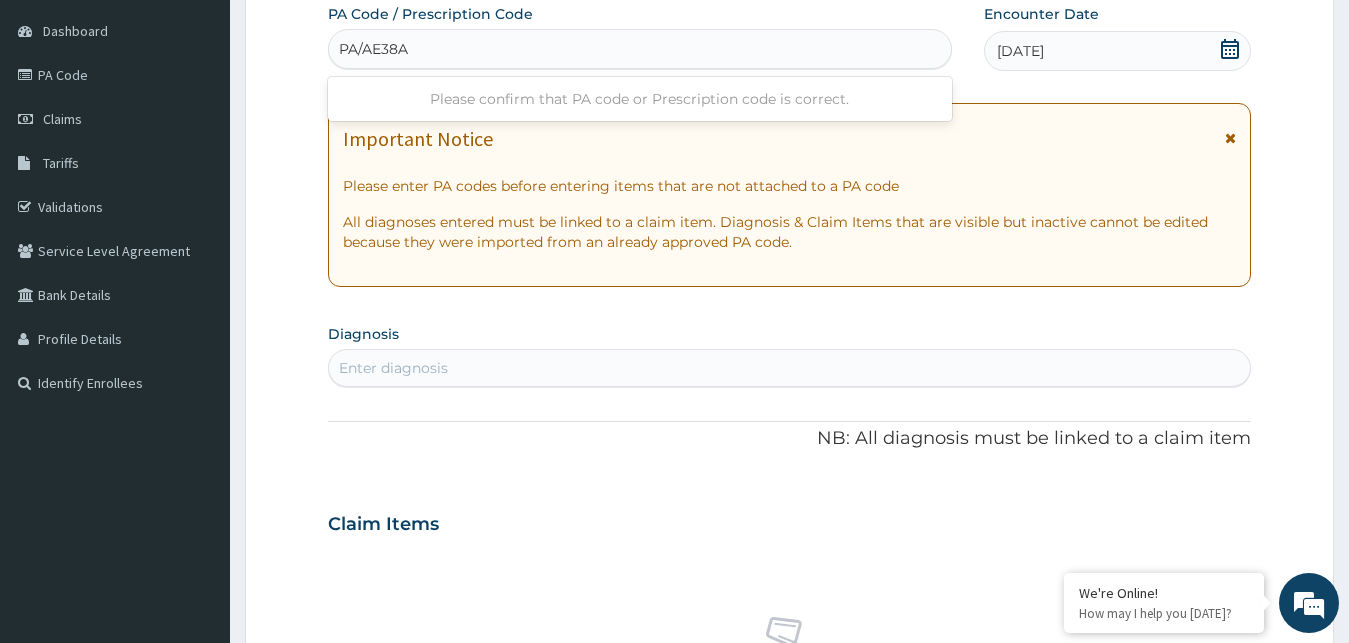 type on "PA/AE38AE" 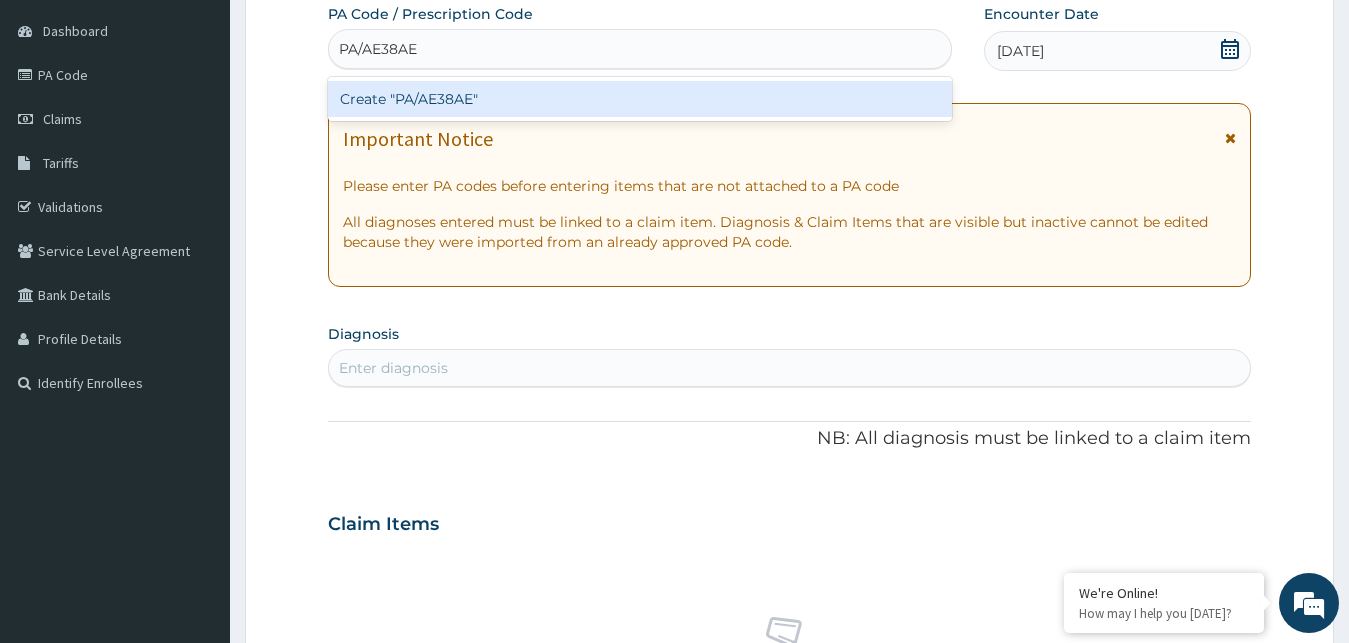 click on "Create "PA/AE38AE"" at bounding box center [640, 99] 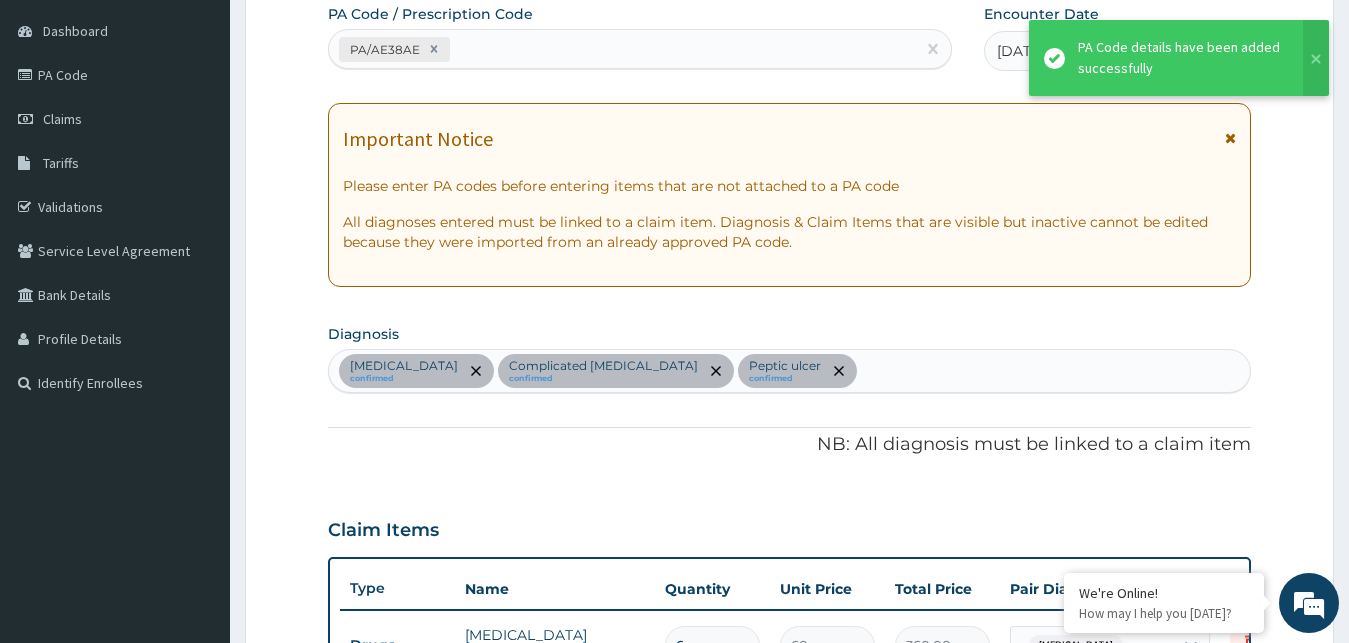 scroll, scrollTop: 1692, scrollLeft: 0, axis: vertical 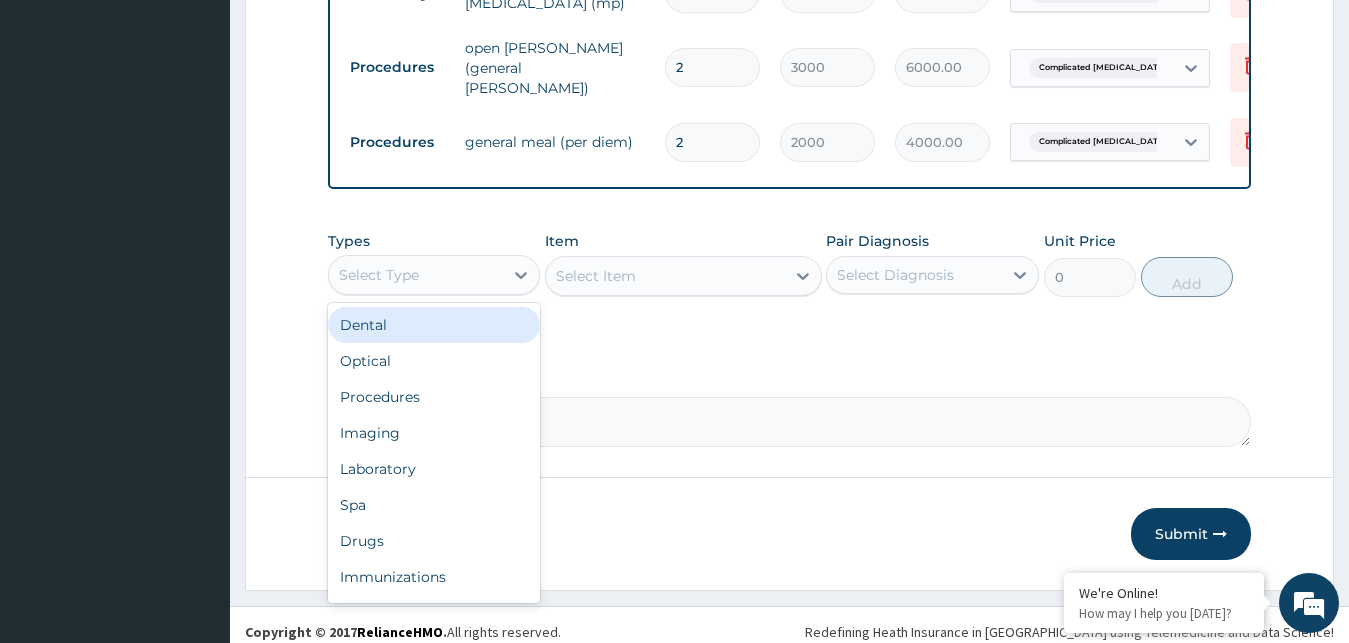 click on "Select Type" at bounding box center [416, 275] 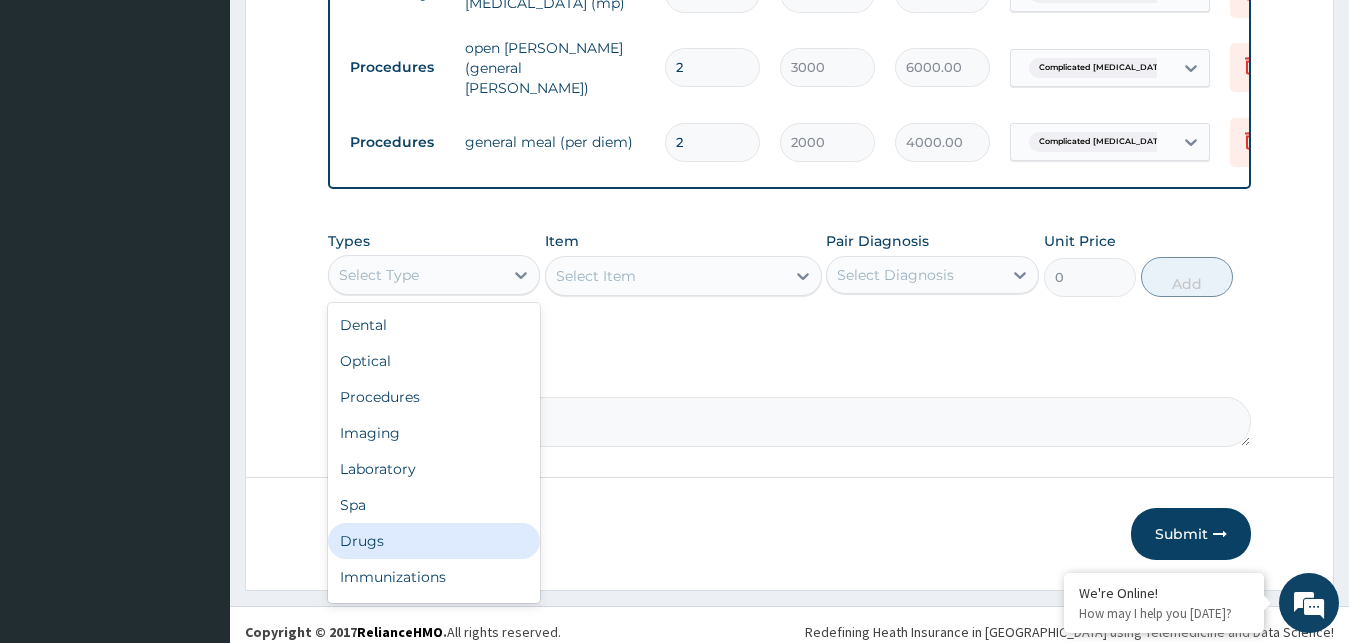 click on "Drugs" at bounding box center [434, 541] 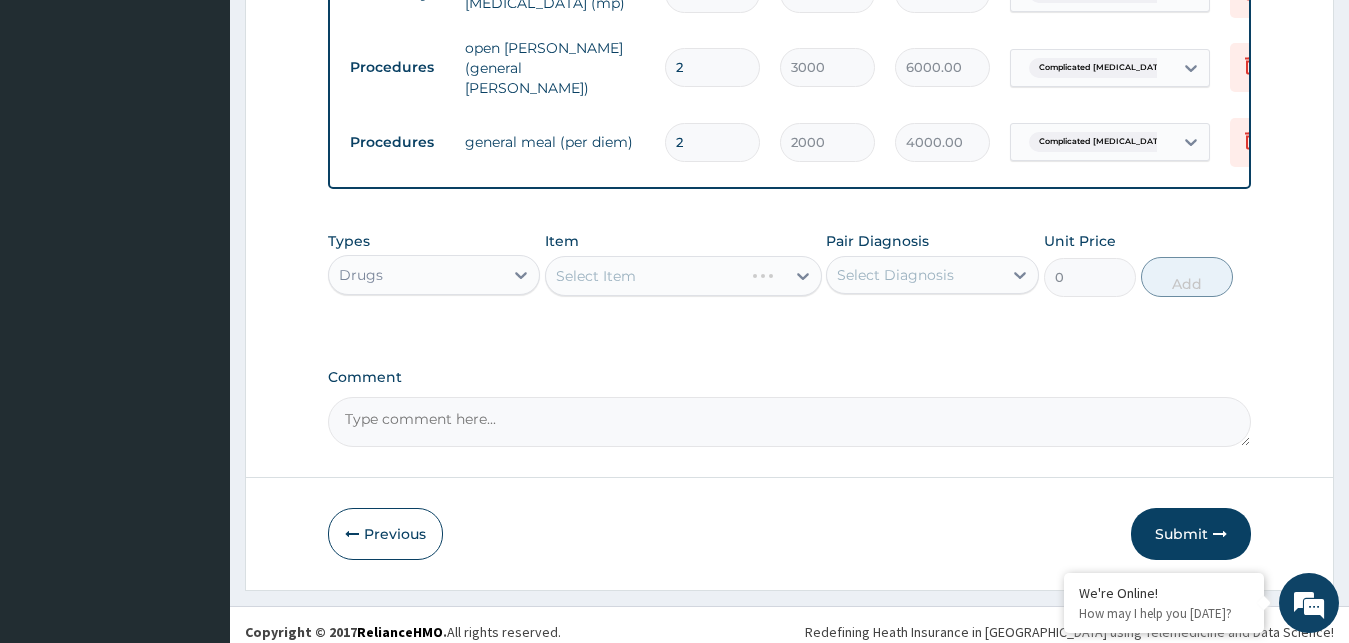 click on "Select Diagnosis" at bounding box center [895, 275] 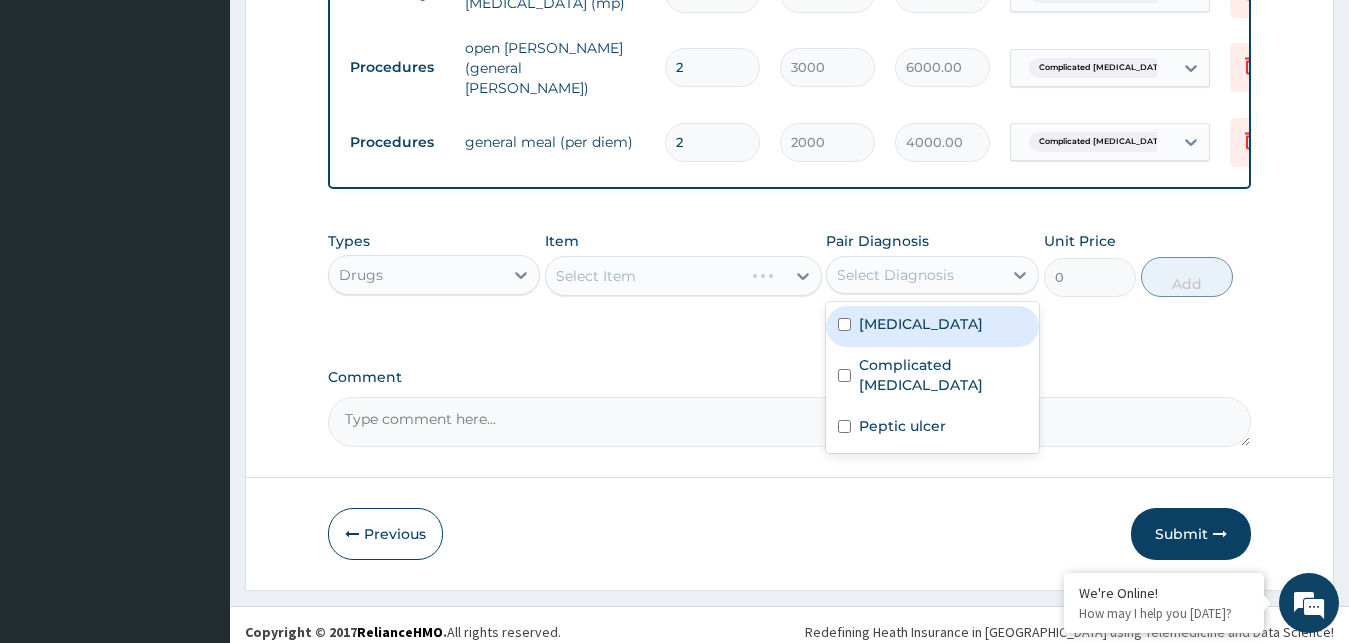 drag, startPoint x: 908, startPoint y: 314, endPoint x: 839, endPoint y: 300, distance: 70.40597 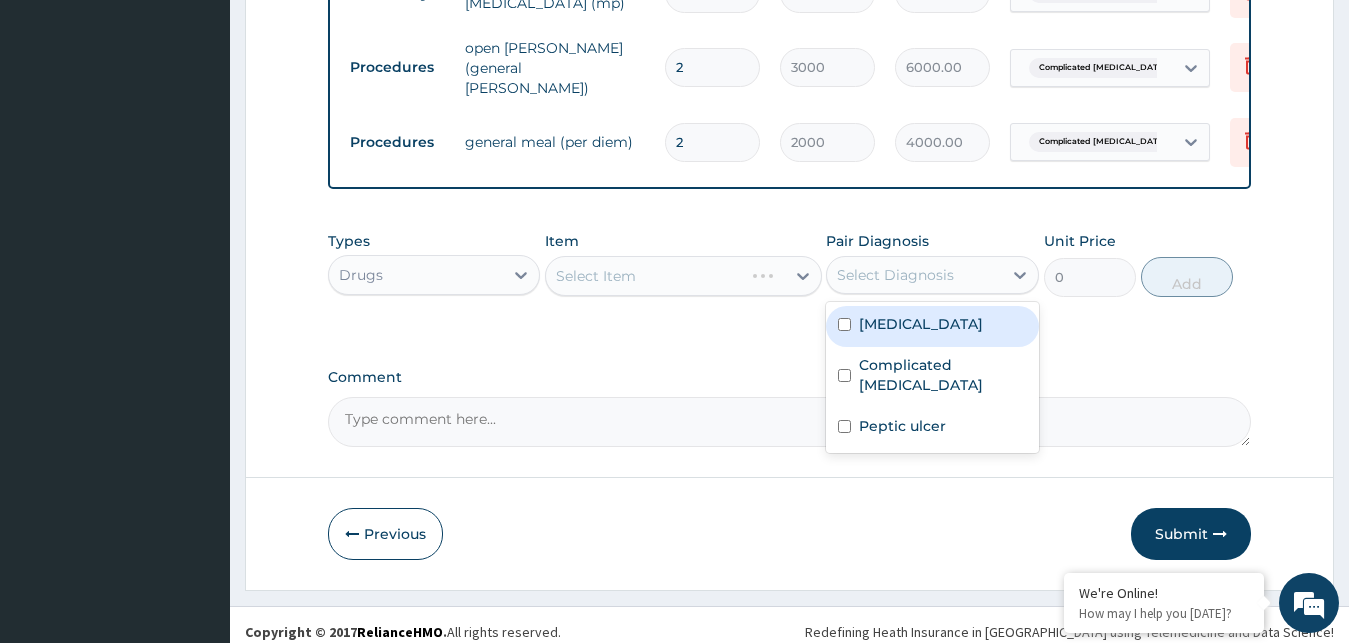 click on "Gastroenteritis" at bounding box center (921, 324) 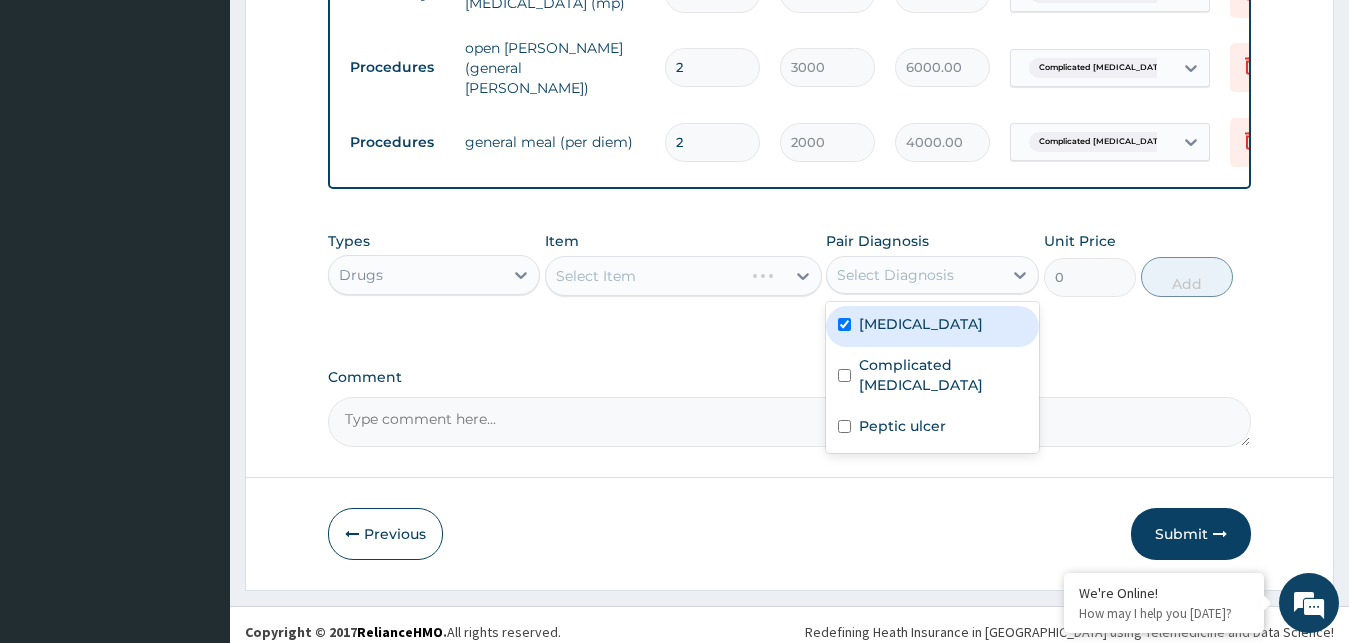 checkbox on "true" 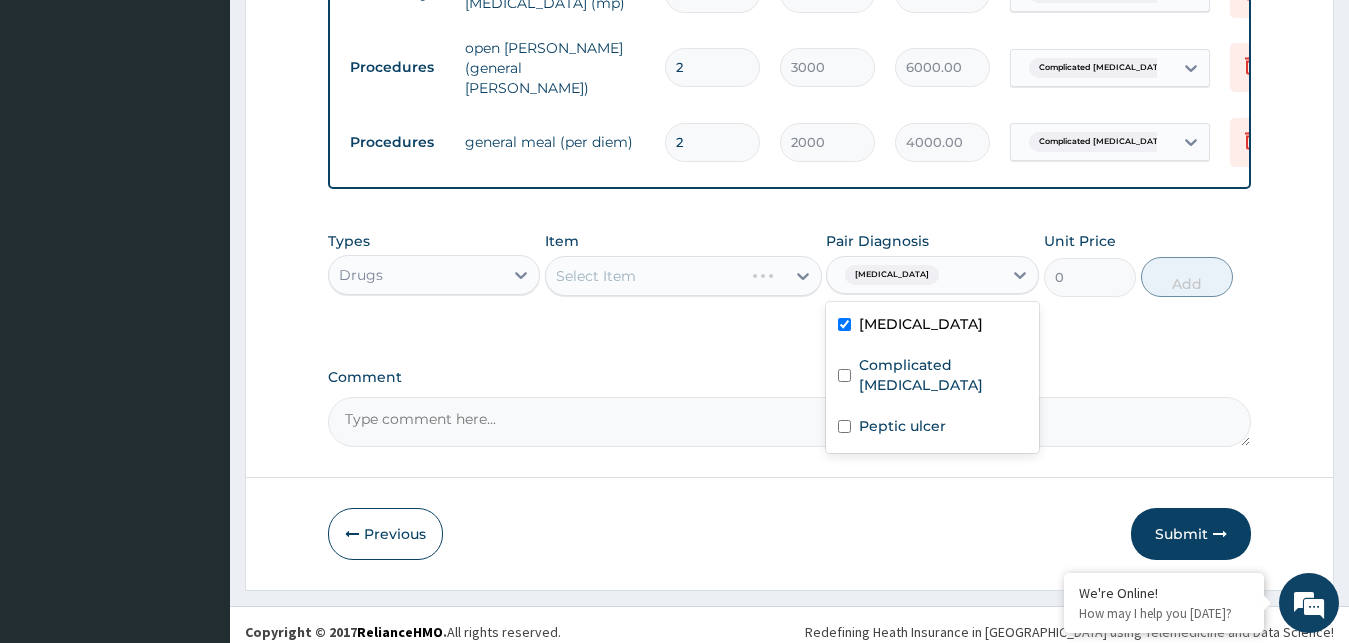 click on "Select Item" at bounding box center (644, 276) 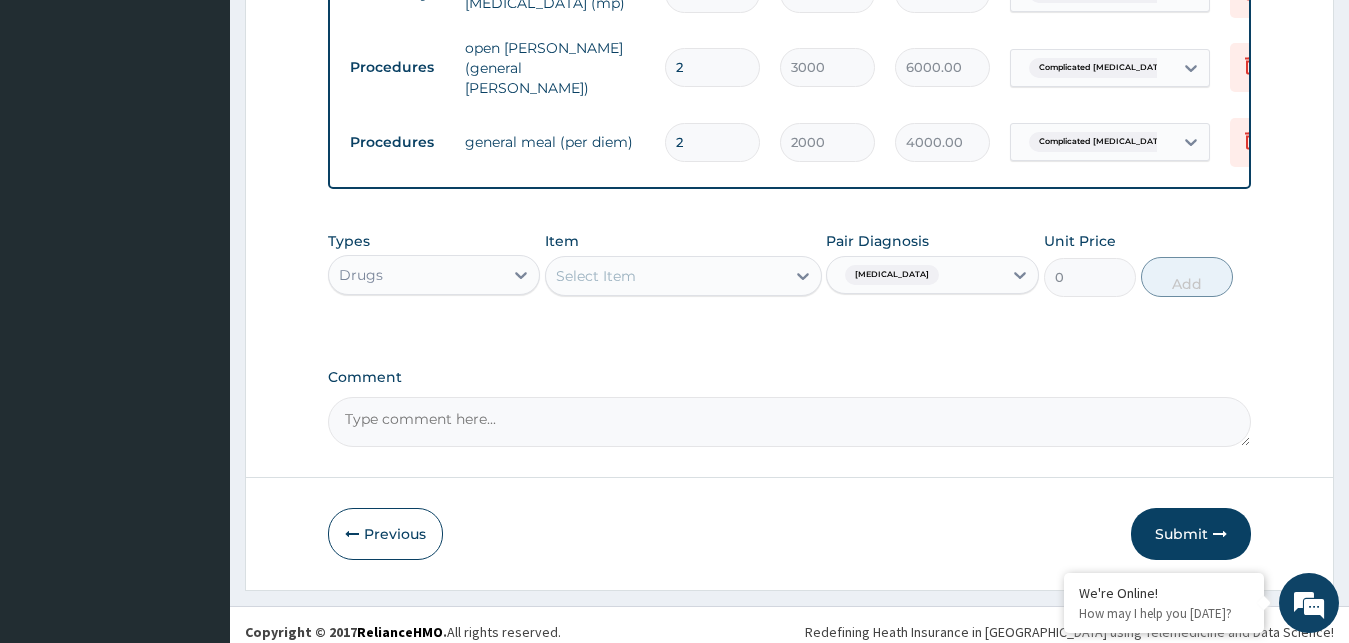 click on "Select Item" at bounding box center (665, 276) 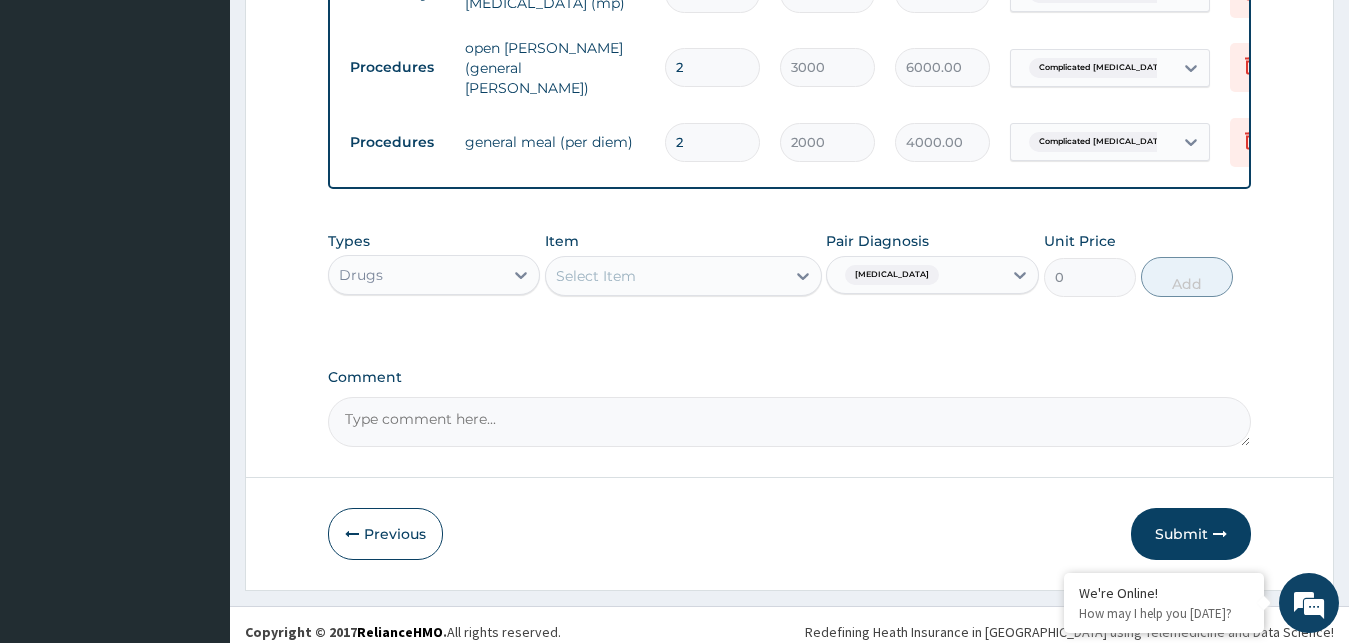 click on "Select Item" at bounding box center [665, 276] 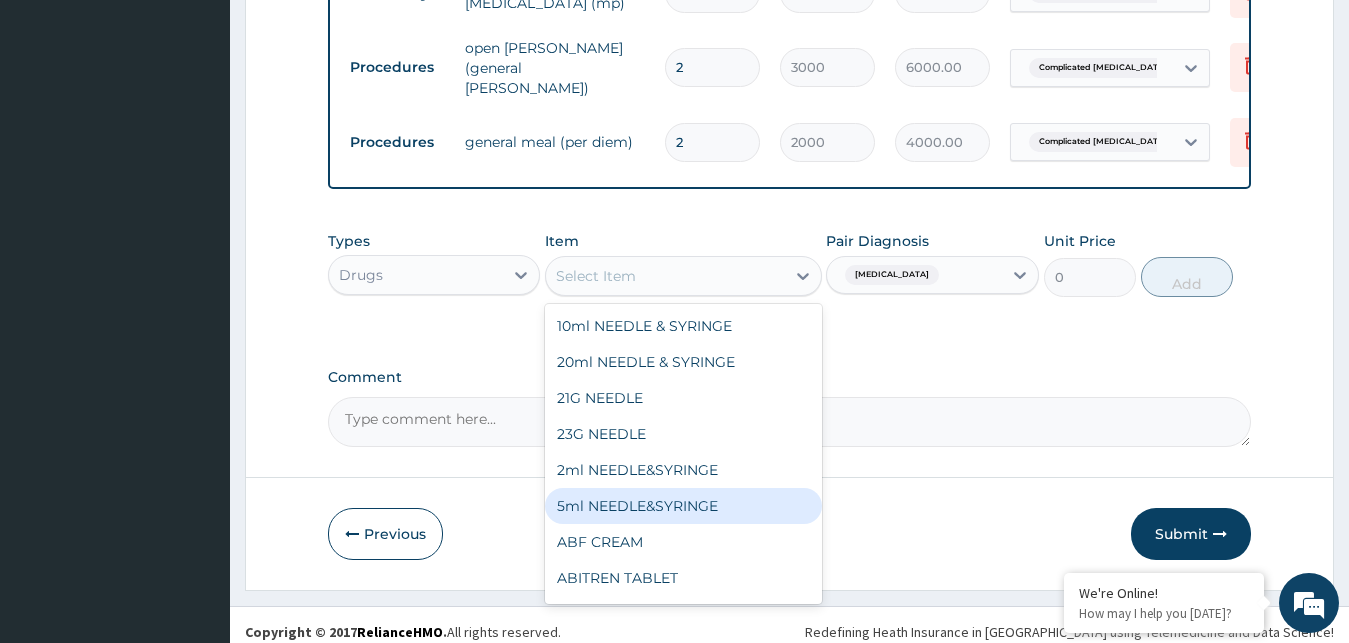 click on "5ml NEEDLE&SYRINGE" at bounding box center [683, 506] 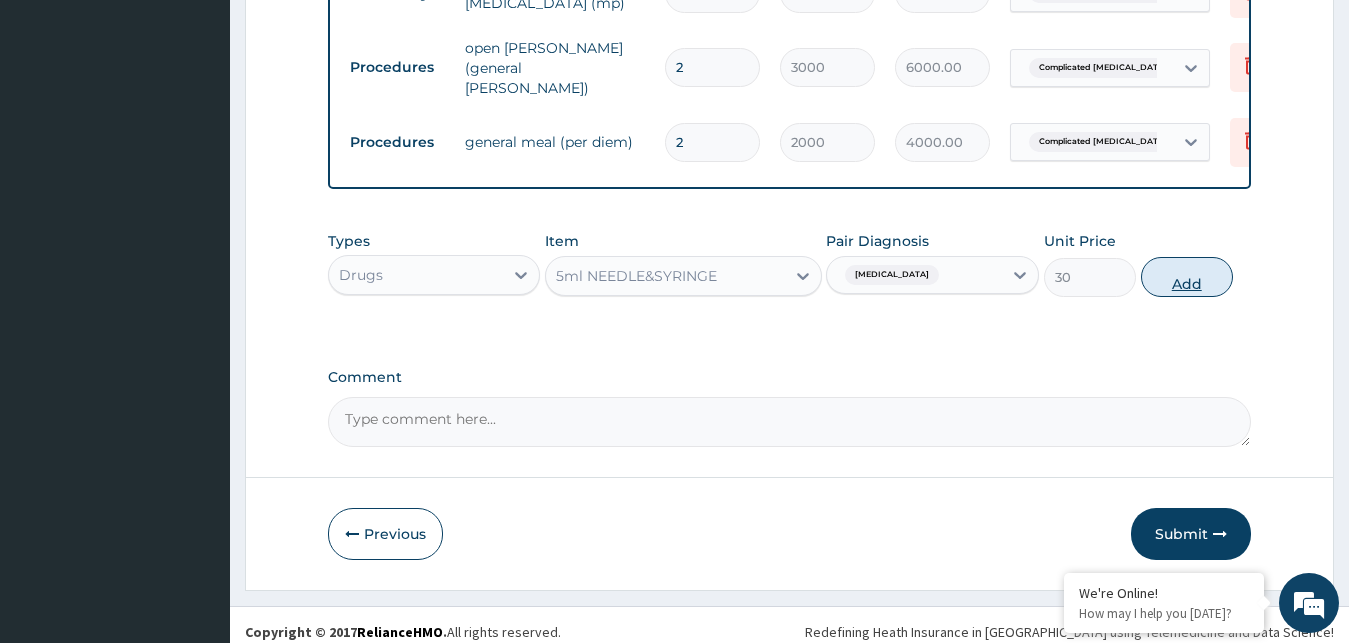 click on "Add" at bounding box center (1187, 277) 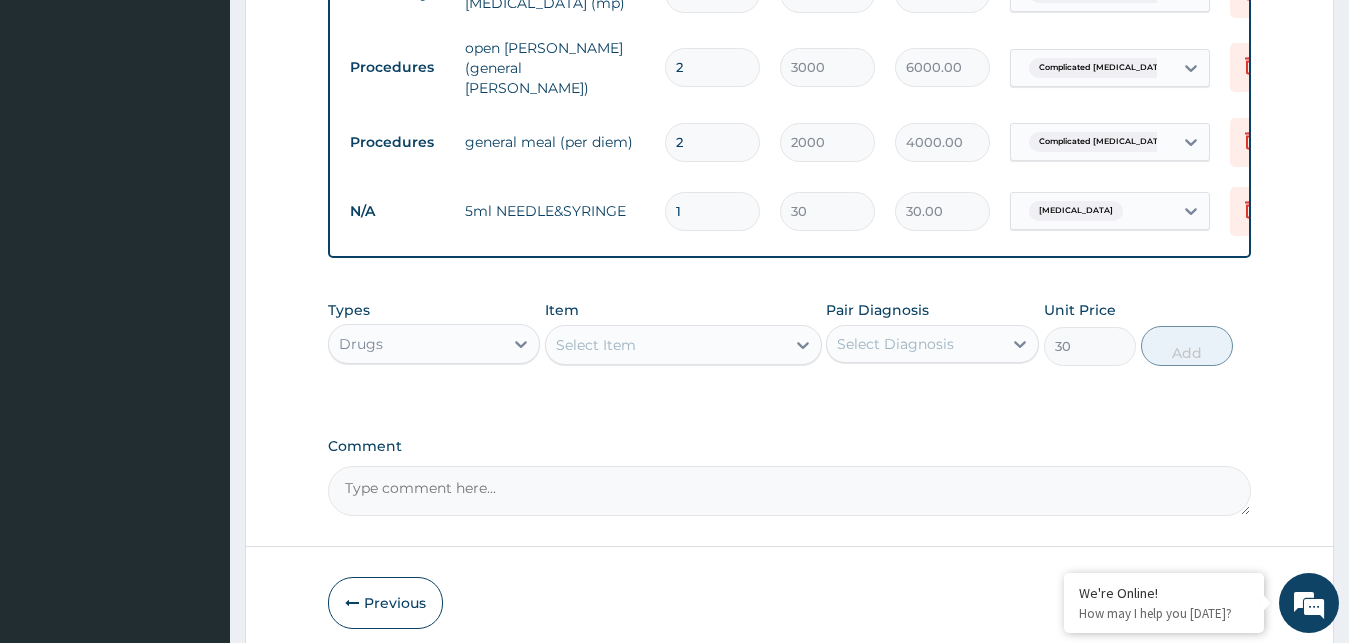 type on "0" 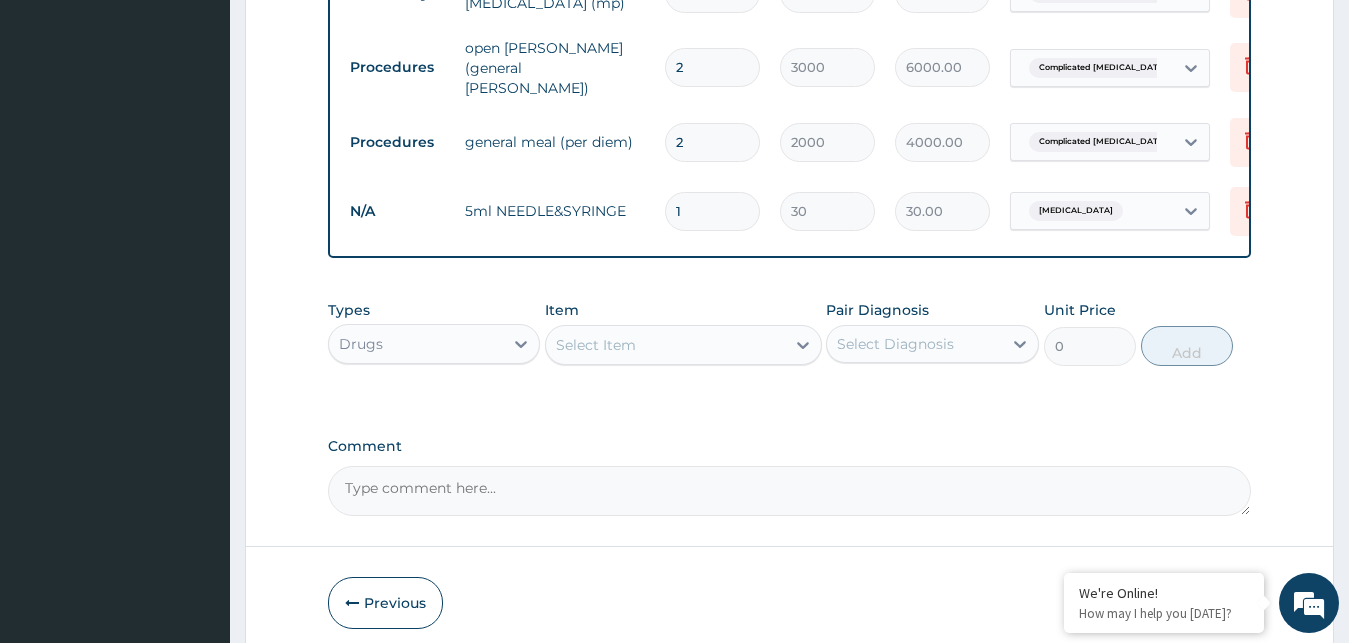 click on "Select Item" at bounding box center [596, 345] 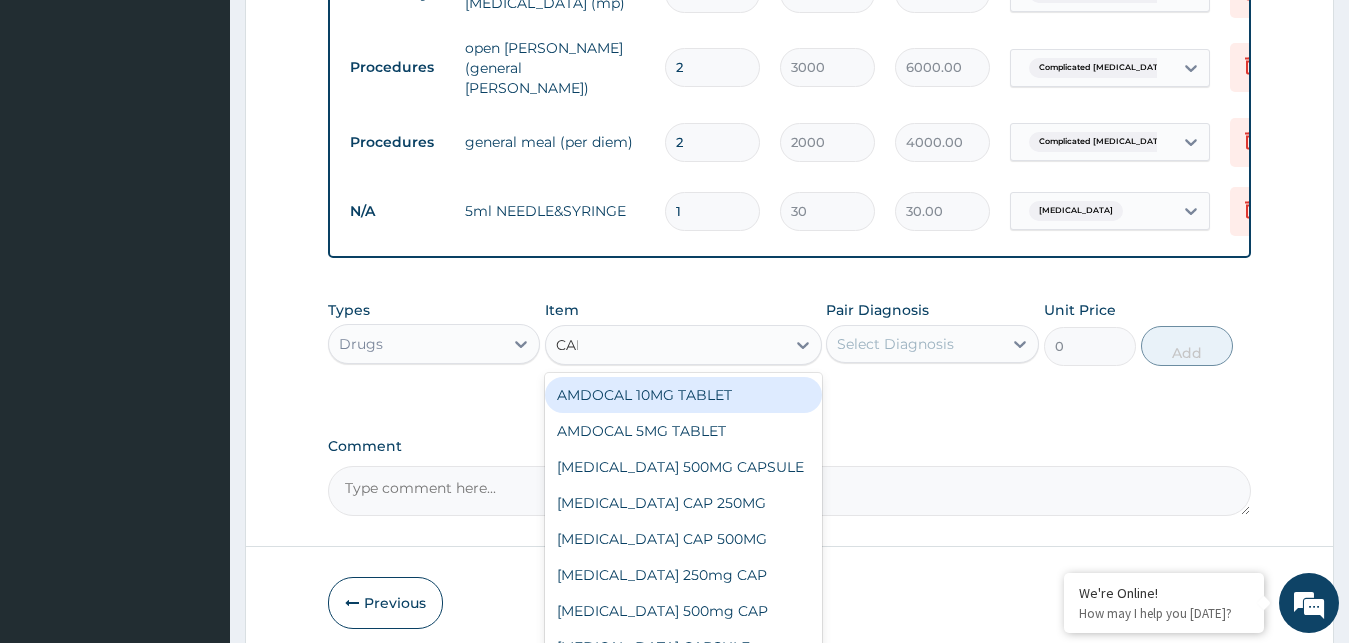 type on "CANN" 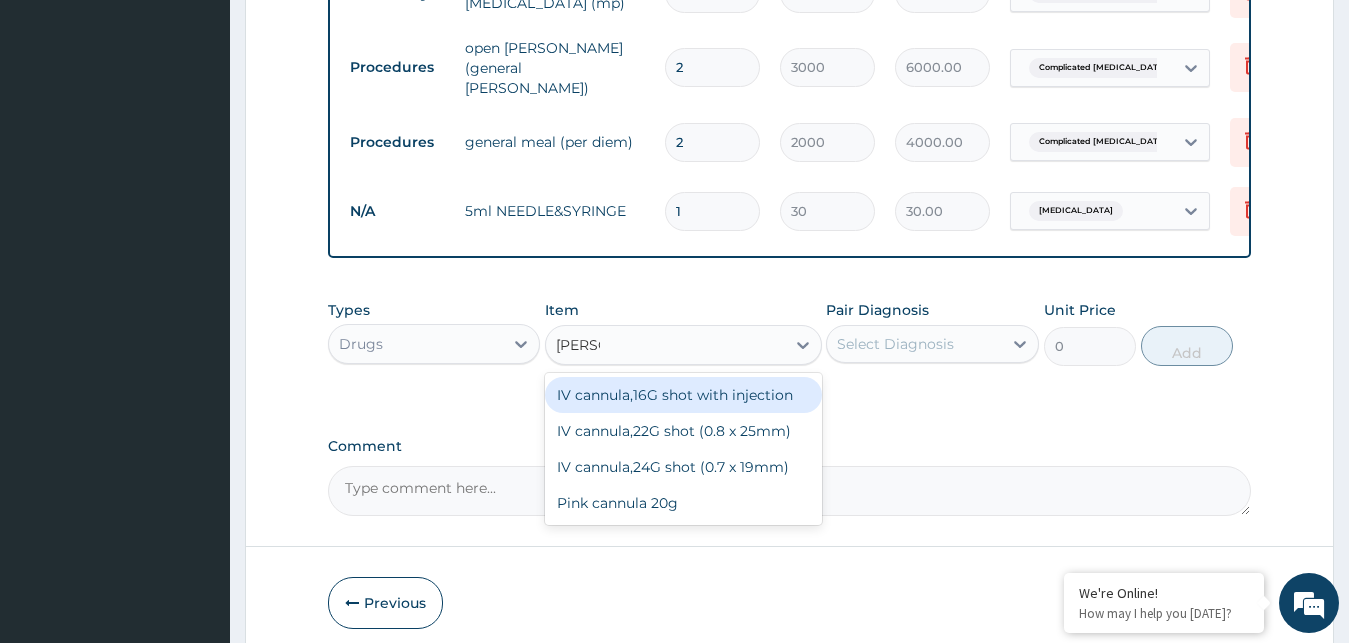 click on "IV cannula,16G shot with injection" at bounding box center (683, 395) 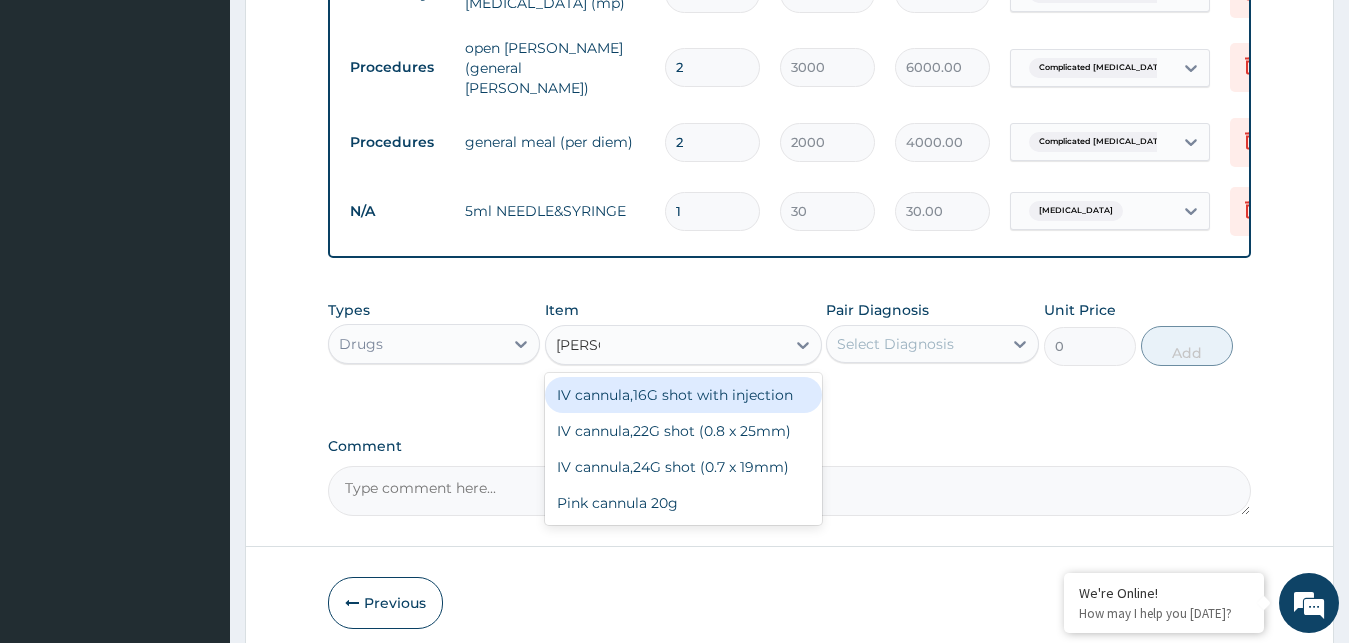 type 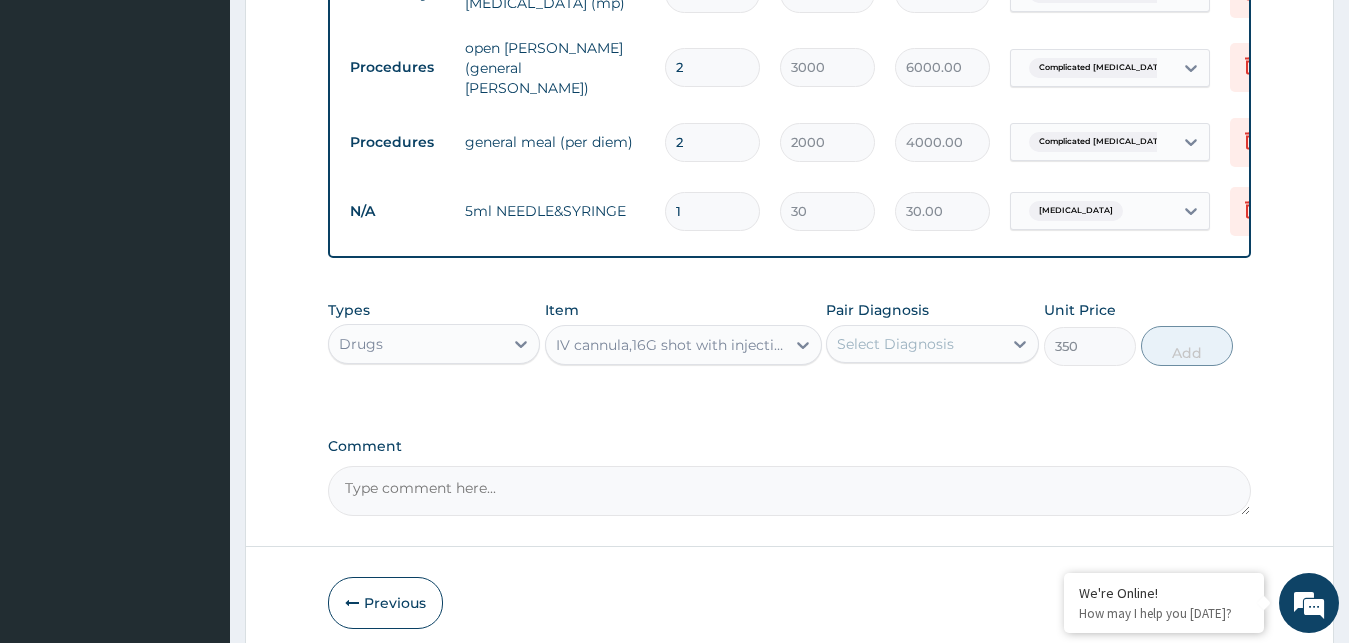 click on "Select Diagnosis" at bounding box center [914, 344] 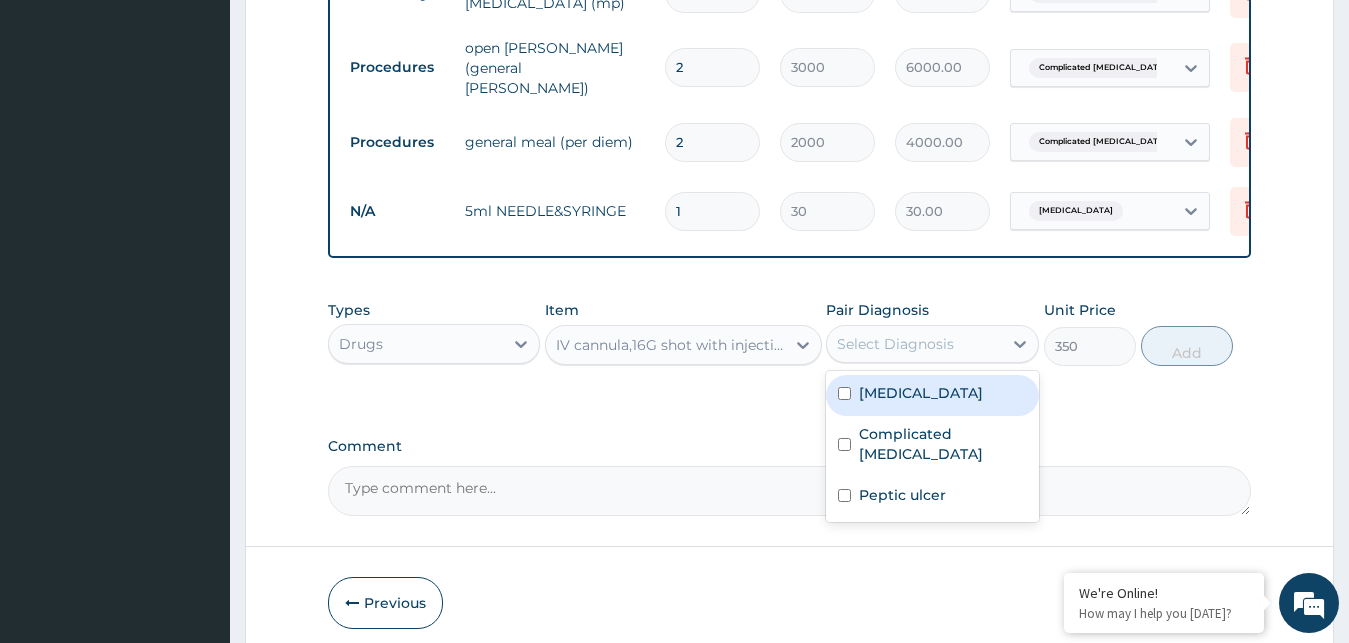 click on "Gastroenteritis" at bounding box center [932, 395] 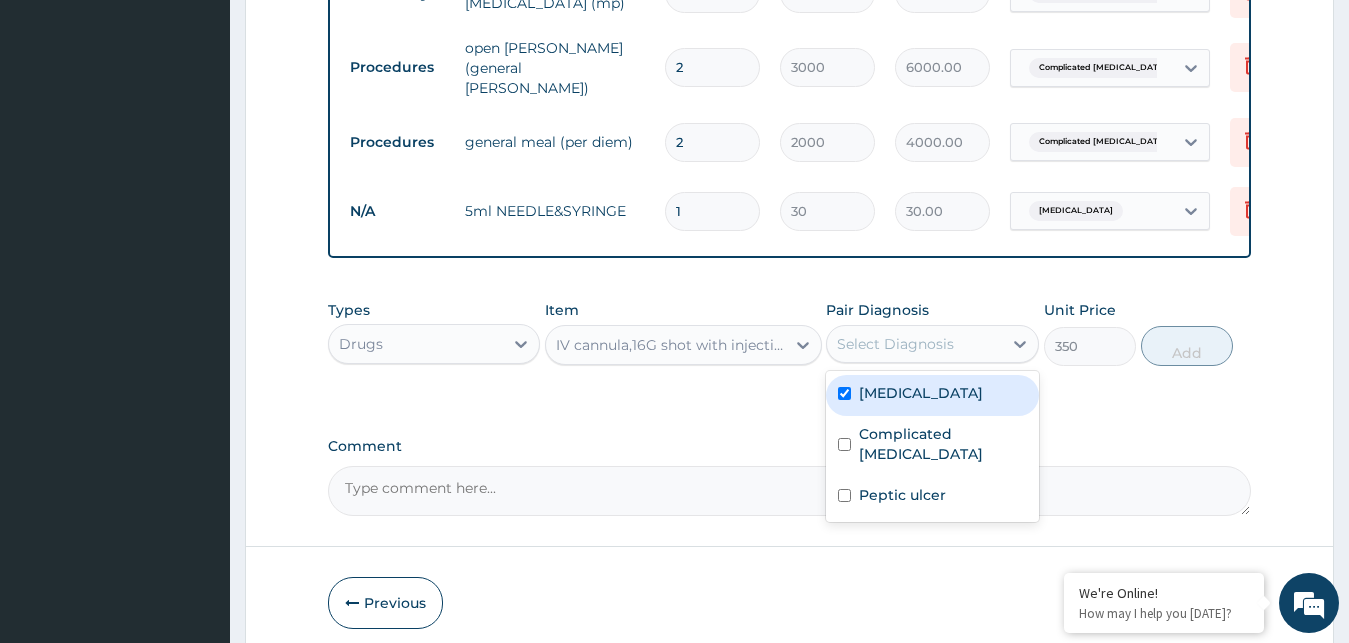 checkbox on "true" 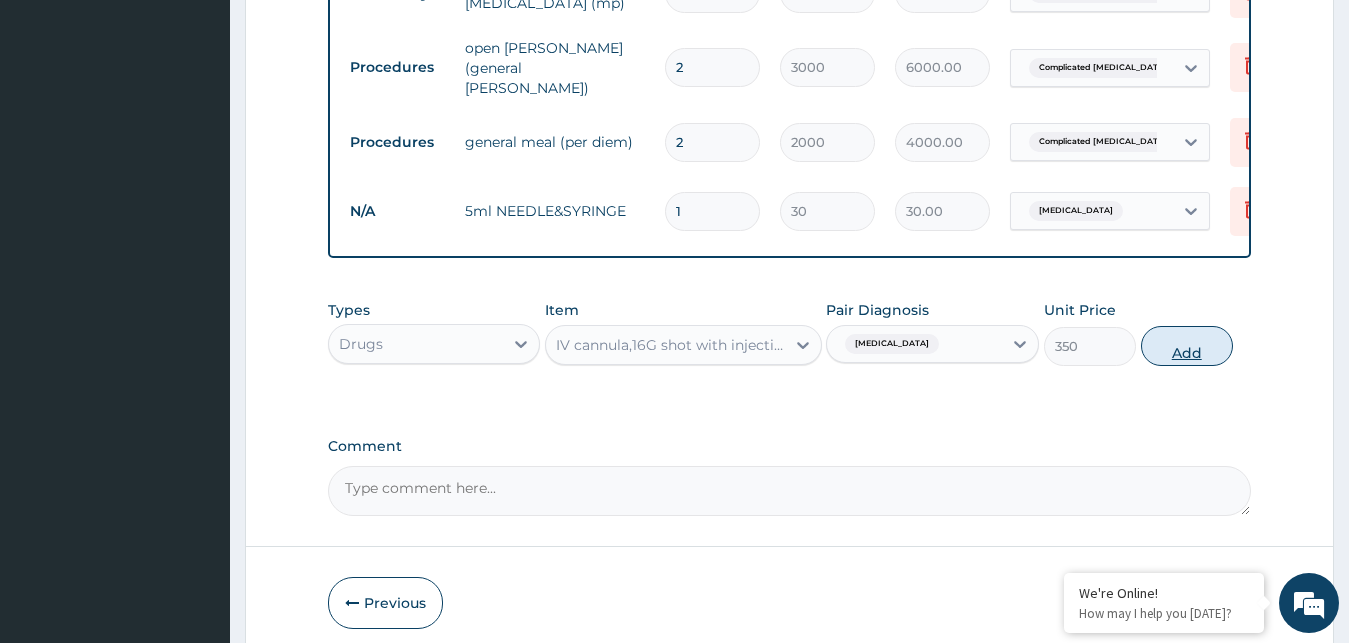 click on "Add" at bounding box center [1187, 346] 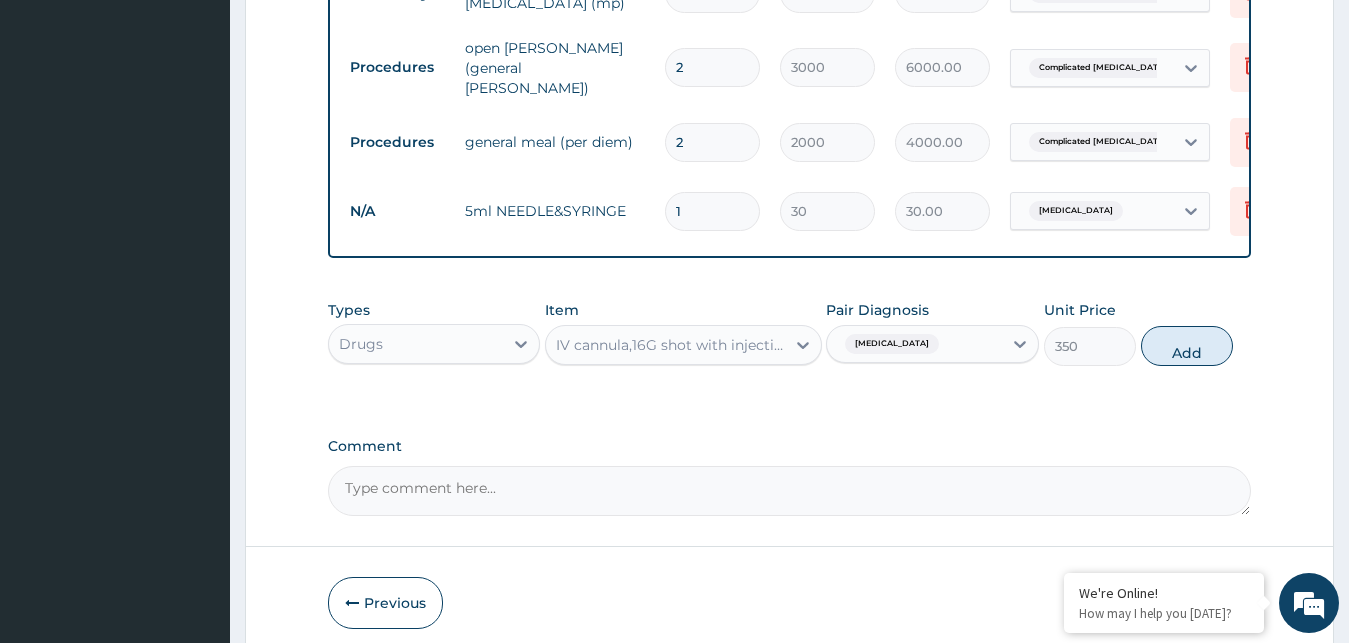 type on "0" 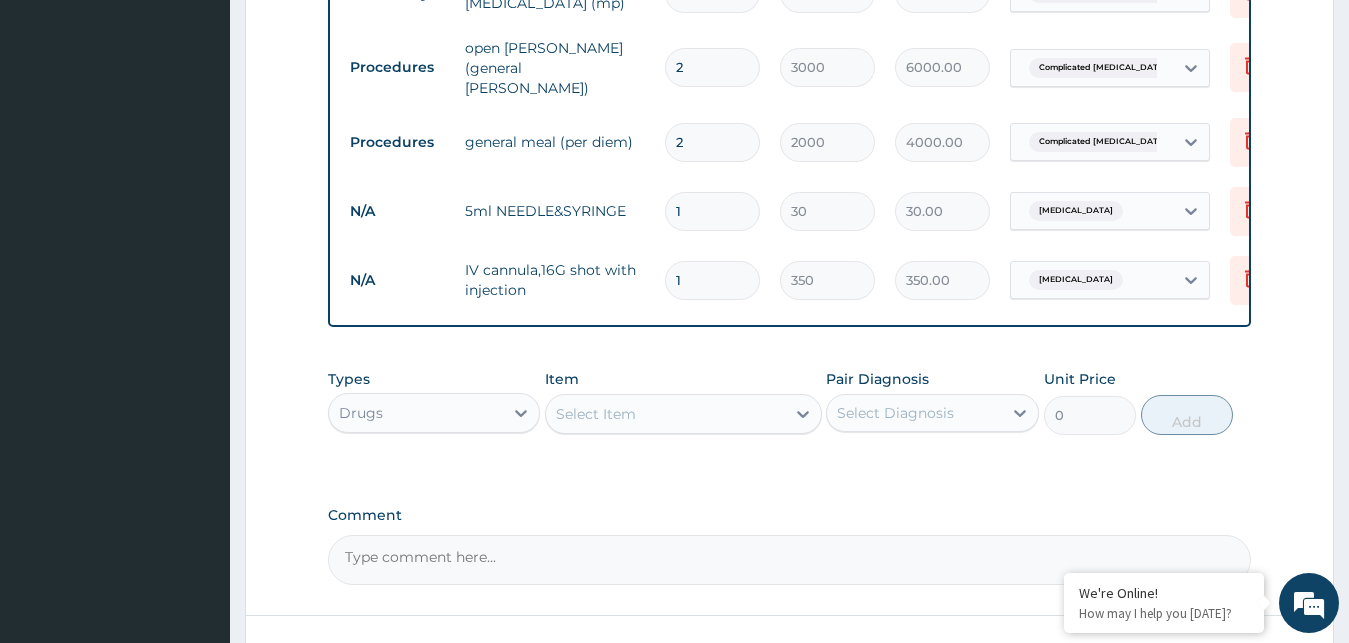 click on "Select Item" at bounding box center [665, 414] 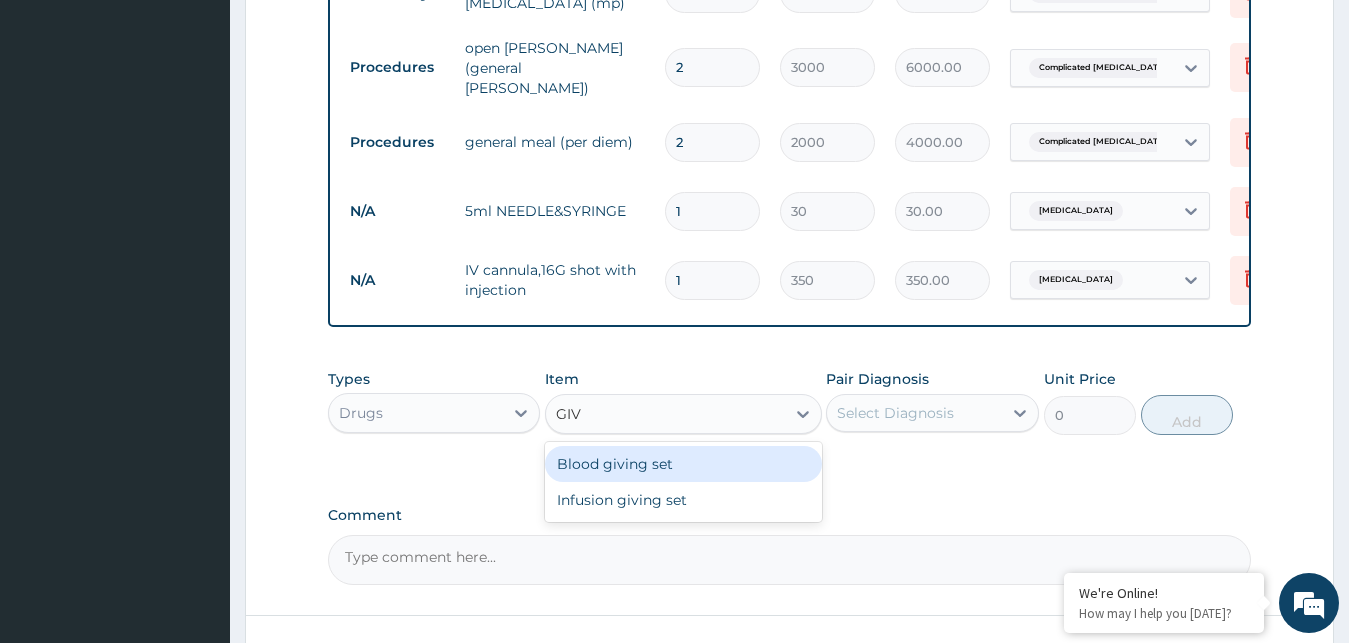 type on "GIVI" 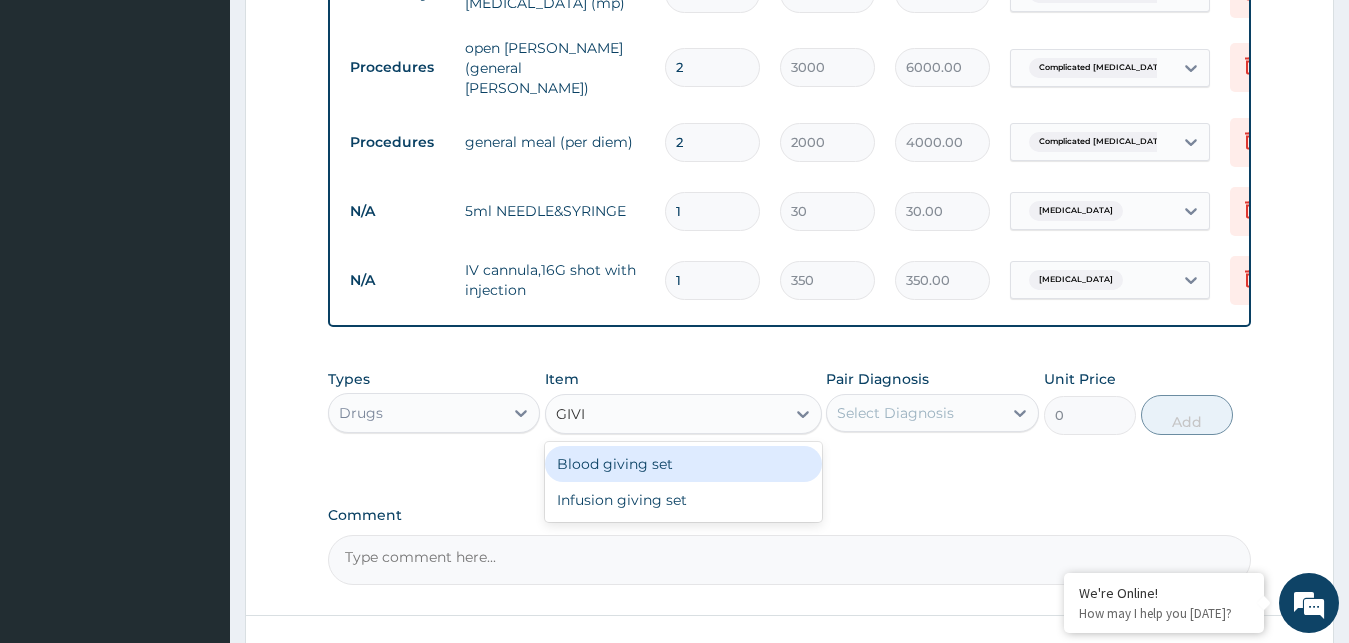 click on "Blood giving set" at bounding box center [683, 464] 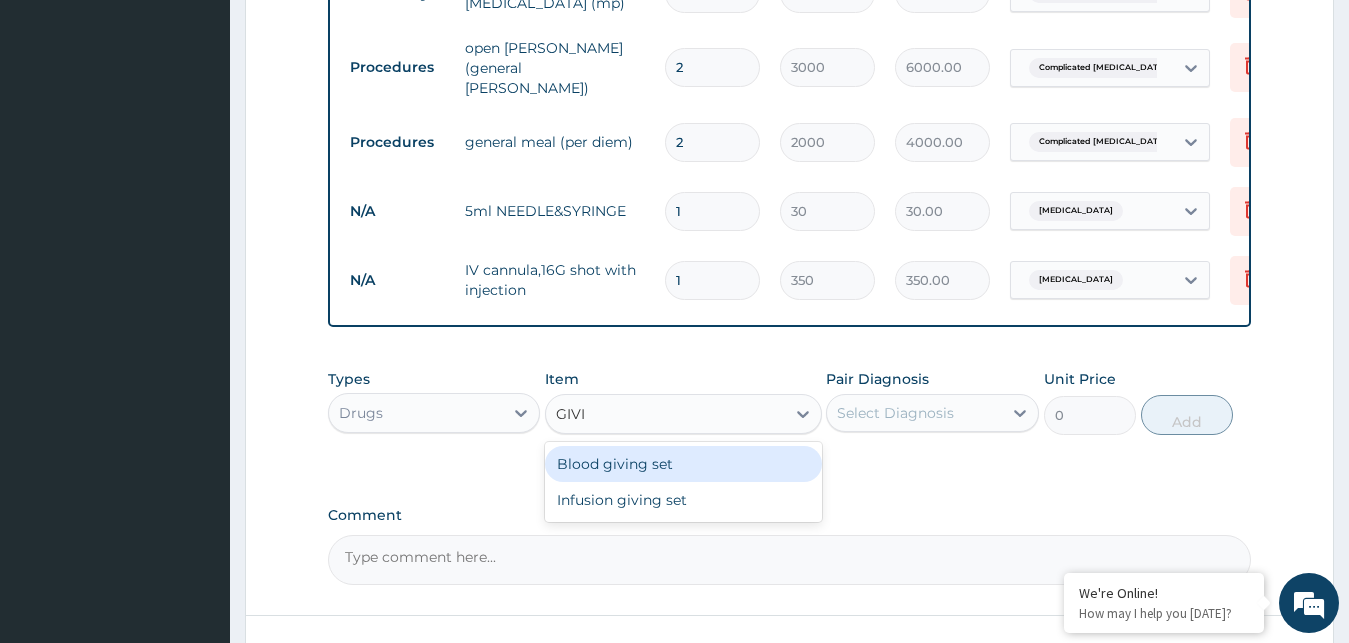 type 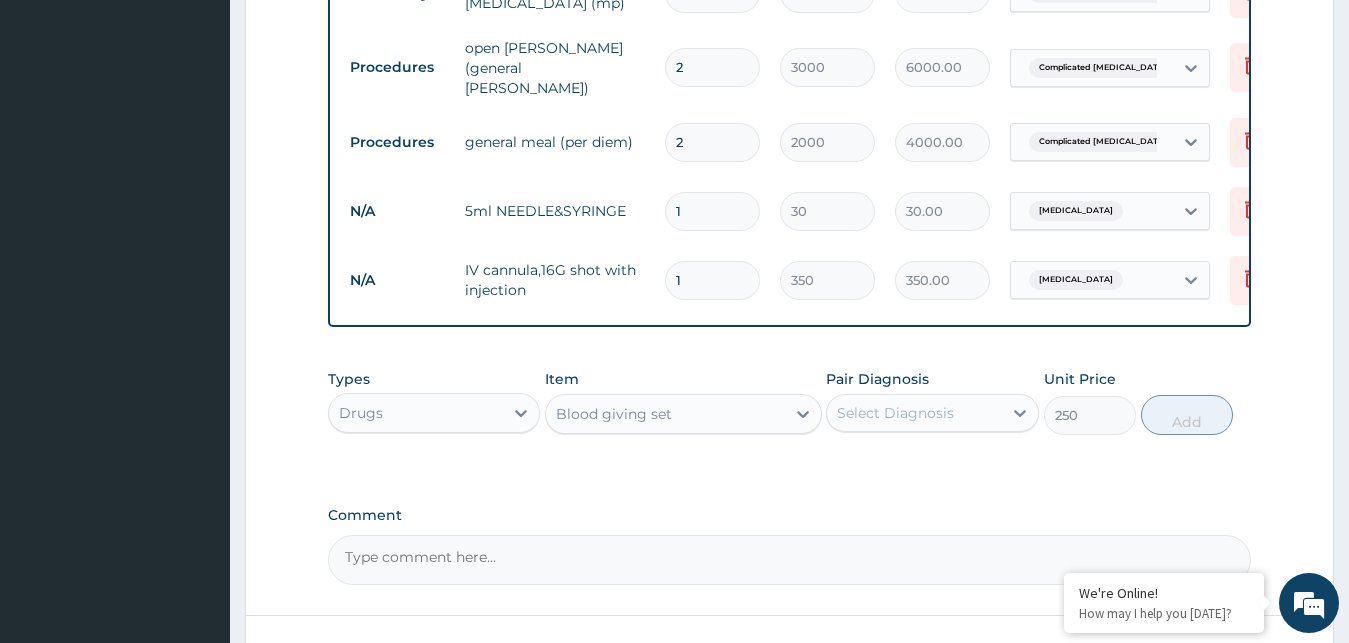 click on "Blood giving set" at bounding box center (683, 414) 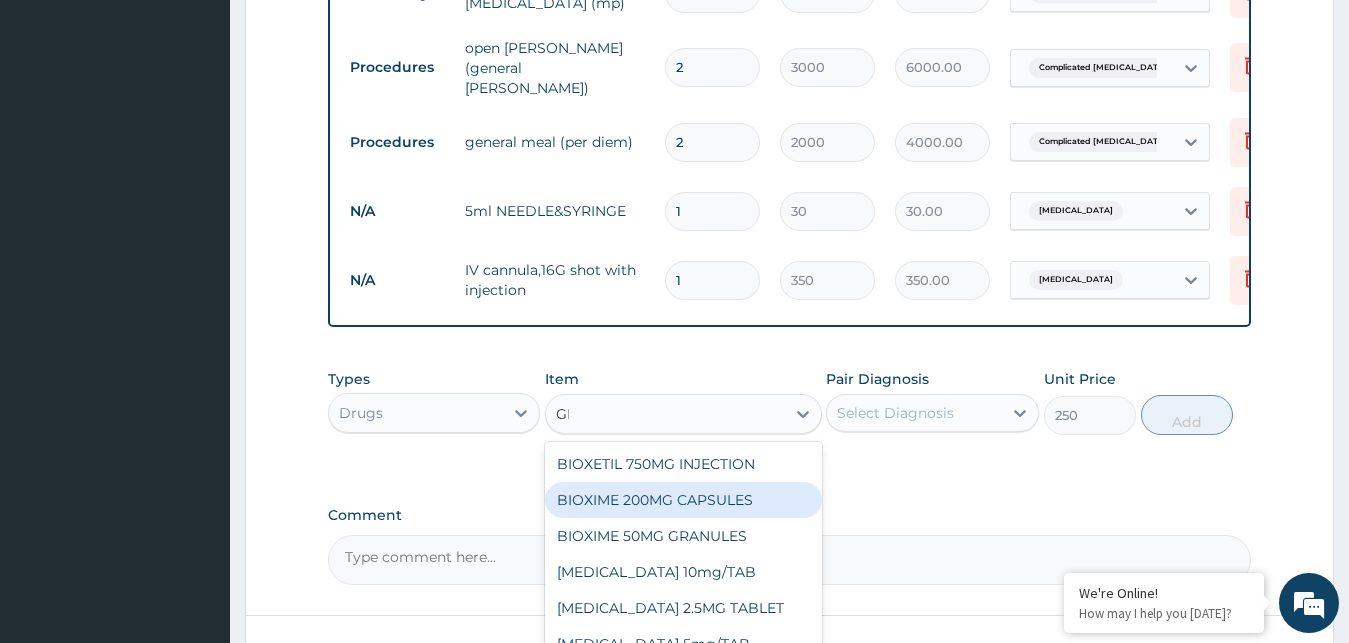 scroll, scrollTop: 0, scrollLeft: 0, axis: both 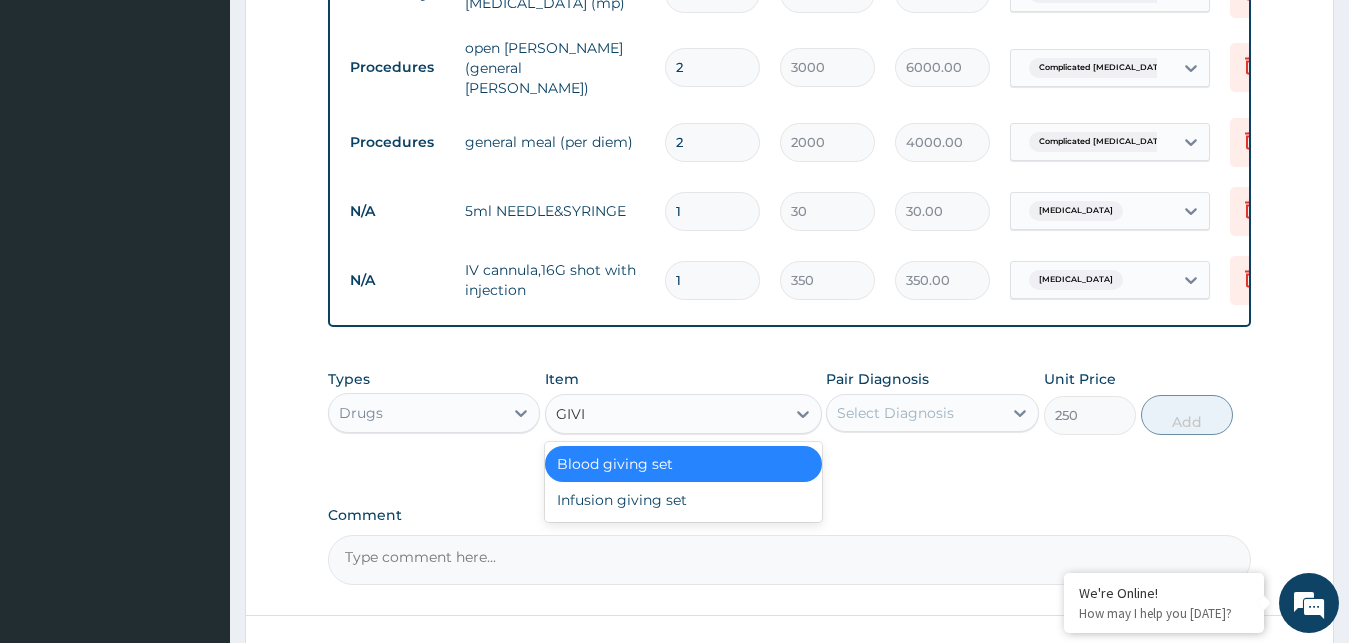 type on "GIVIN" 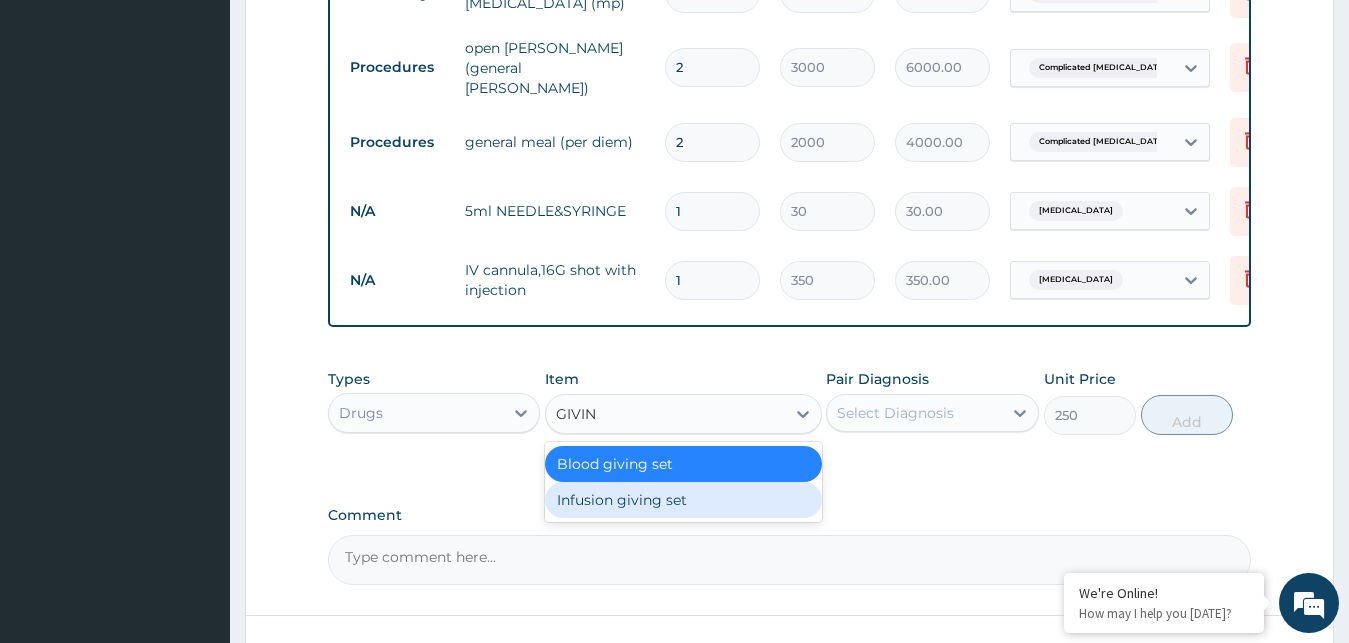 click on "Infusion giving set" at bounding box center (683, 500) 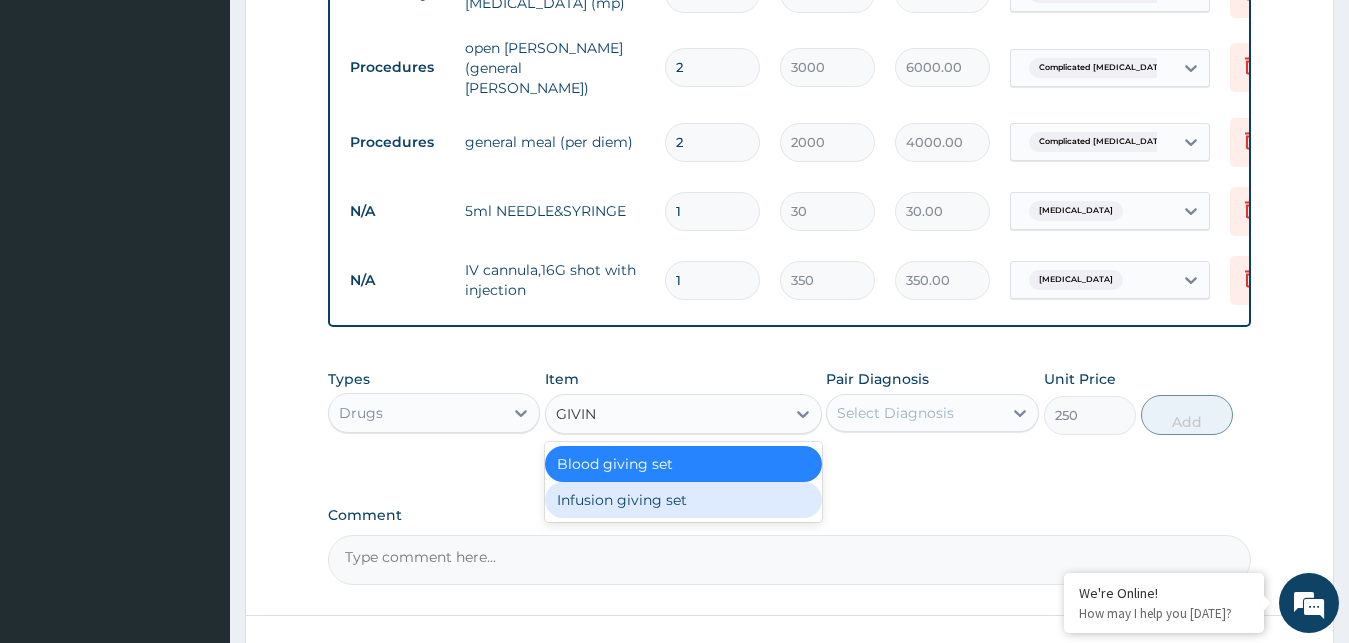 type 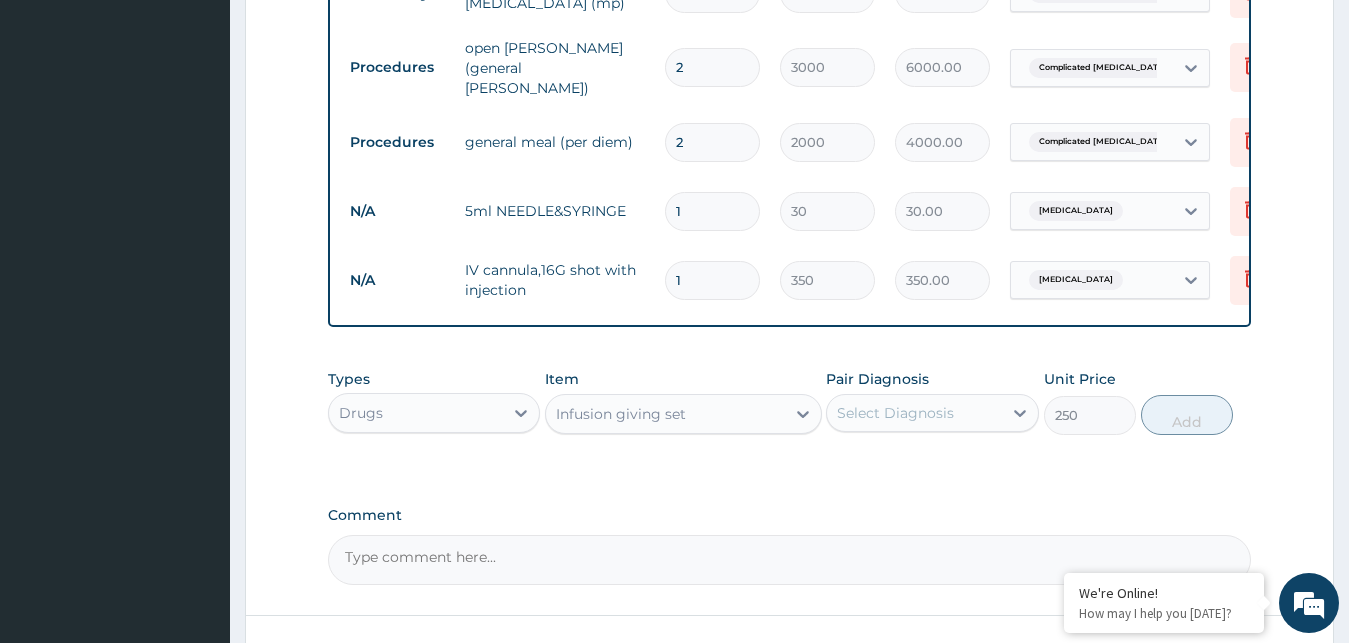 click on "Select Diagnosis" at bounding box center (895, 413) 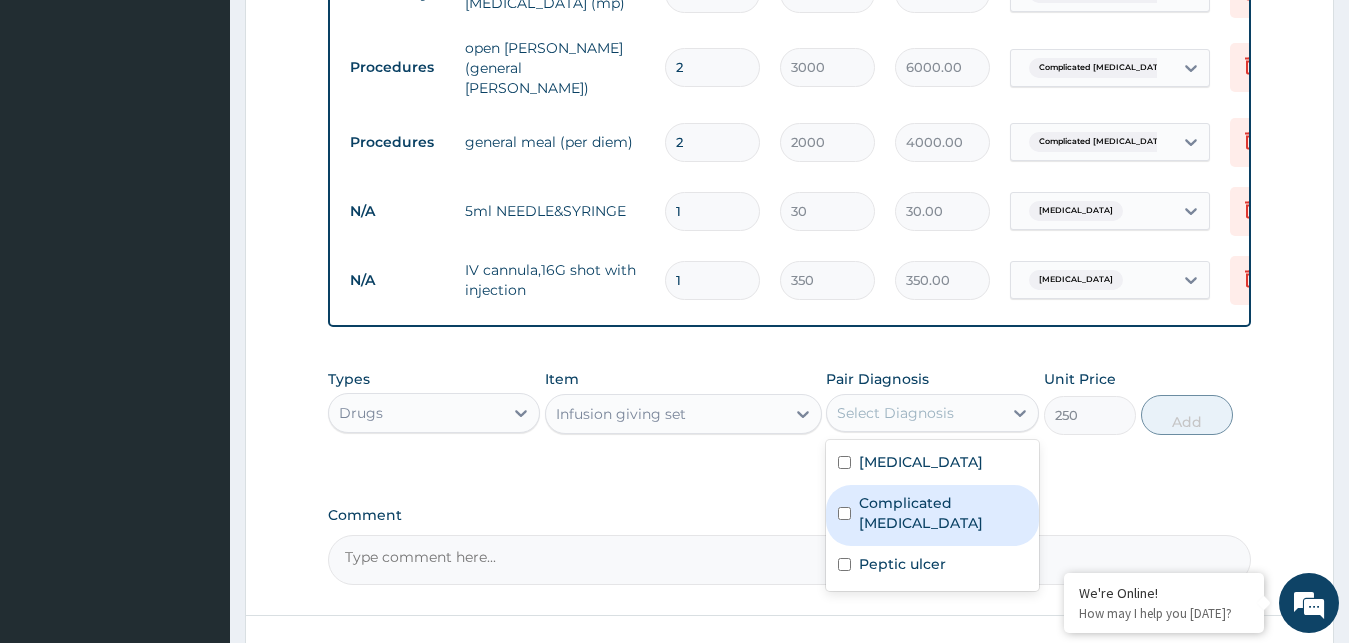 click on "Complicated malaria" at bounding box center (943, 513) 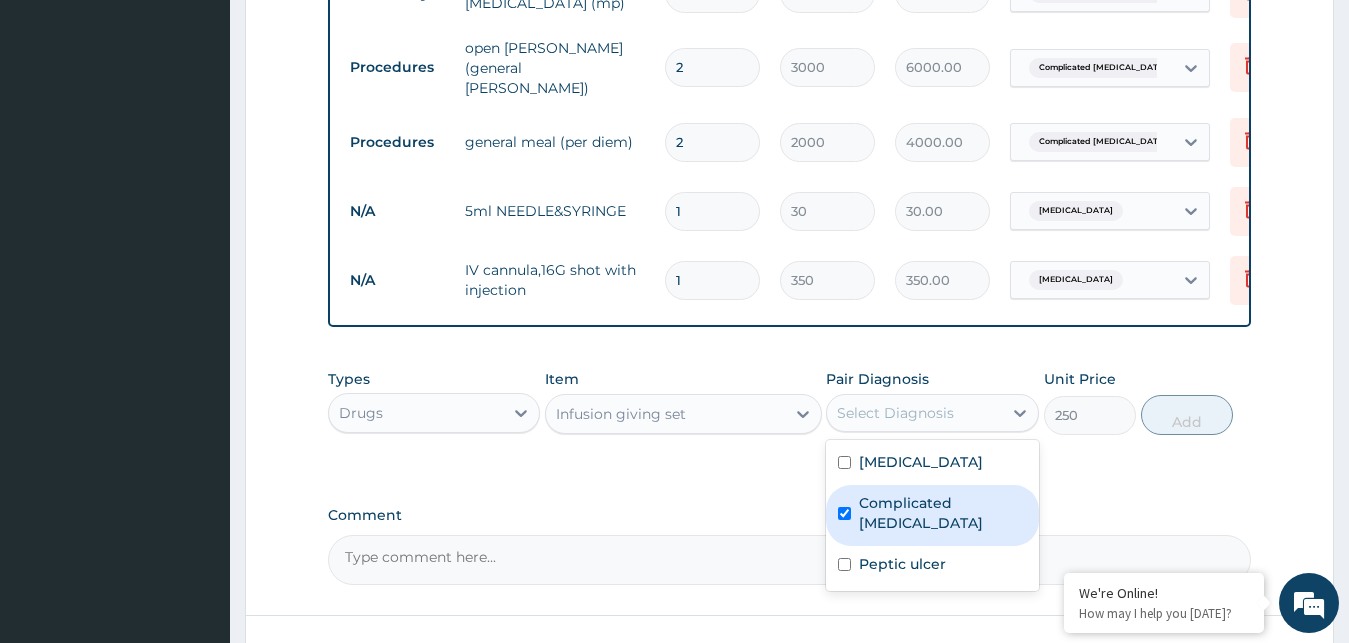 checkbox on "true" 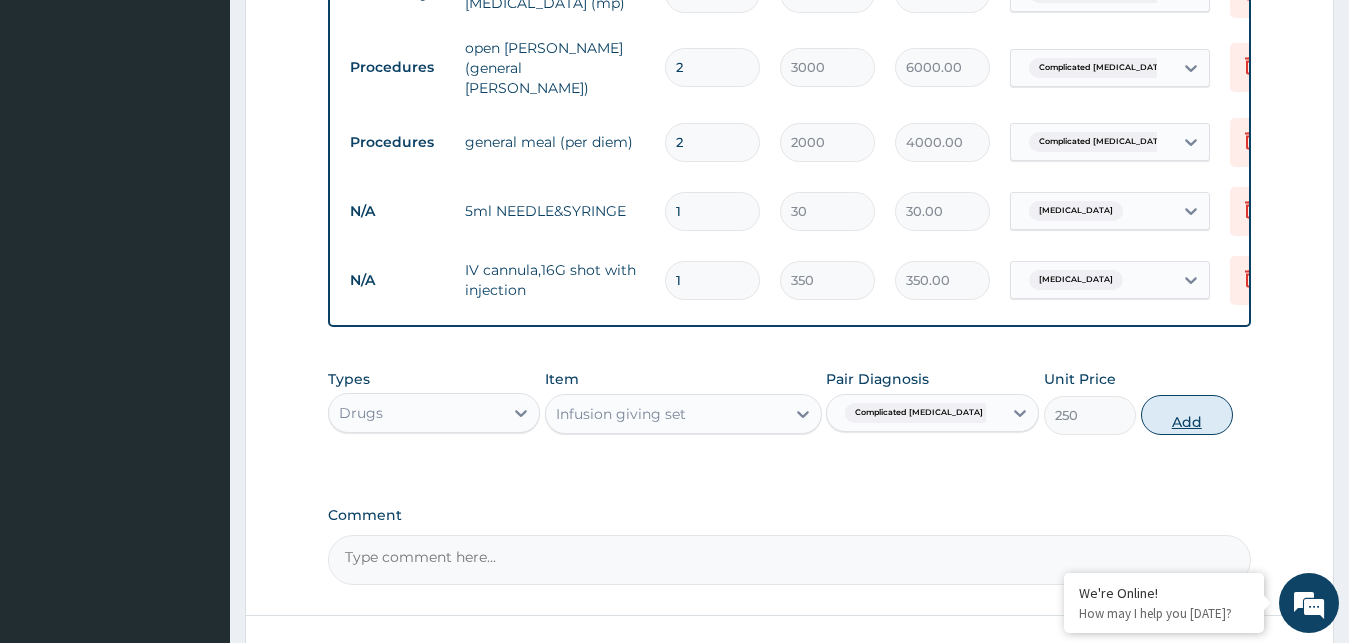 click on "Add" at bounding box center [1187, 415] 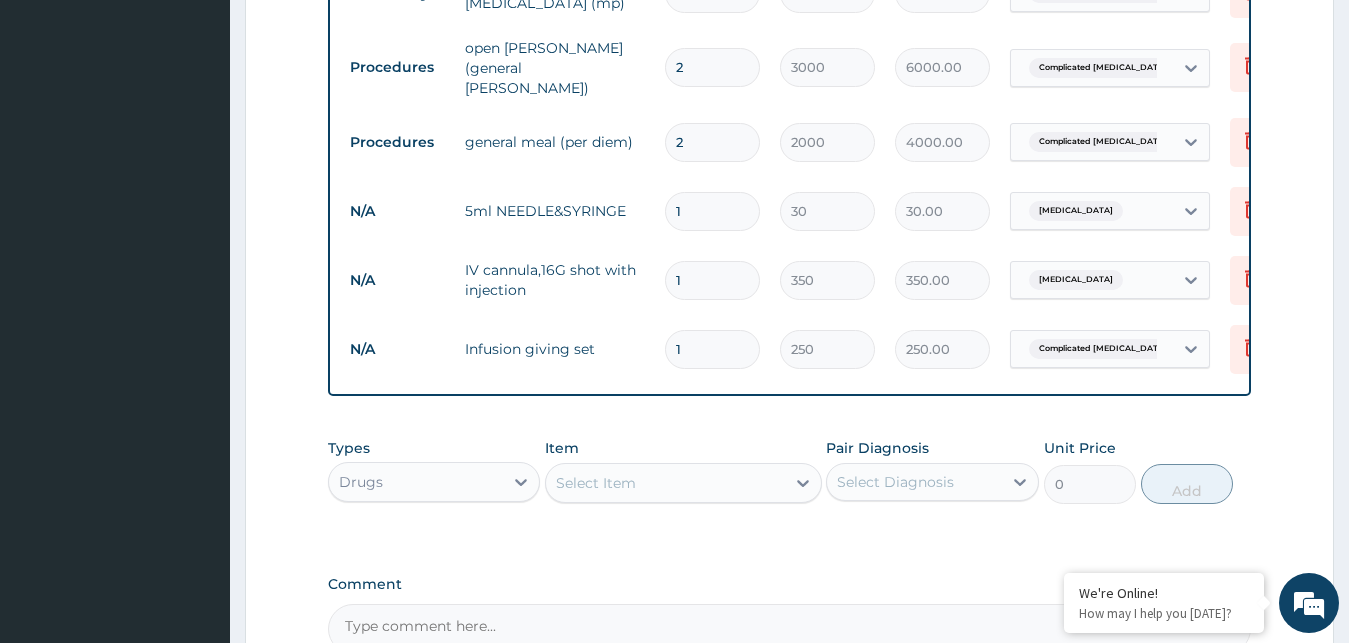 click on "1" at bounding box center (712, 211) 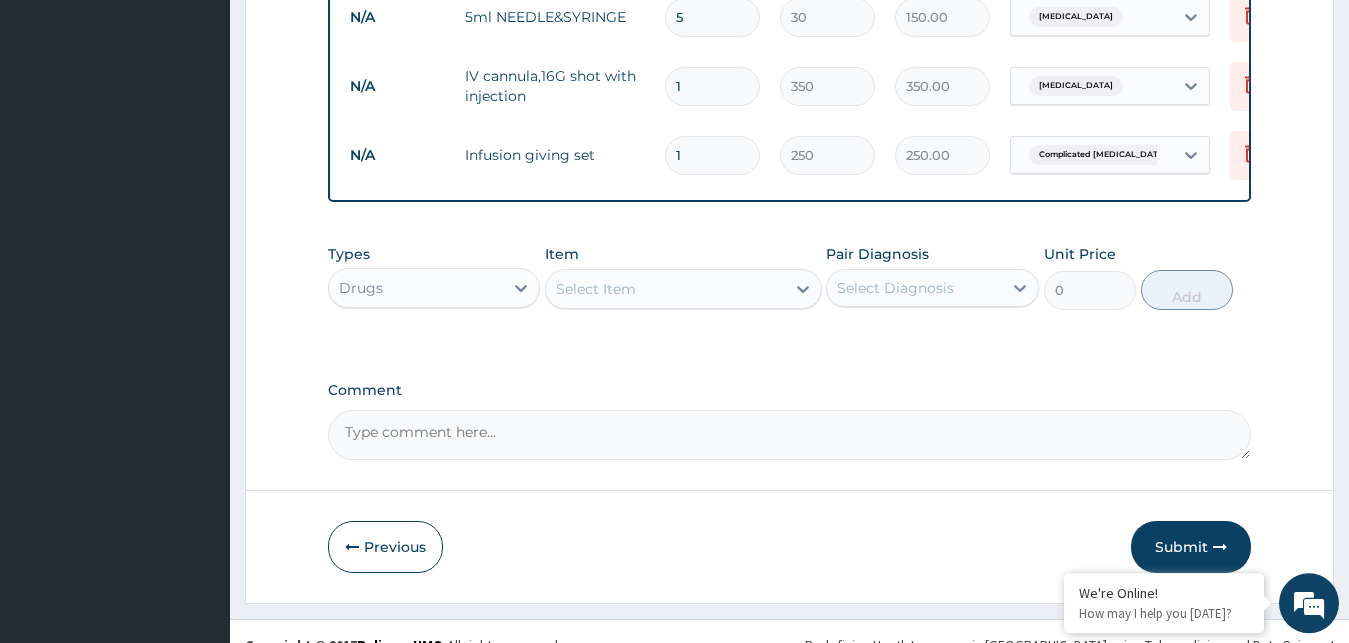scroll, scrollTop: 2109, scrollLeft: 0, axis: vertical 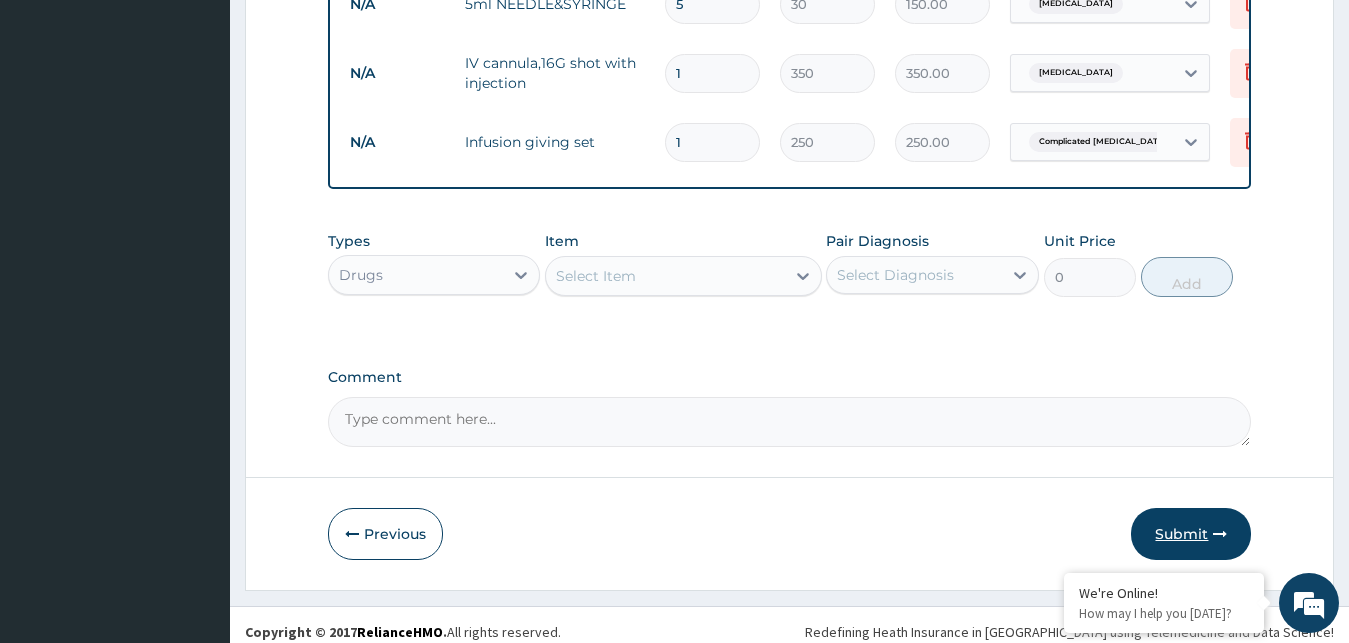 type on "5" 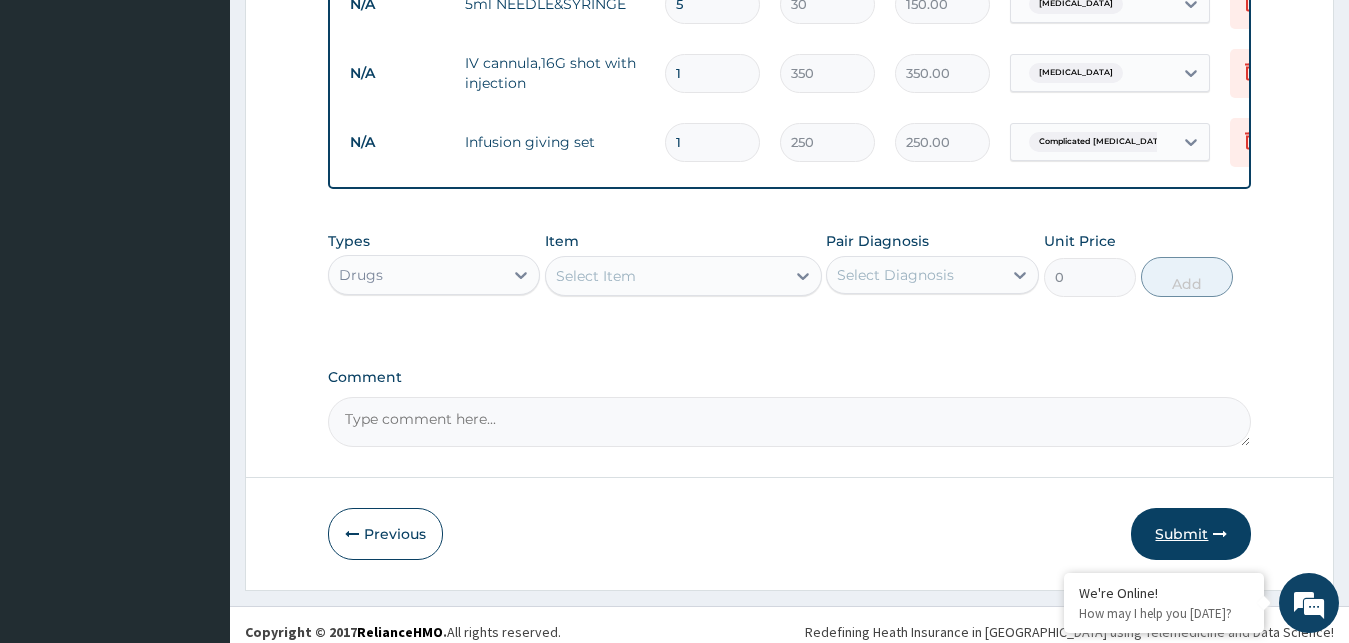 click on "Submit" at bounding box center (1191, 534) 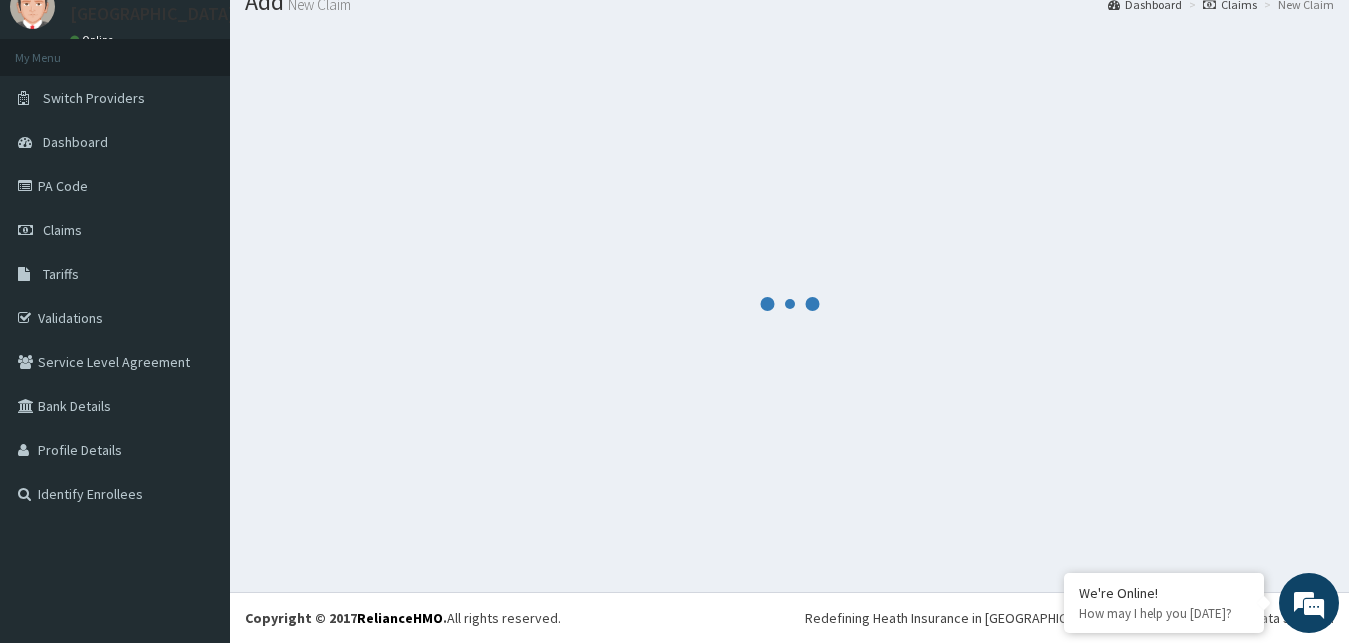 scroll, scrollTop: 76, scrollLeft: 0, axis: vertical 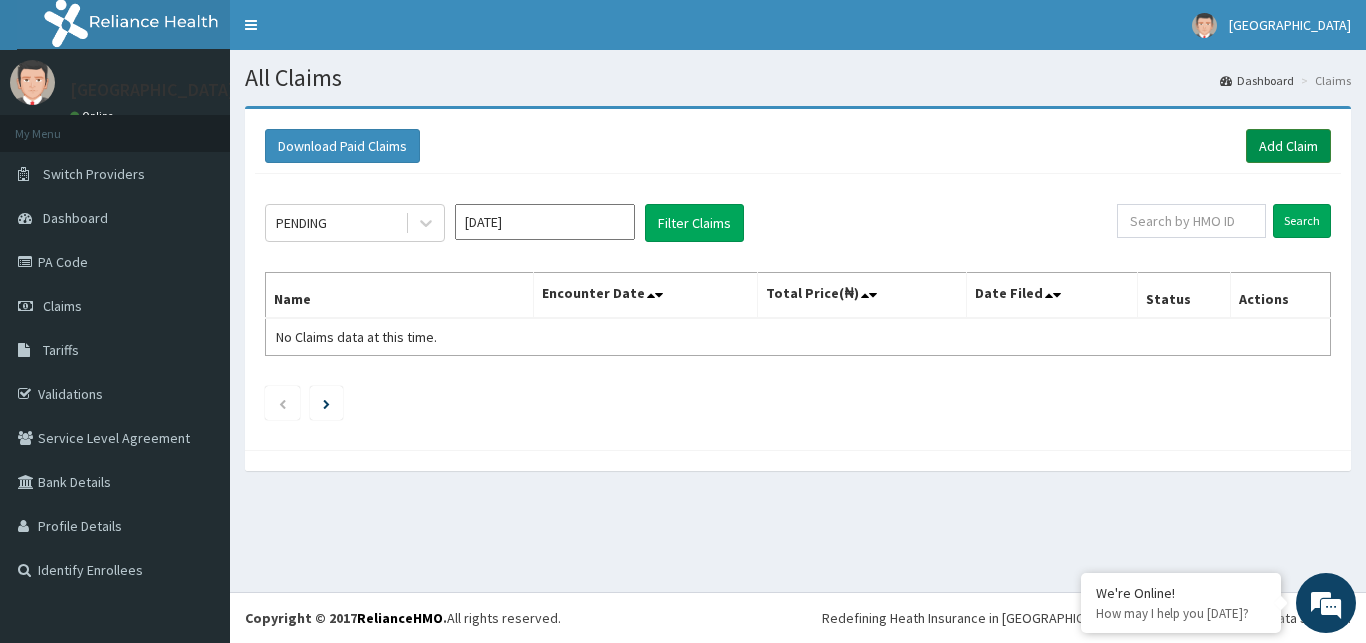 click on "Add Claim" at bounding box center [1288, 146] 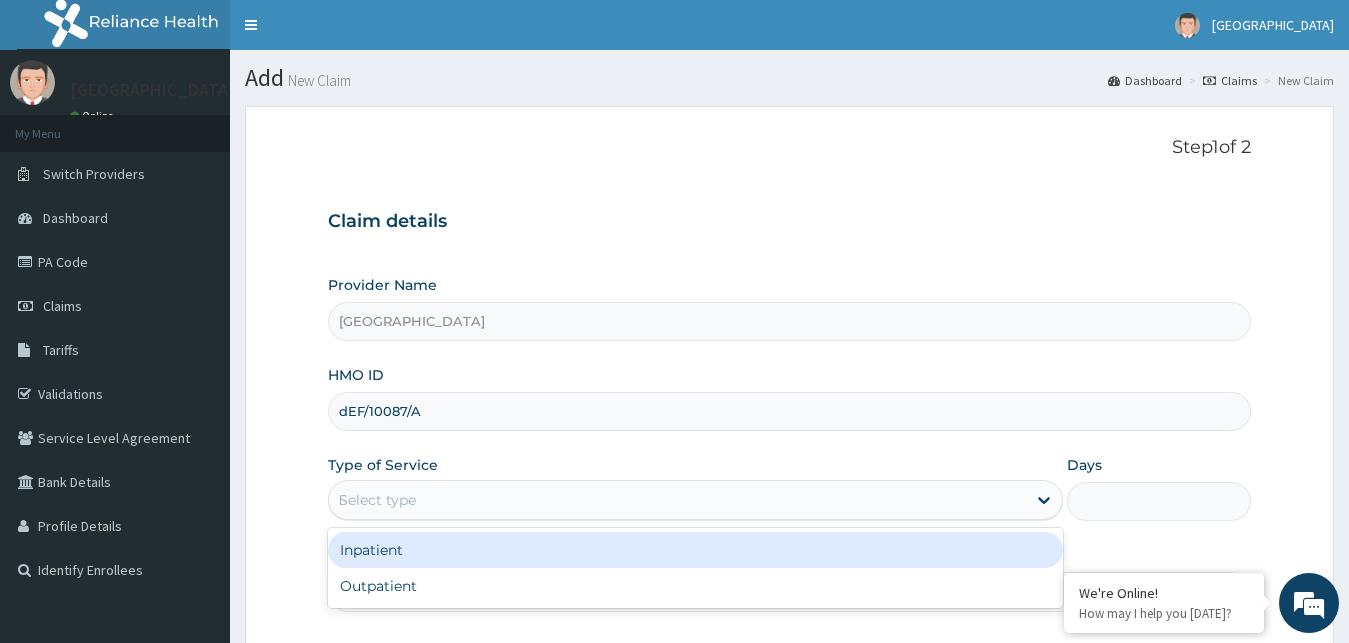scroll, scrollTop: 0, scrollLeft: 0, axis: both 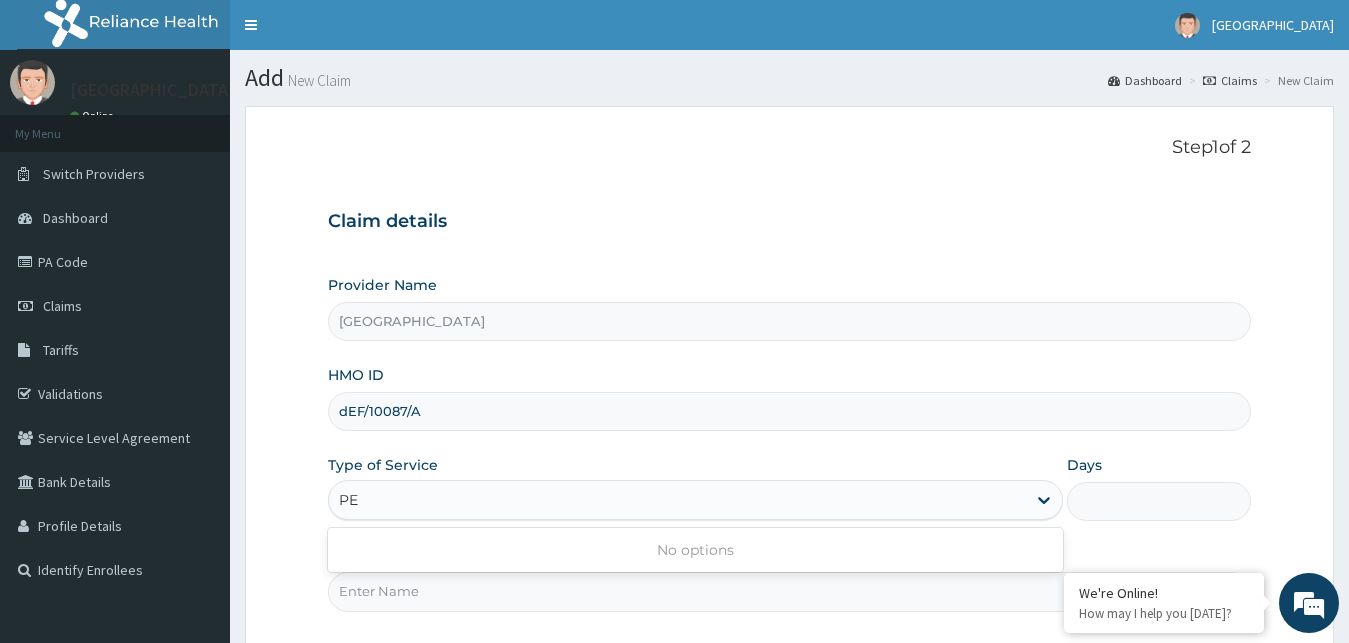 type on "P" 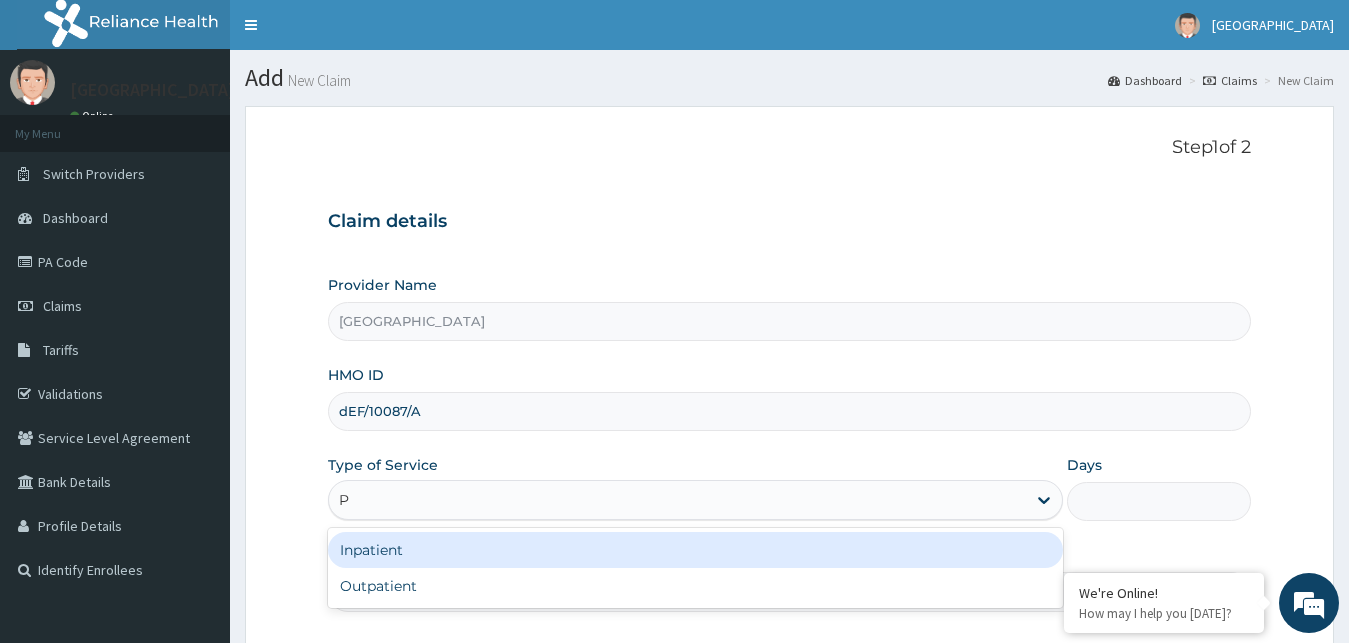 type 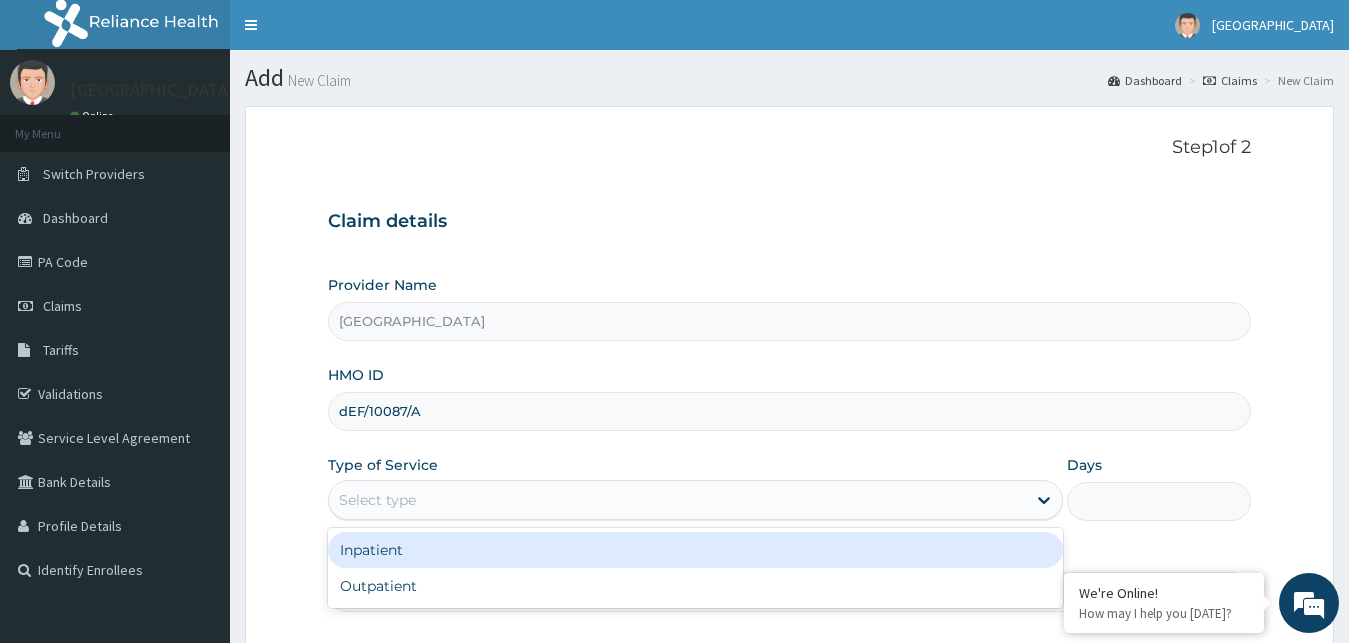 click on "Inpatient" at bounding box center (696, 550) 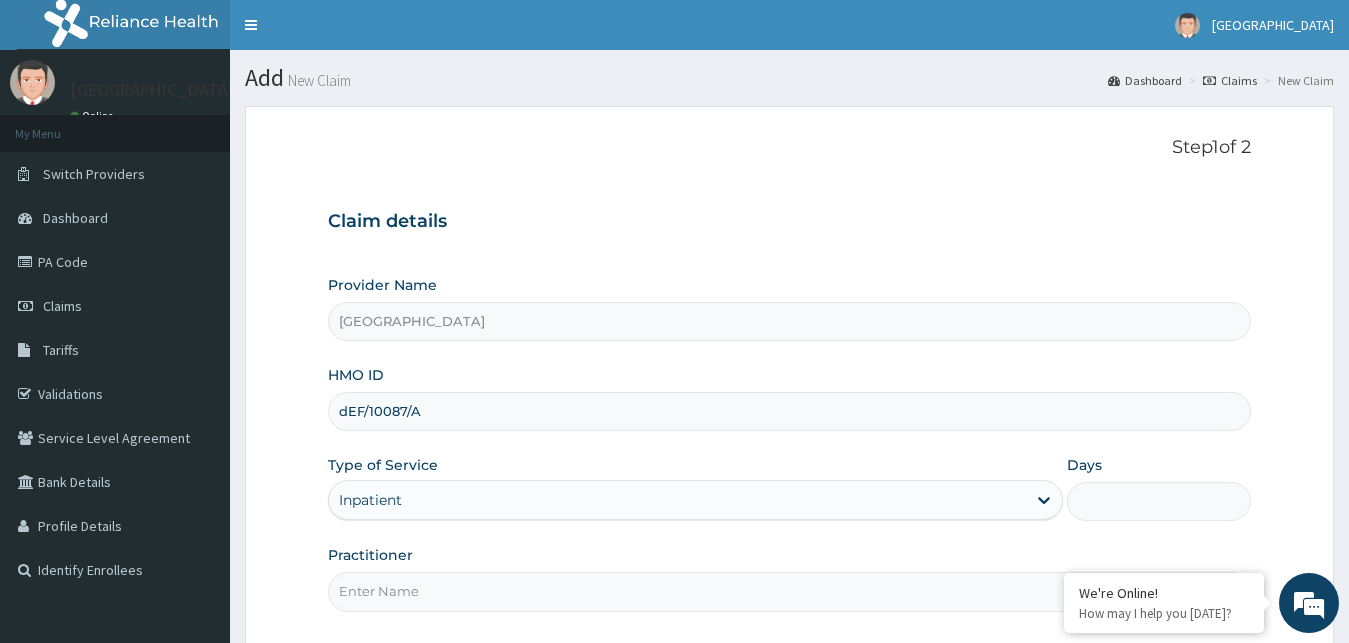 click on "Days" at bounding box center (1159, 501) 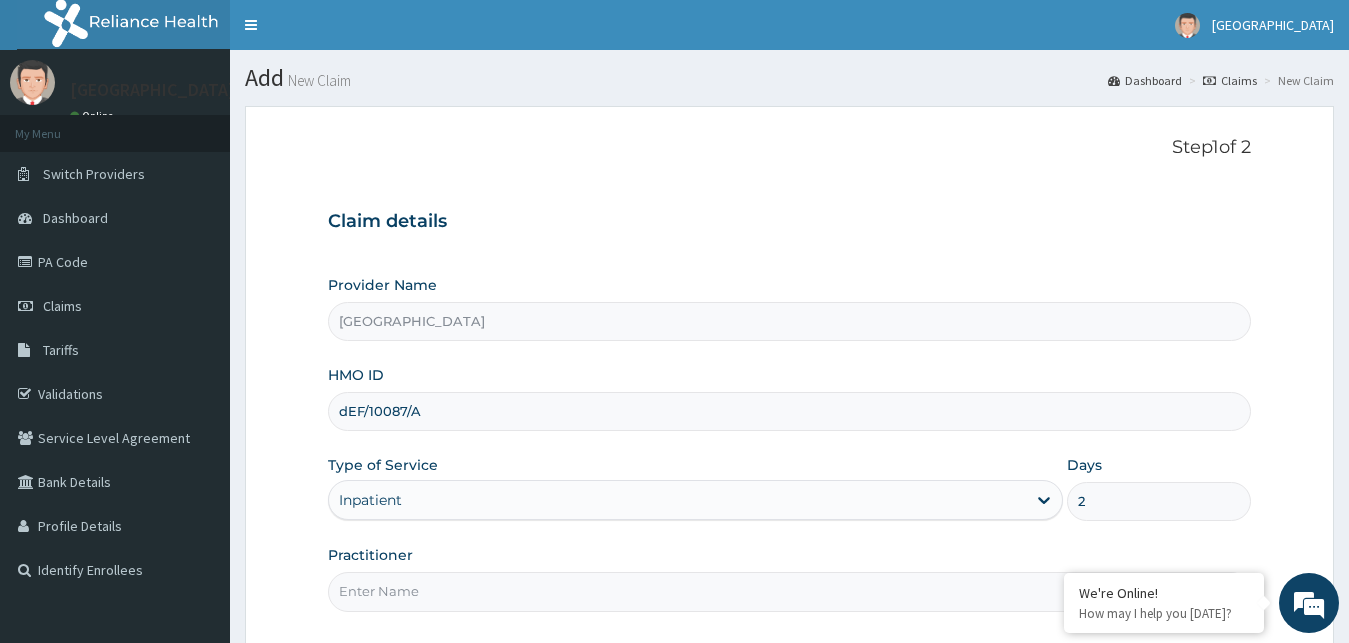 scroll, scrollTop: 187, scrollLeft: 0, axis: vertical 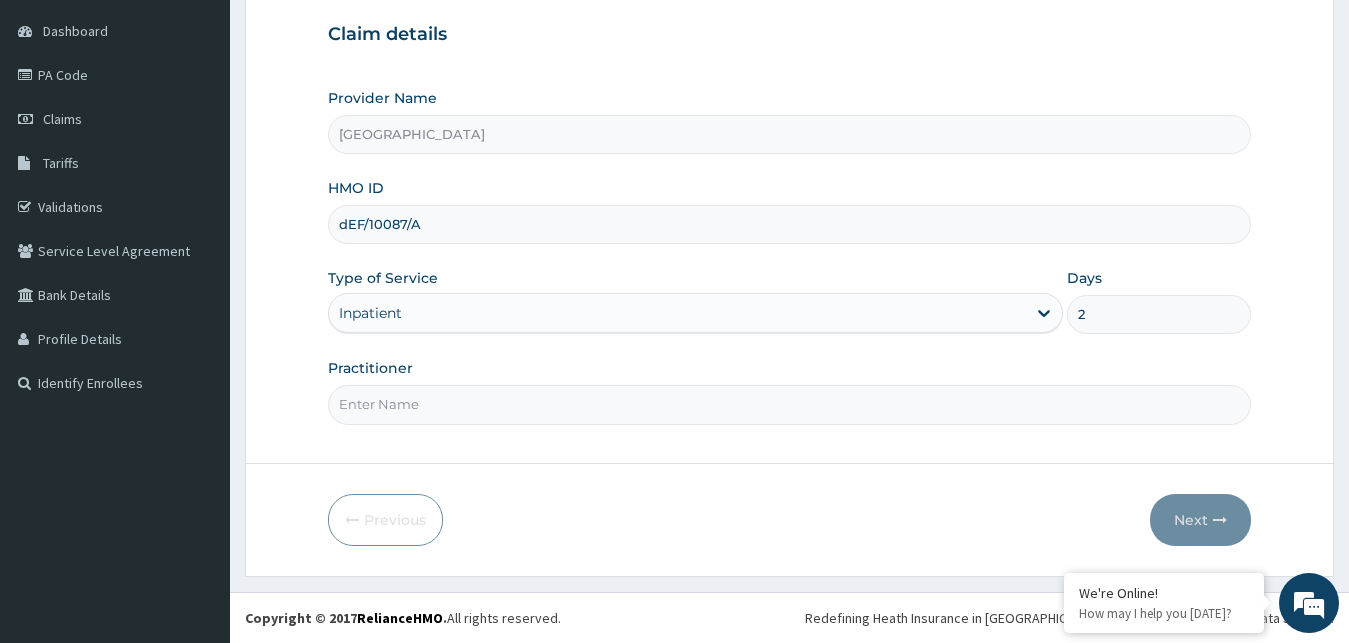 type on "2" 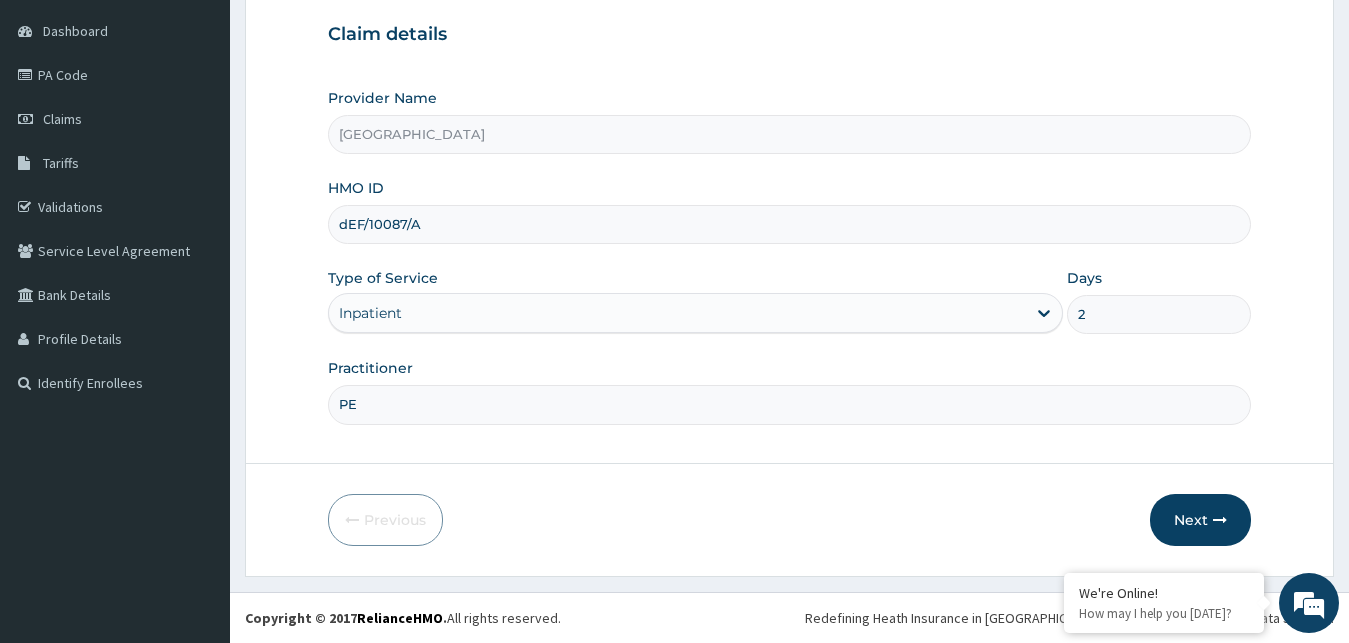 scroll, scrollTop: 0, scrollLeft: 0, axis: both 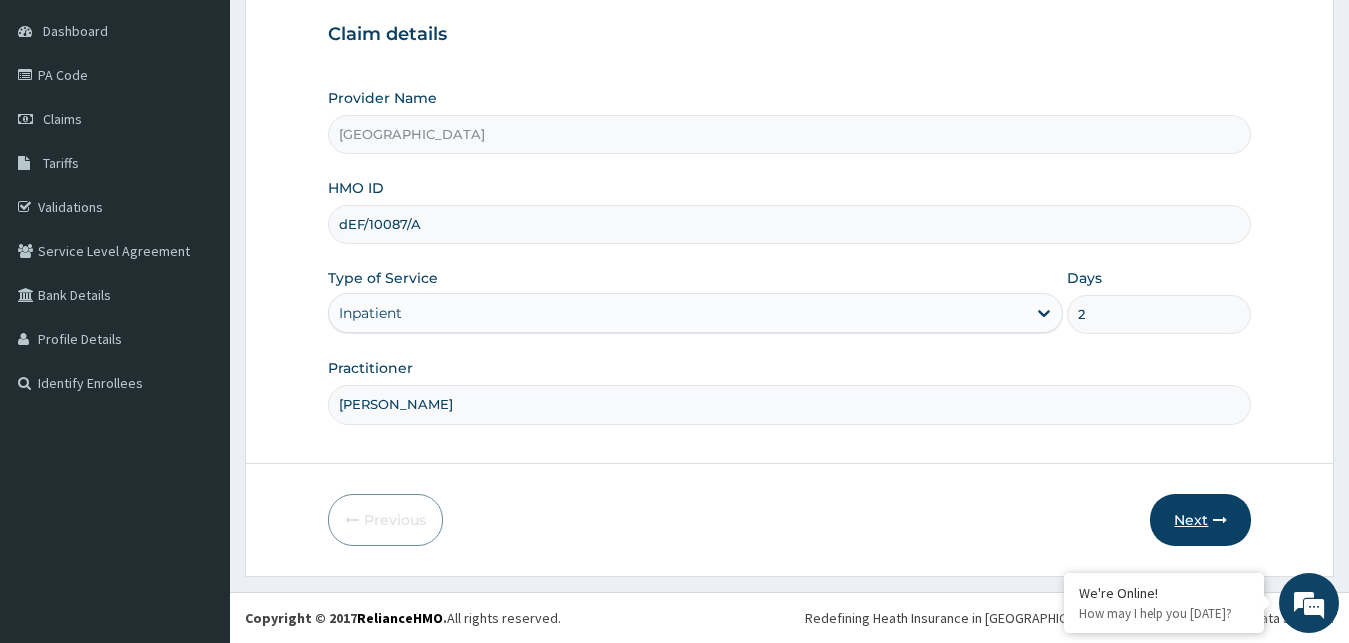 type on "PETER PRINCE" 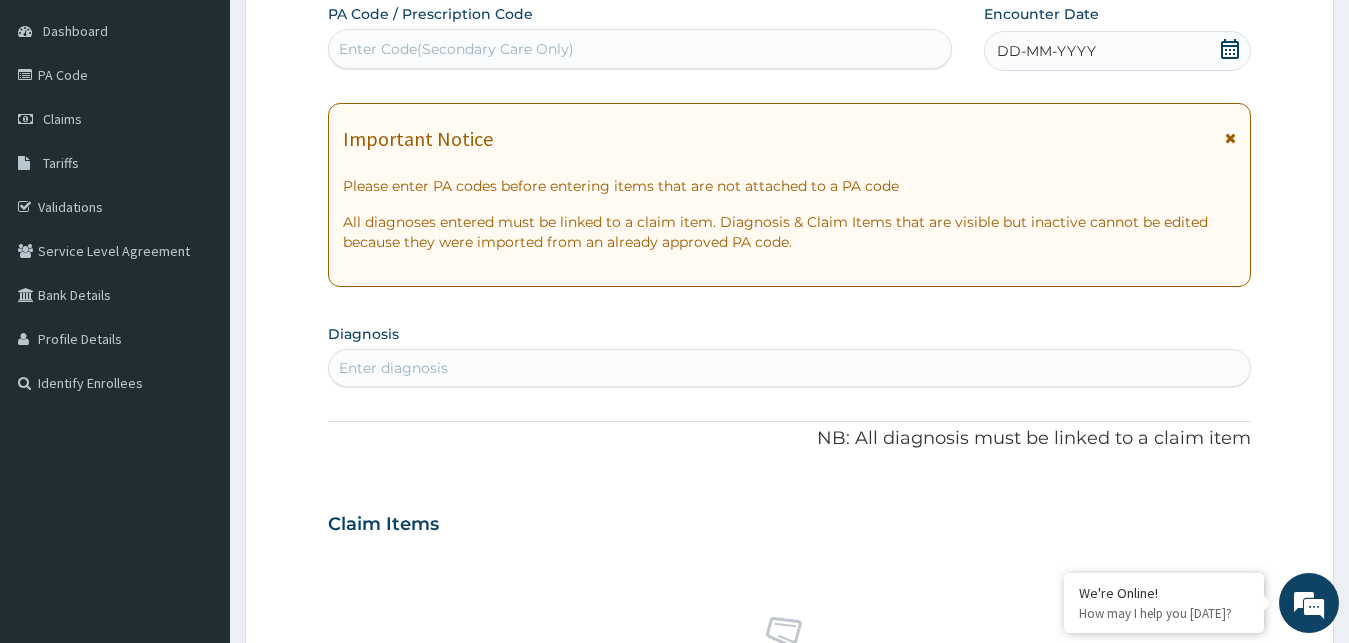 click on "Enter Code(Secondary Care Only)" at bounding box center (640, 49) 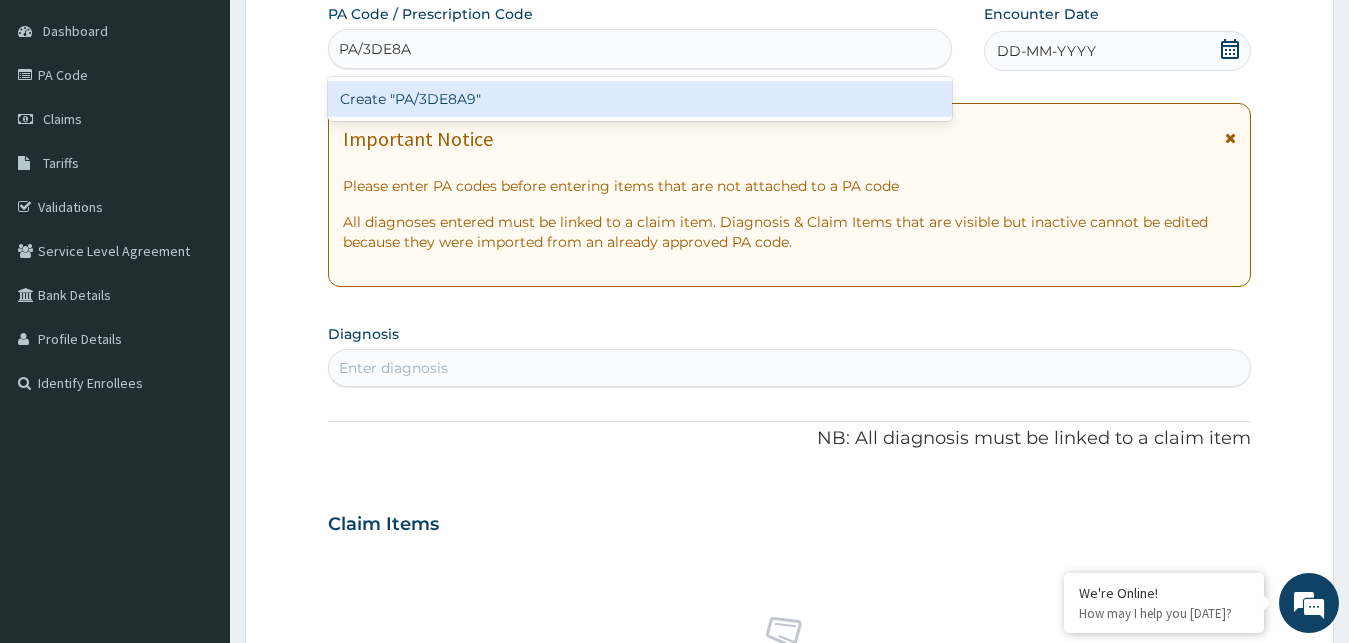 type on "PA/3DE8A9" 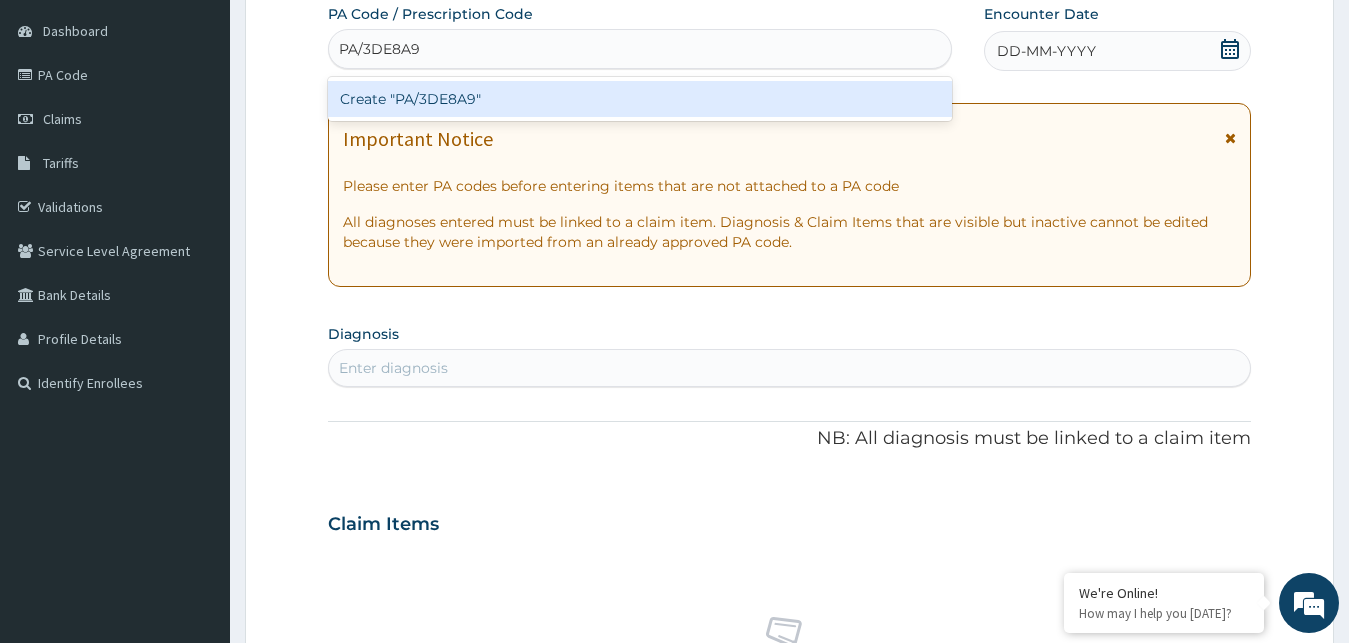 click on "Create "PA/3DE8A9"" at bounding box center [640, 99] 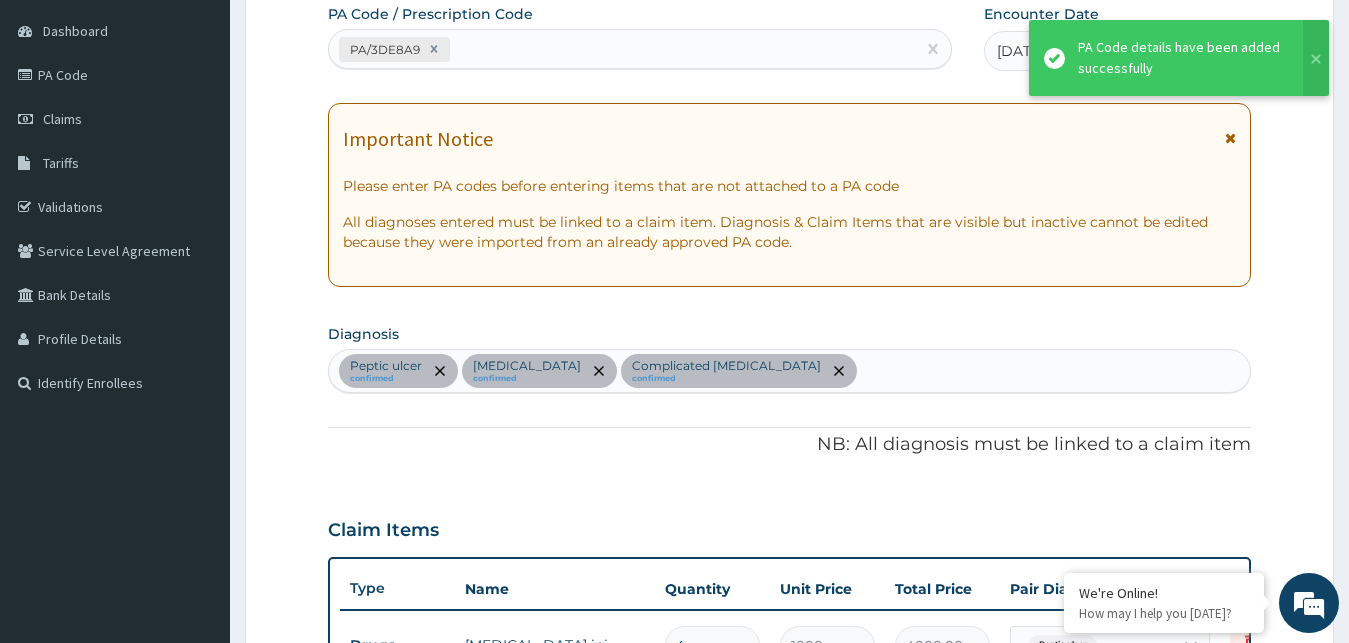 scroll, scrollTop: 1339, scrollLeft: 0, axis: vertical 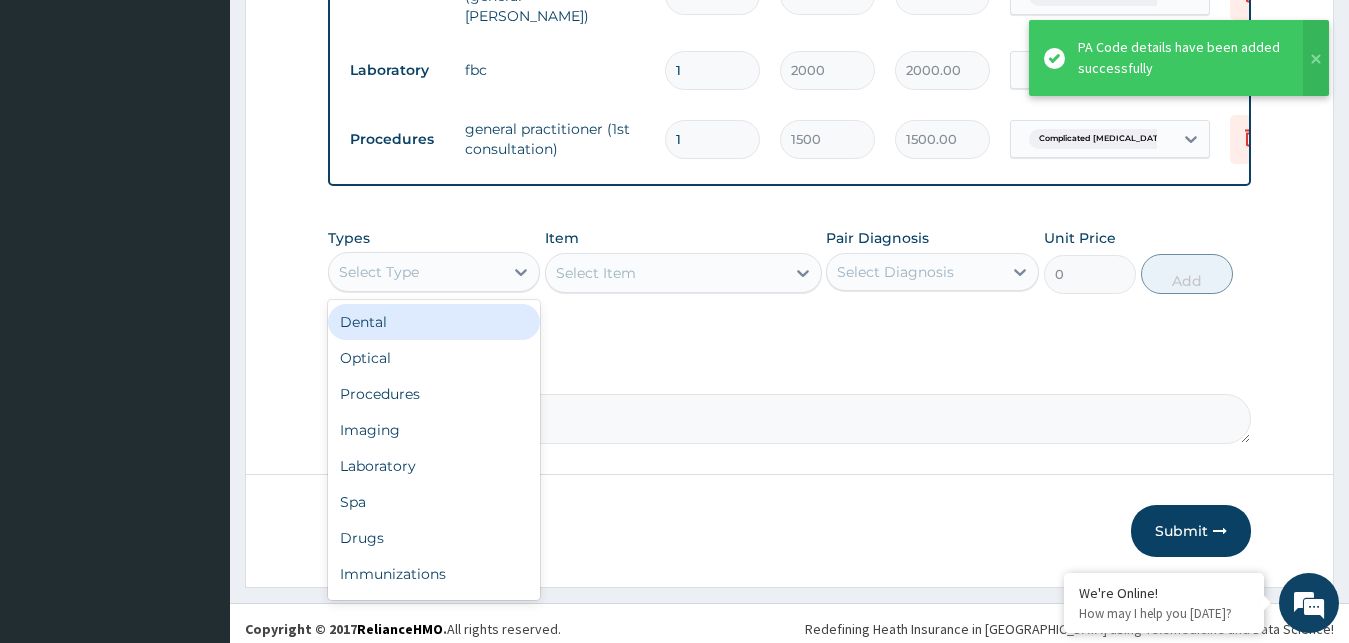 click on "Select Type" at bounding box center (416, 272) 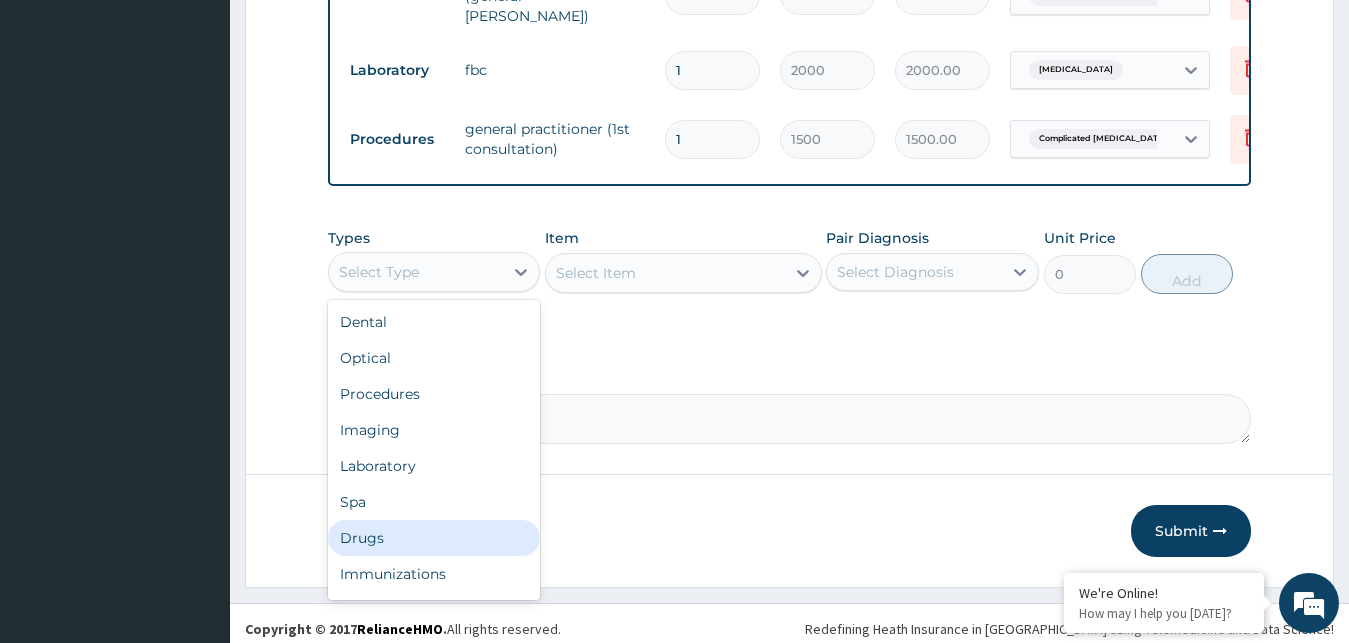 click on "Drugs" at bounding box center (434, 538) 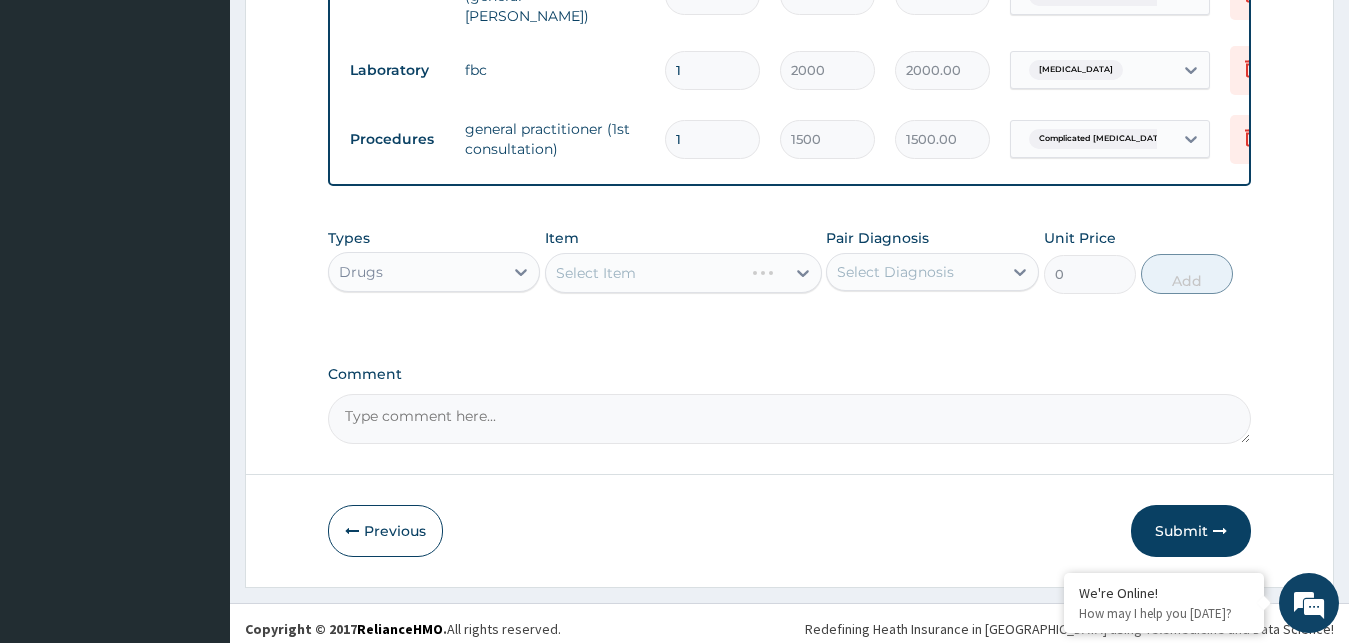 click on "Select Diagnosis" at bounding box center [895, 272] 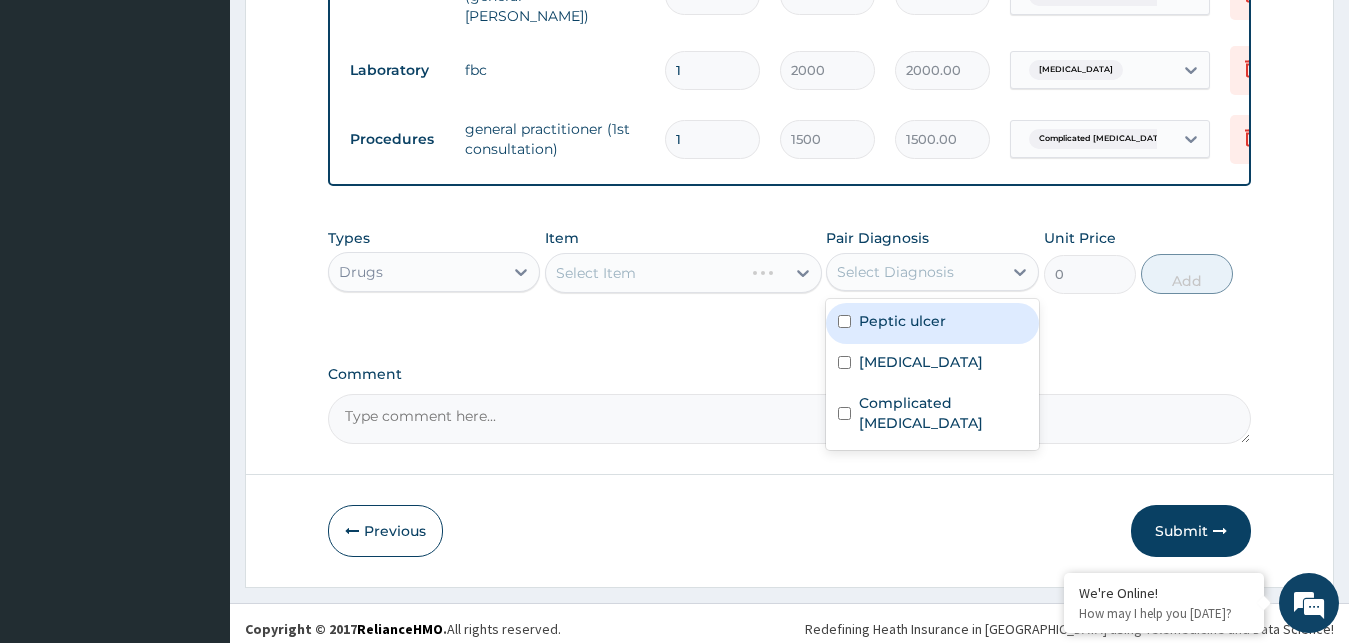 click on "Peptic ulcer" at bounding box center [902, 321] 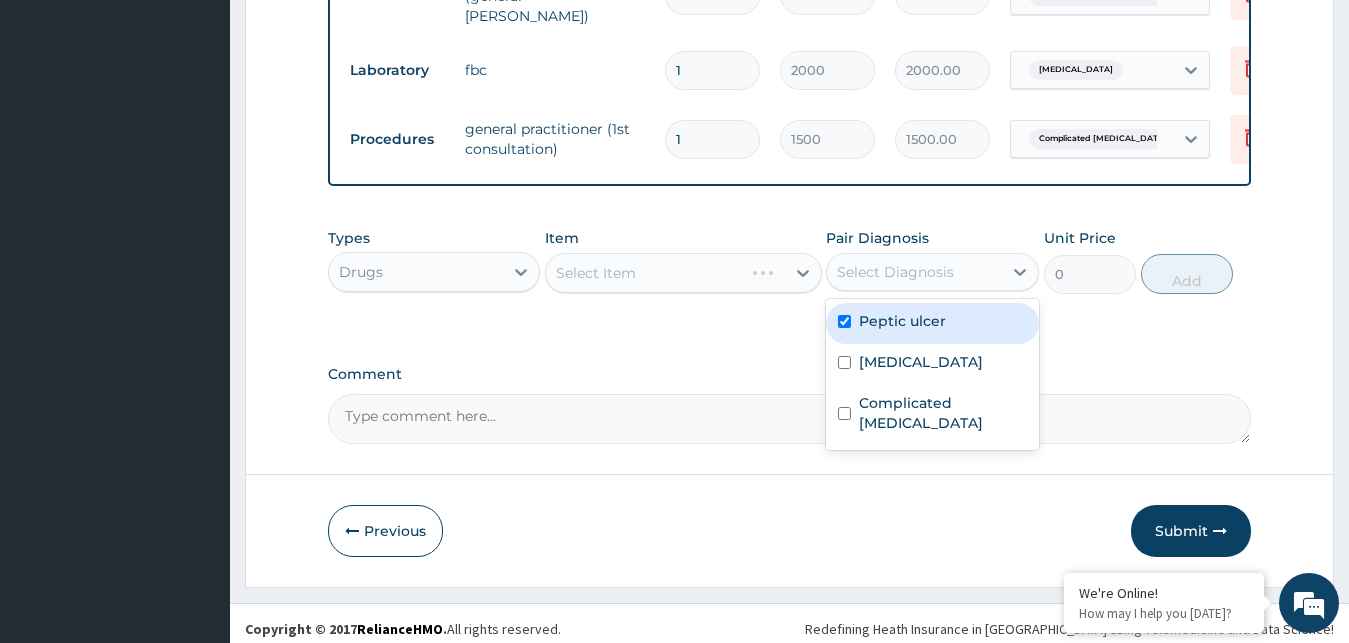 checkbox on "true" 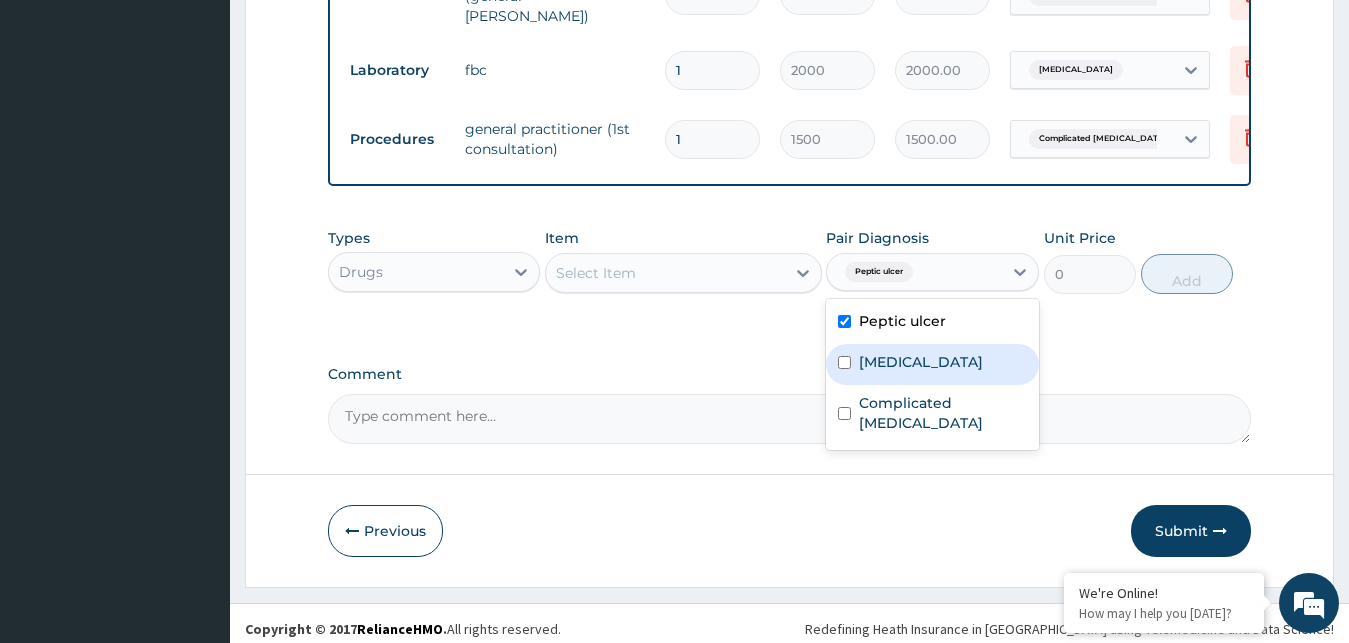 drag, startPoint x: 883, startPoint y: 352, endPoint x: 836, endPoint y: 314, distance: 60.440052 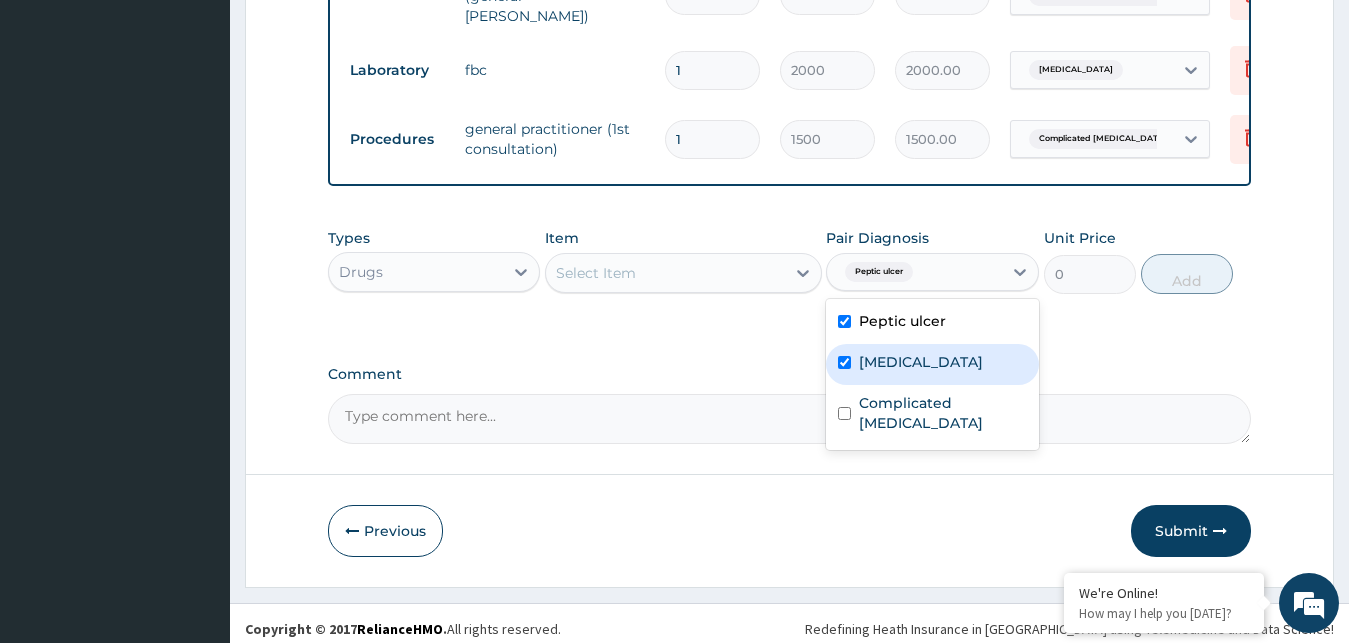 checkbox on "true" 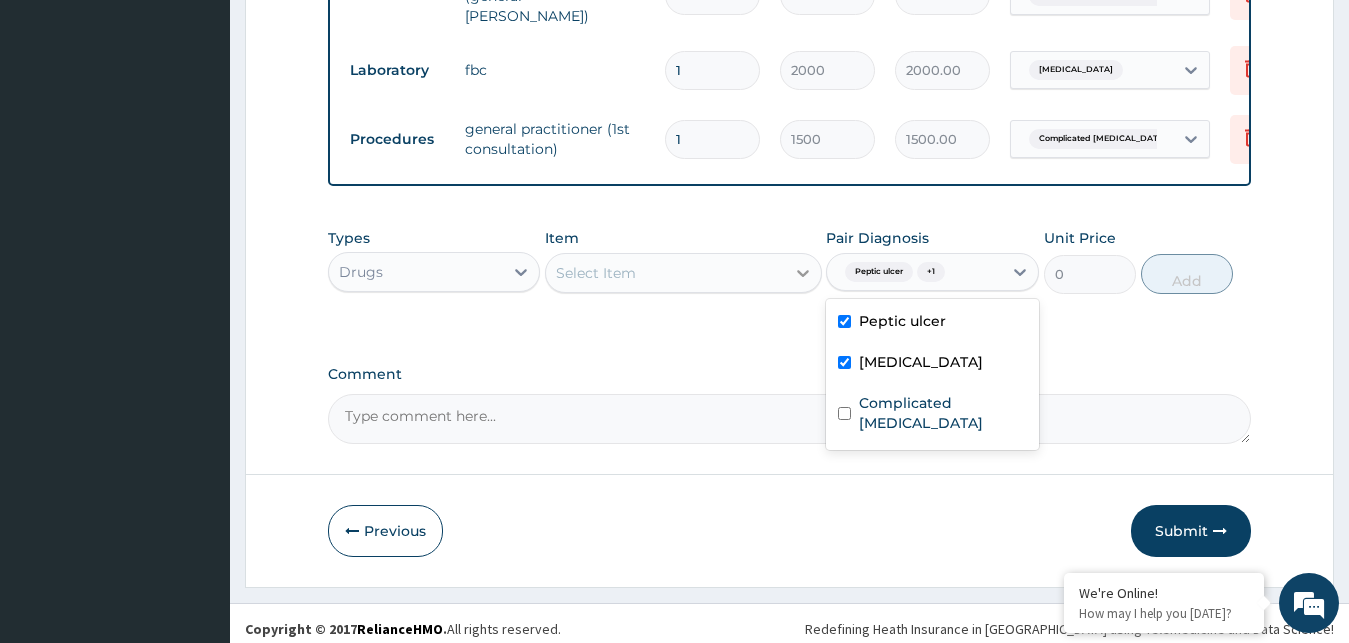 click 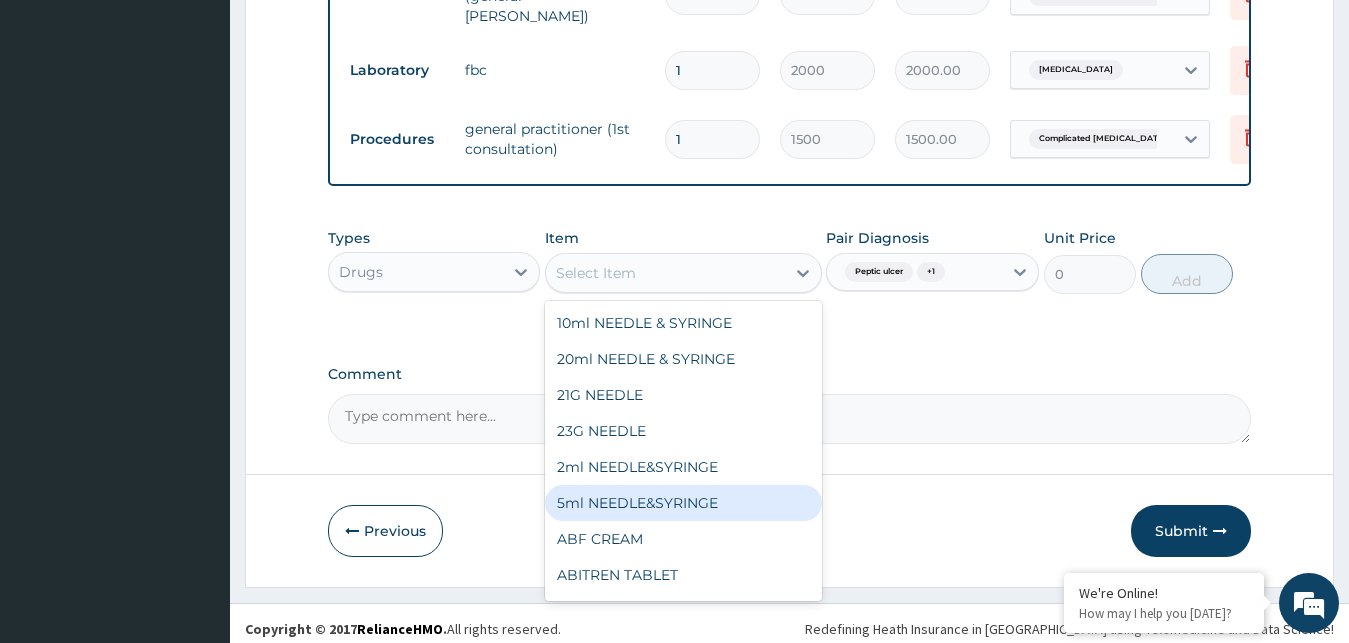 click on "5ml NEEDLE&SYRINGE" at bounding box center (683, 503) 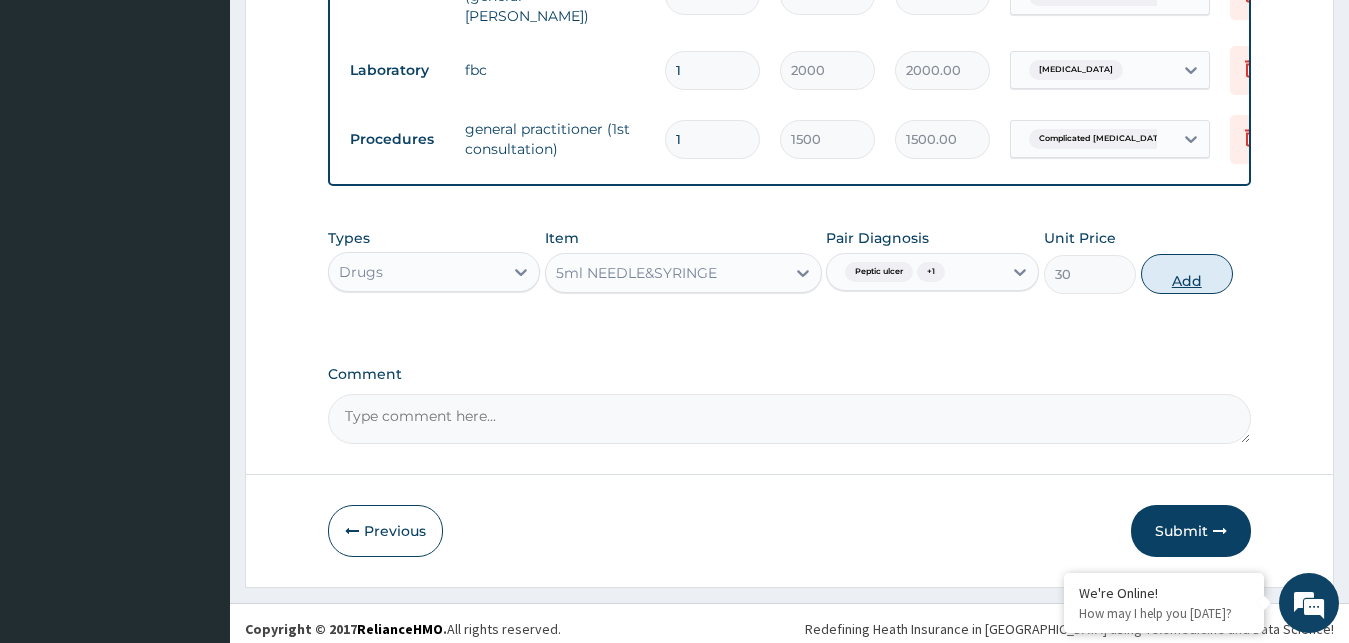 click on "Add" at bounding box center [1187, 274] 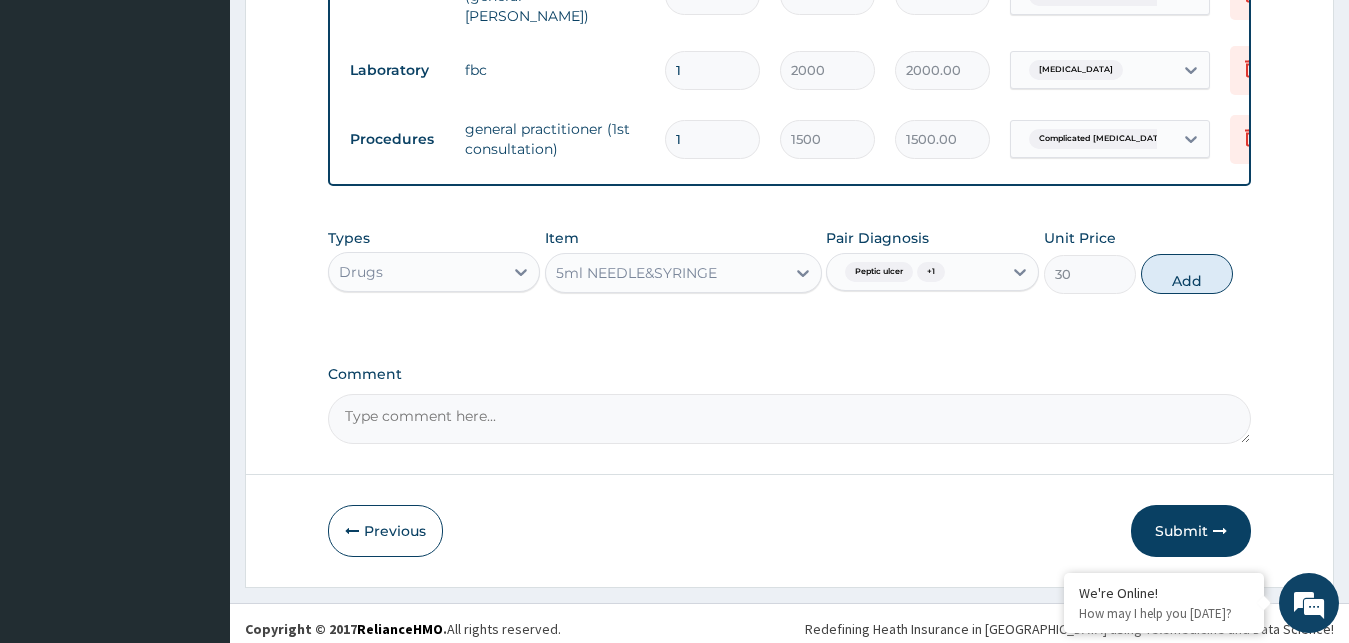 type on "0" 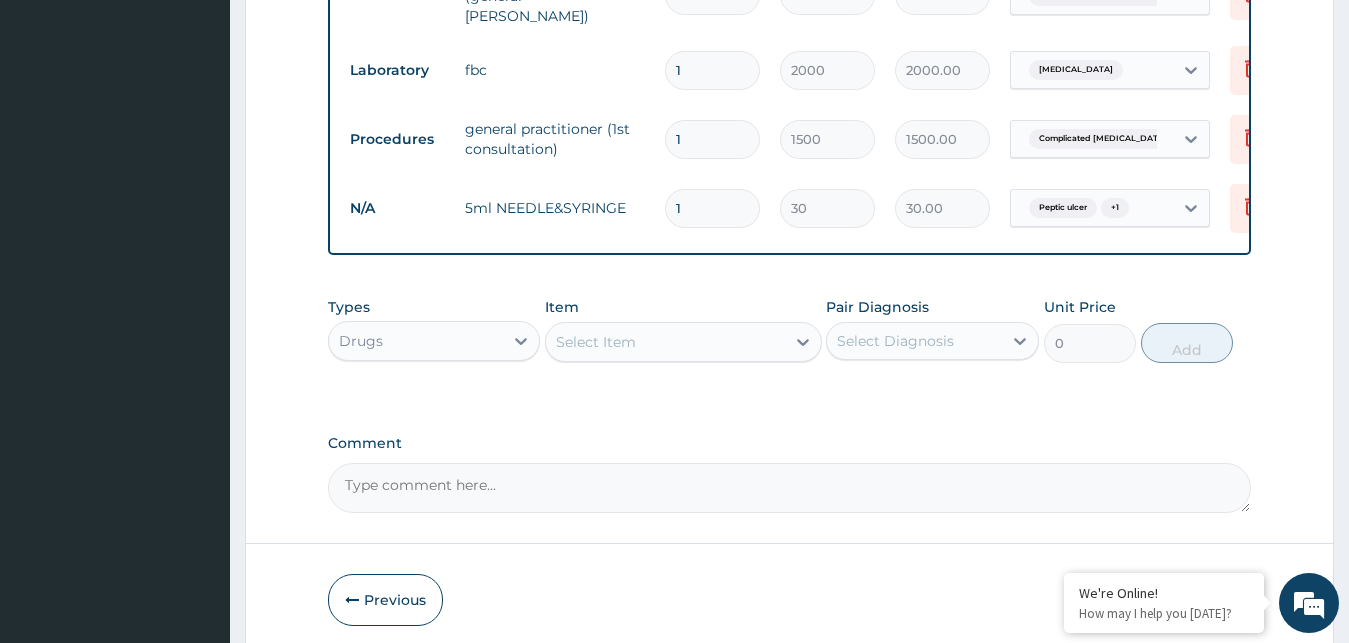 click on "Select Item" at bounding box center (665, 342) 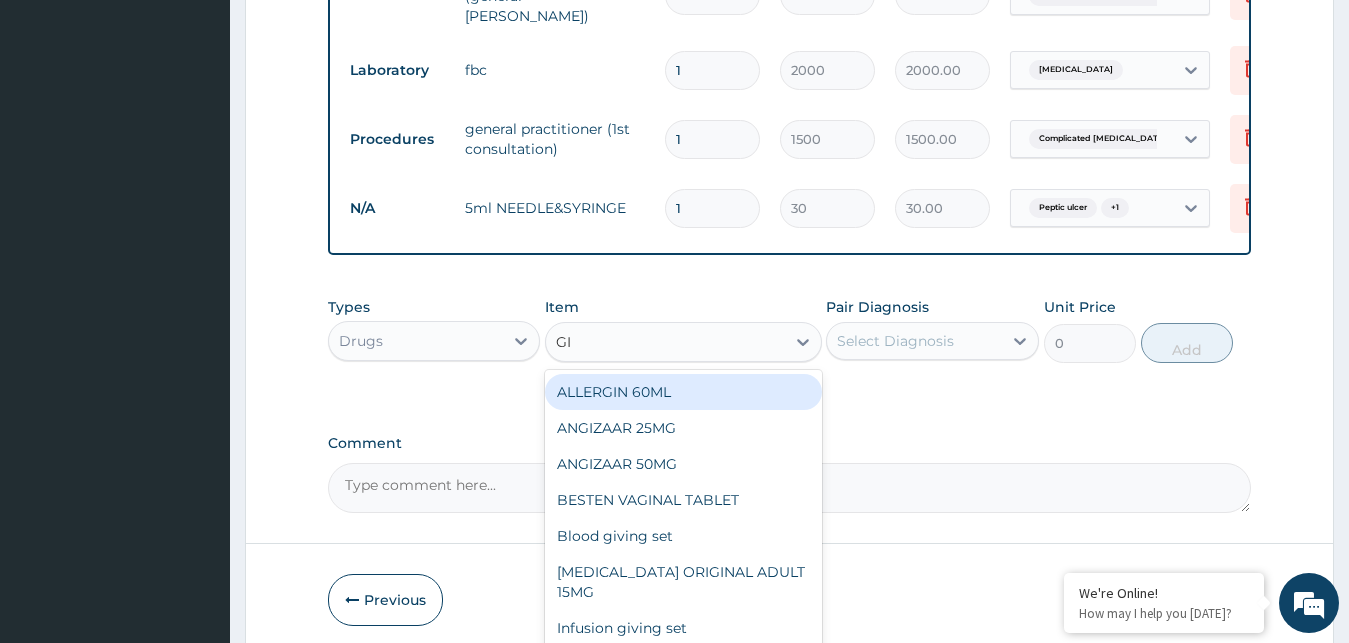 type on "GIV" 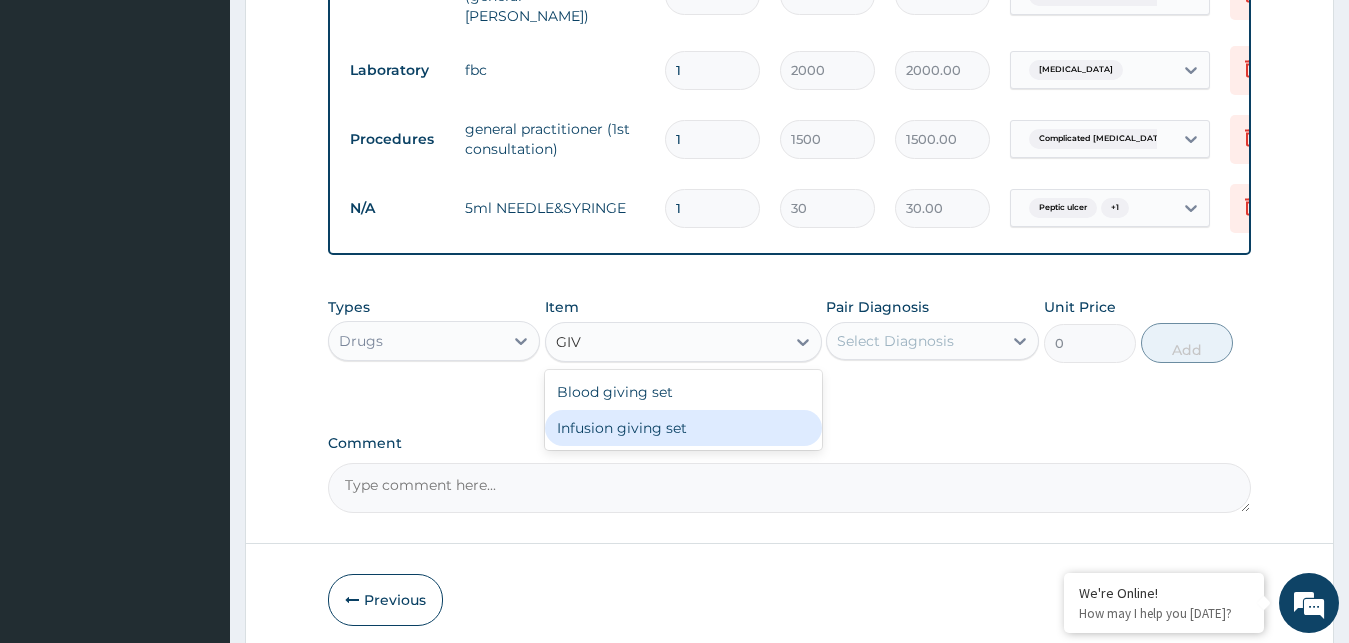 click on "Infusion giving set" at bounding box center [683, 428] 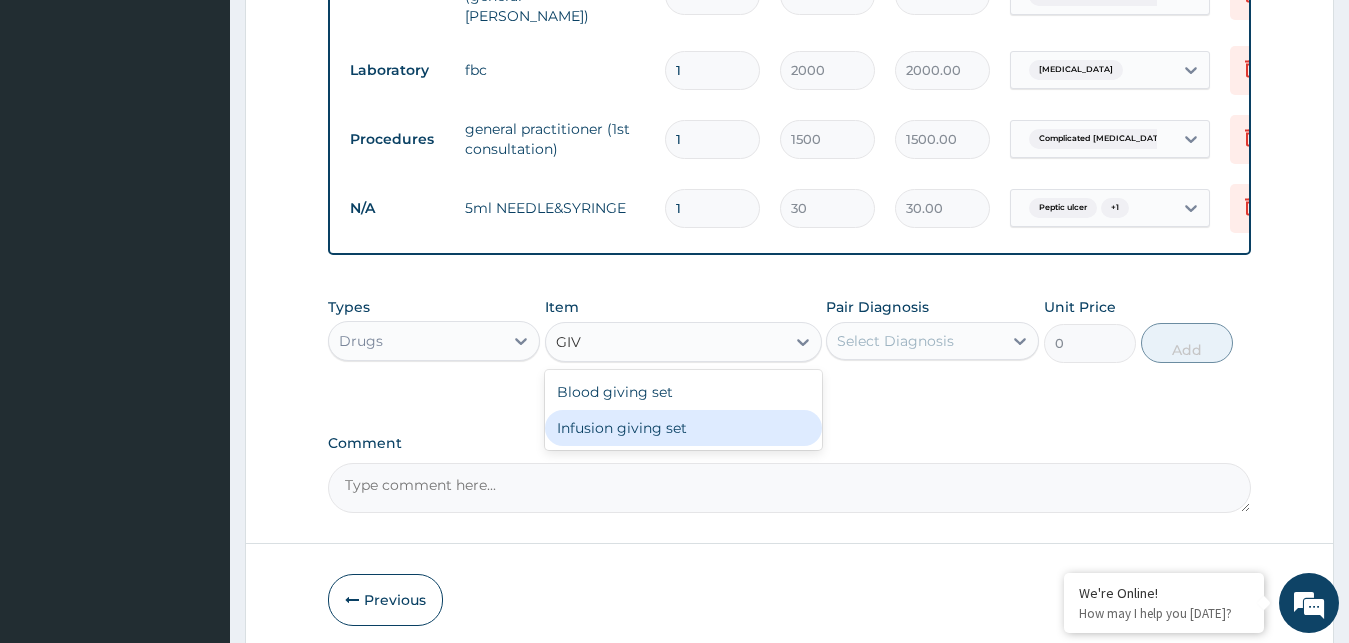 type 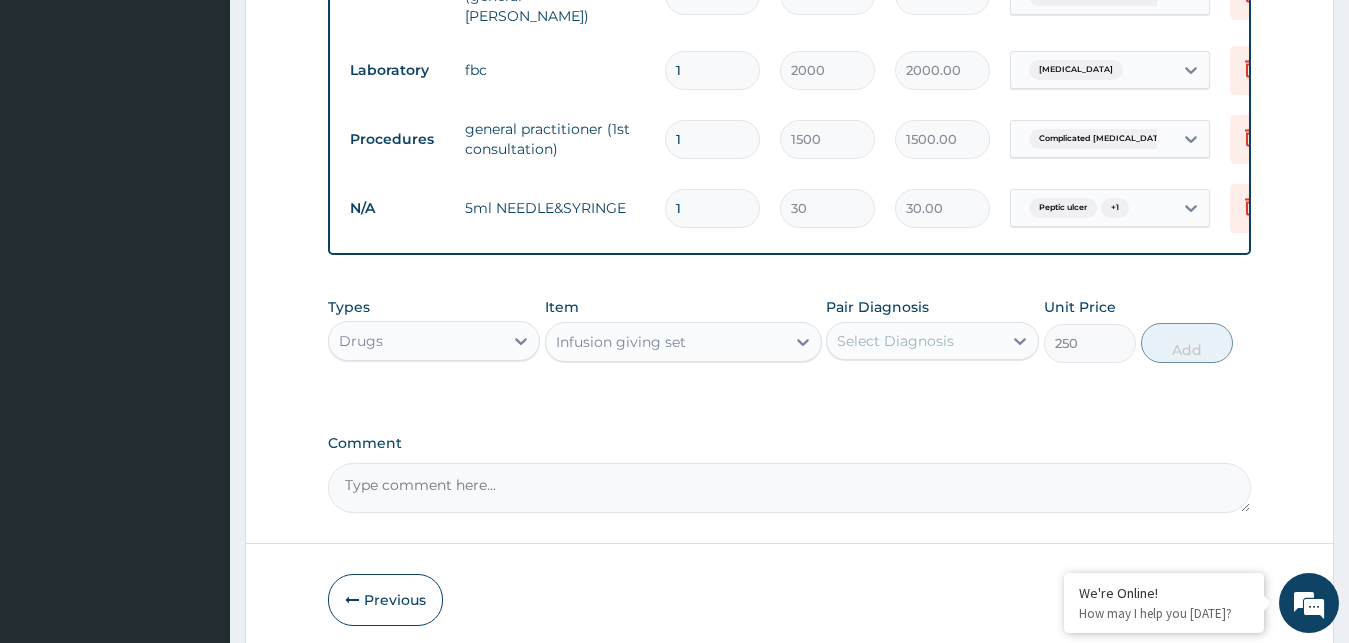 click on "Select Diagnosis" at bounding box center (895, 341) 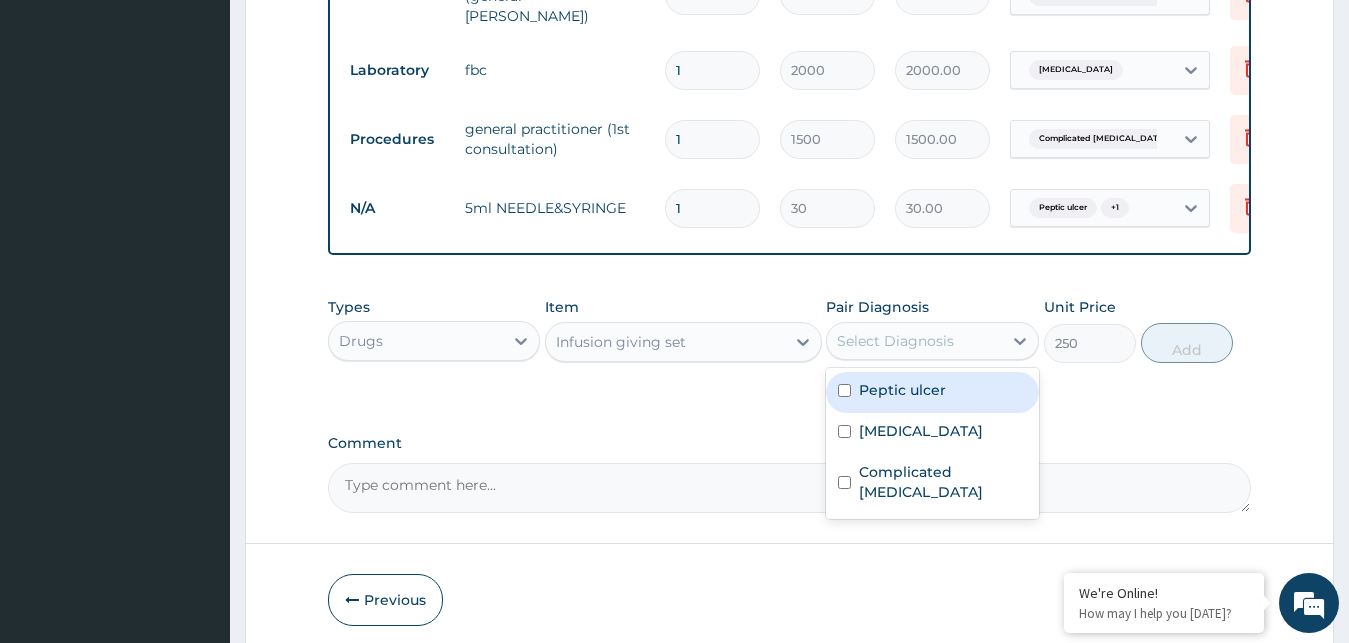click on "Peptic ulcer" at bounding box center [932, 392] 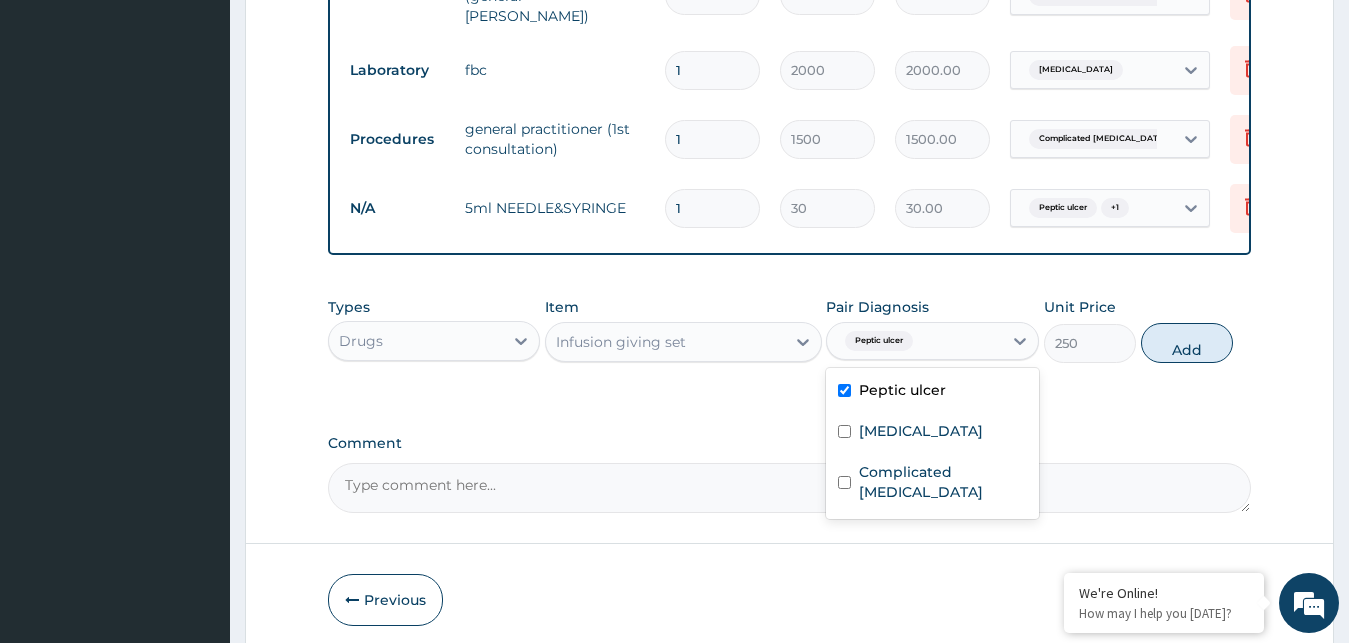 checkbox on "true" 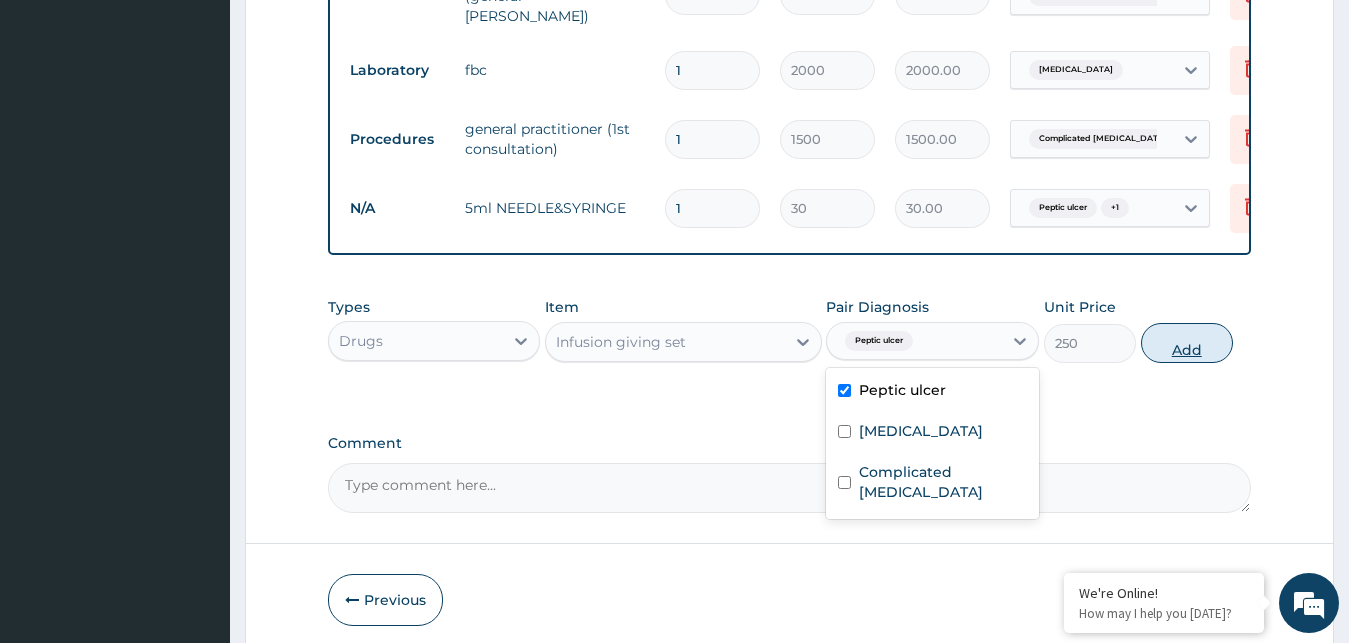 click on "Add" at bounding box center (1187, 343) 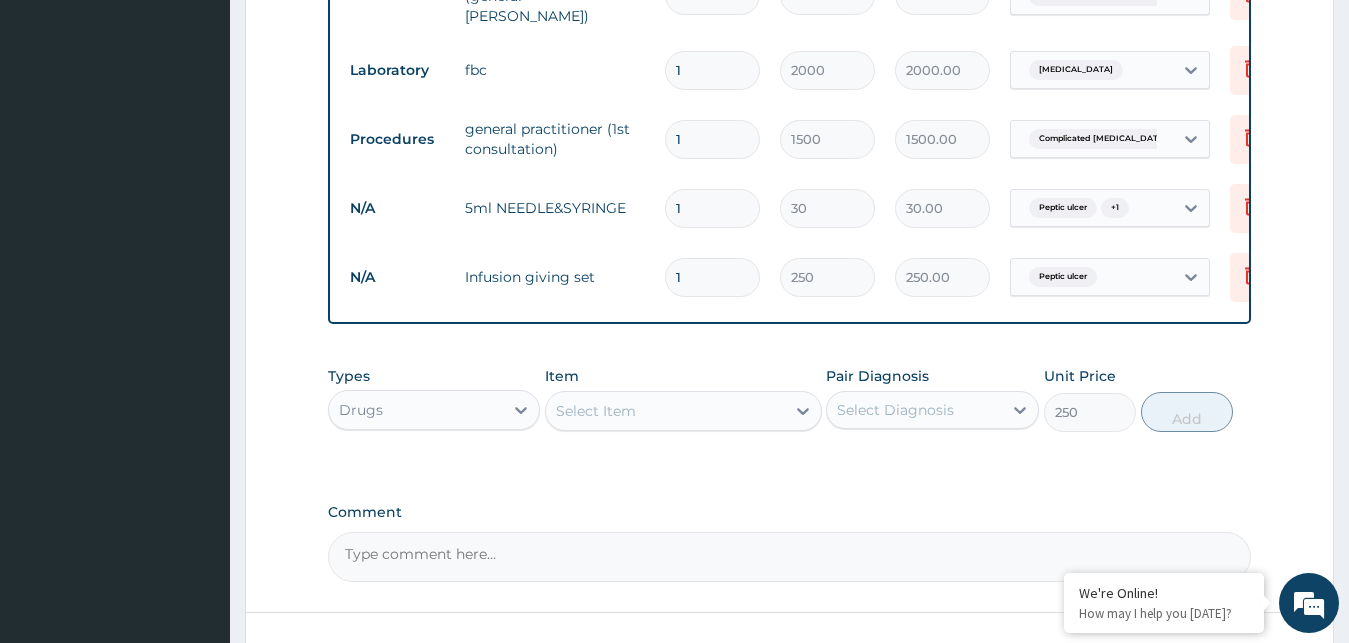type on "0" 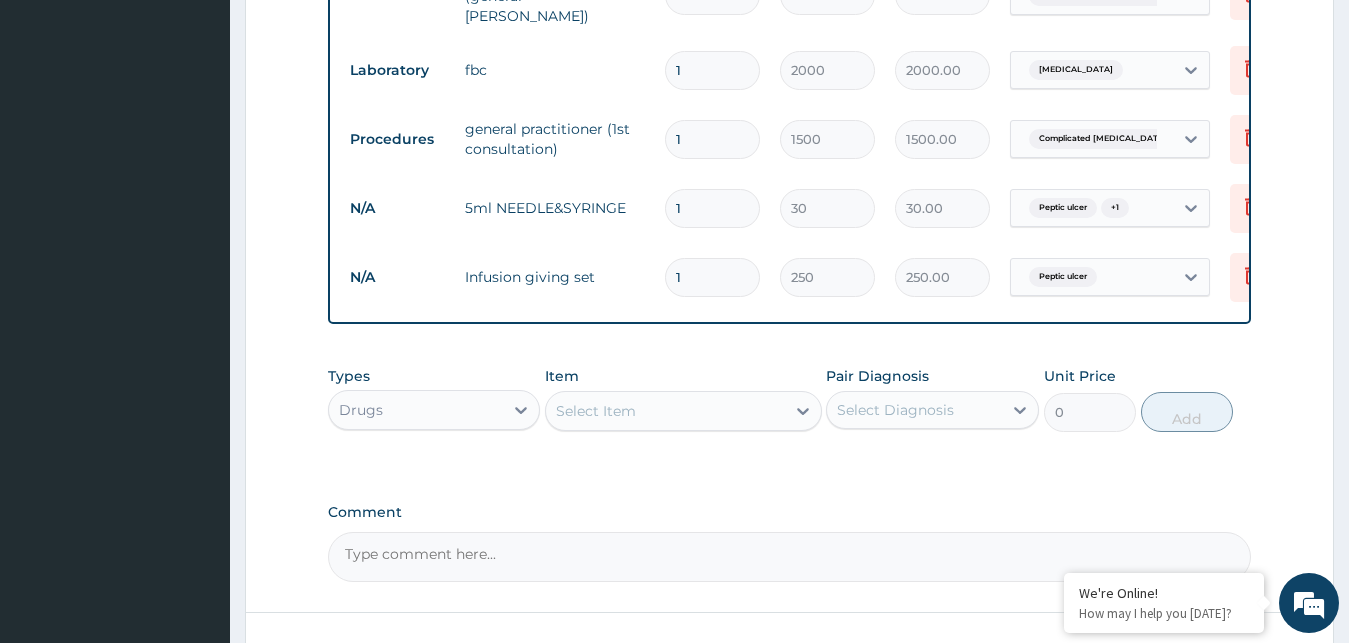 click on "Select Item" at bounding box center (665, 411) 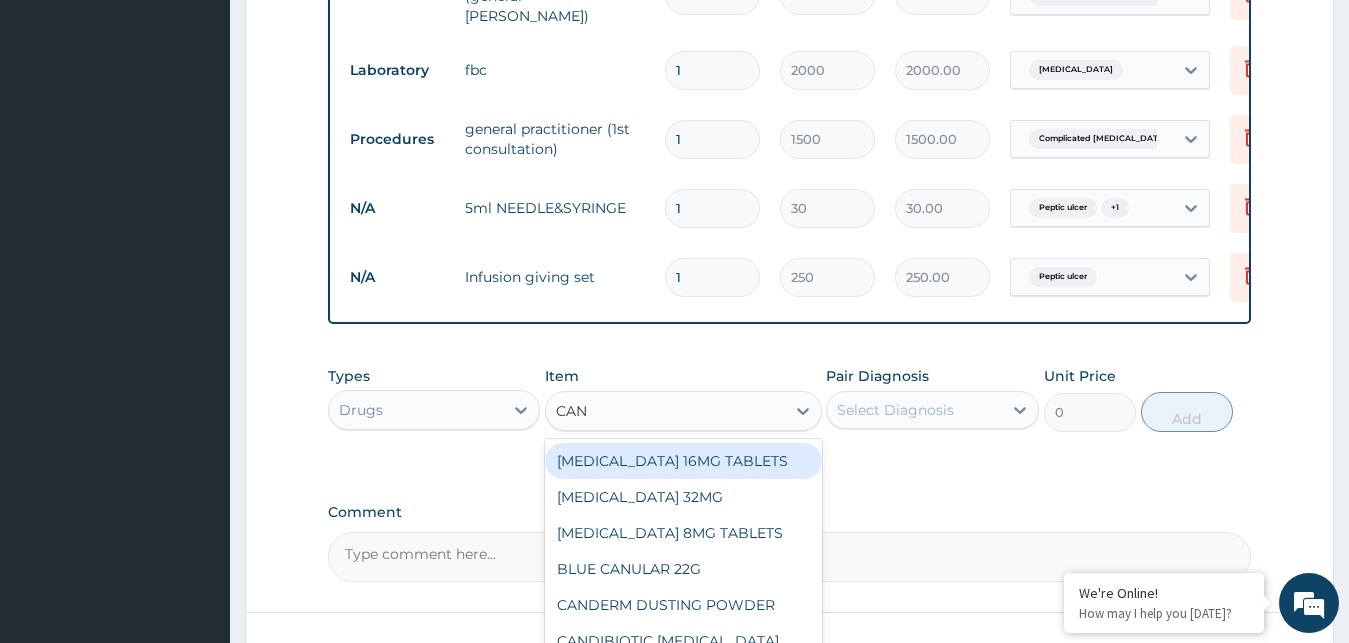 type on "CANN" 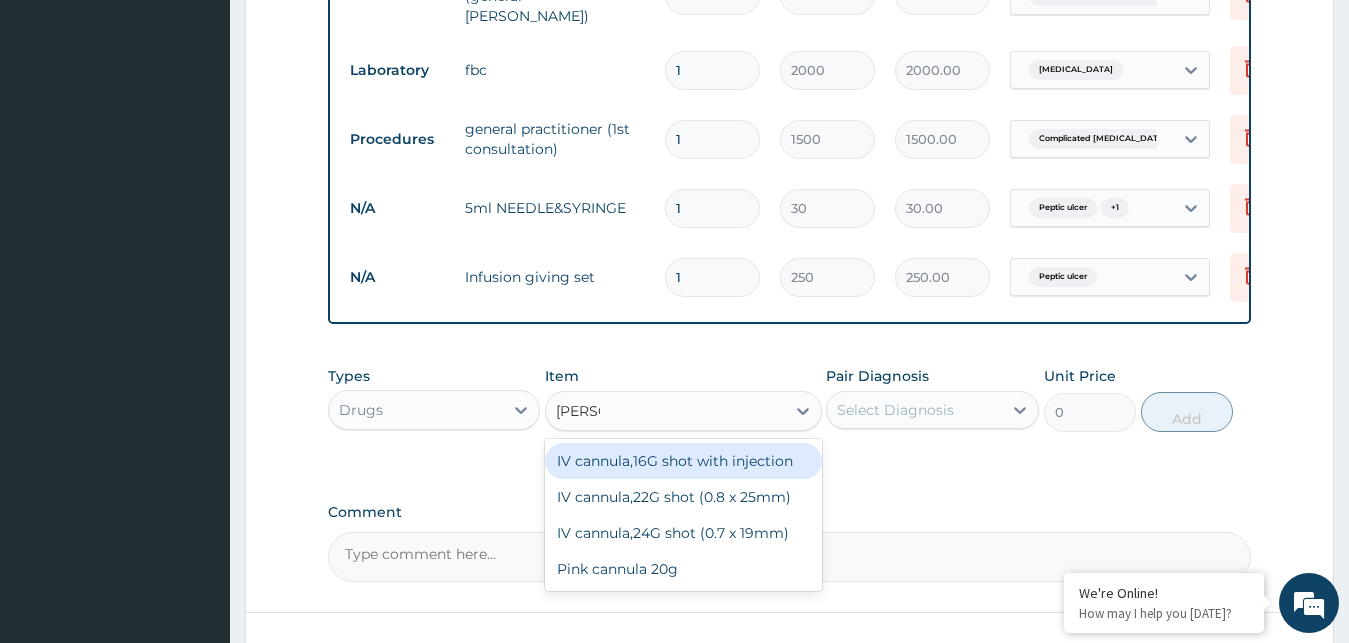 click on "IV cannula,16G shot with injection" at bounding box center [683, 461] 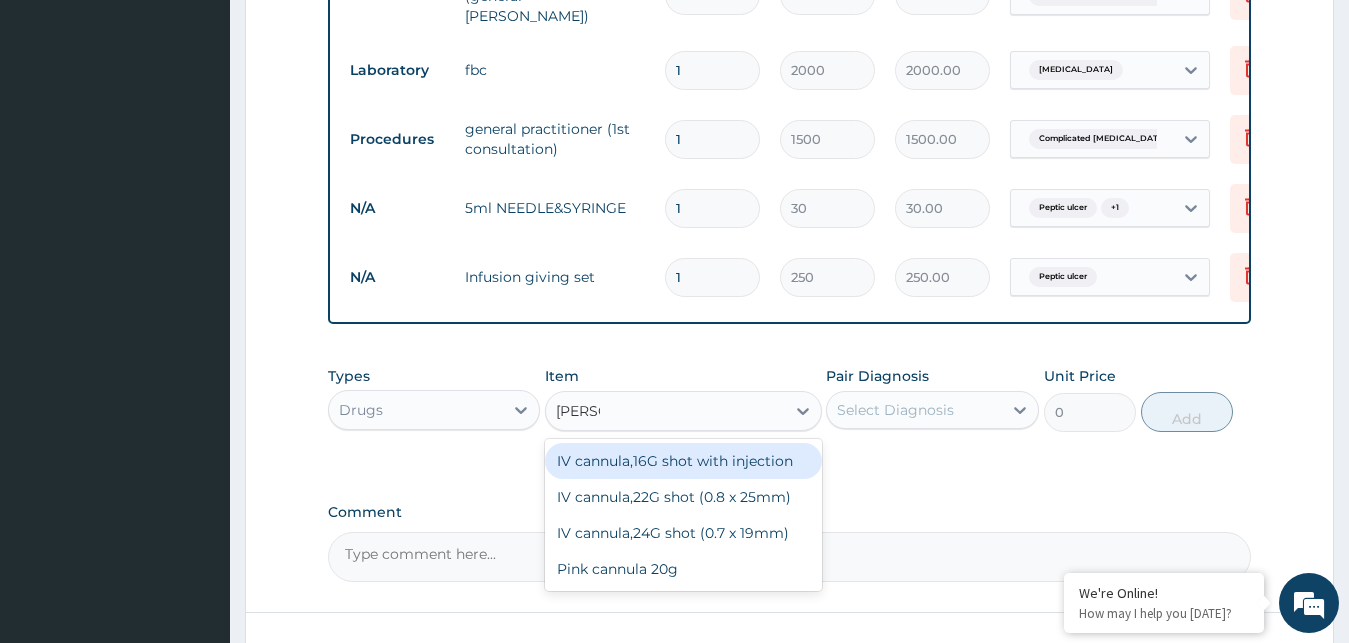 type 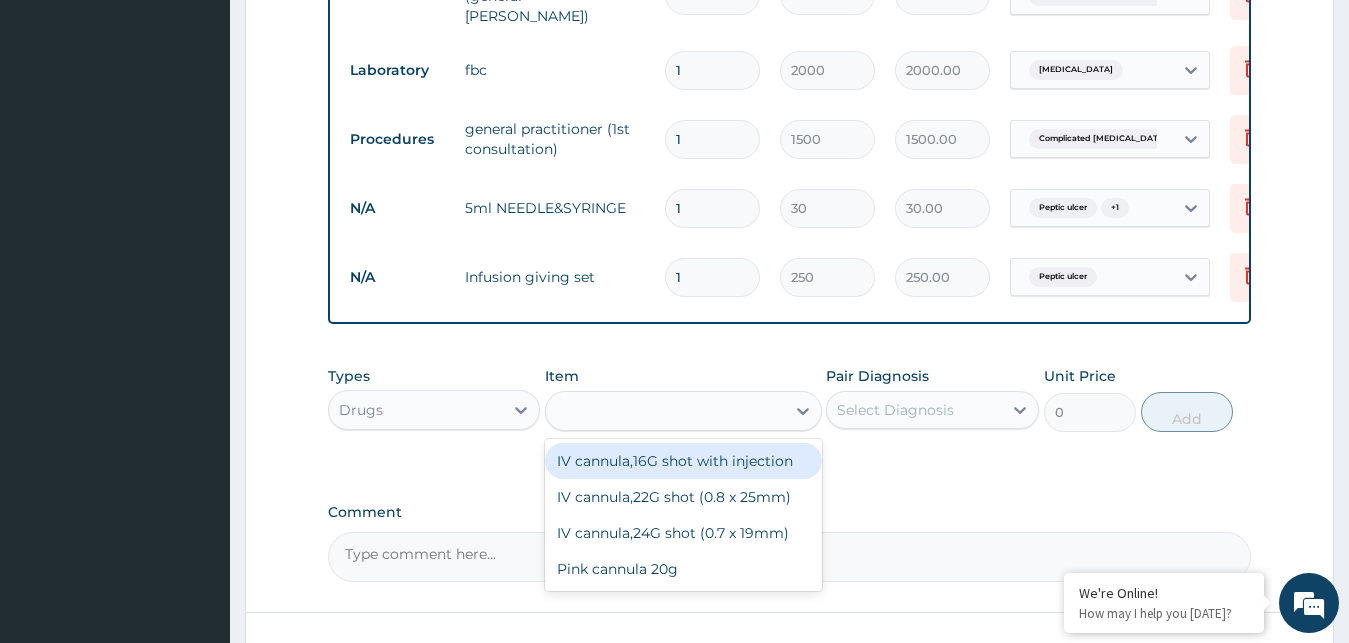 type on "350" 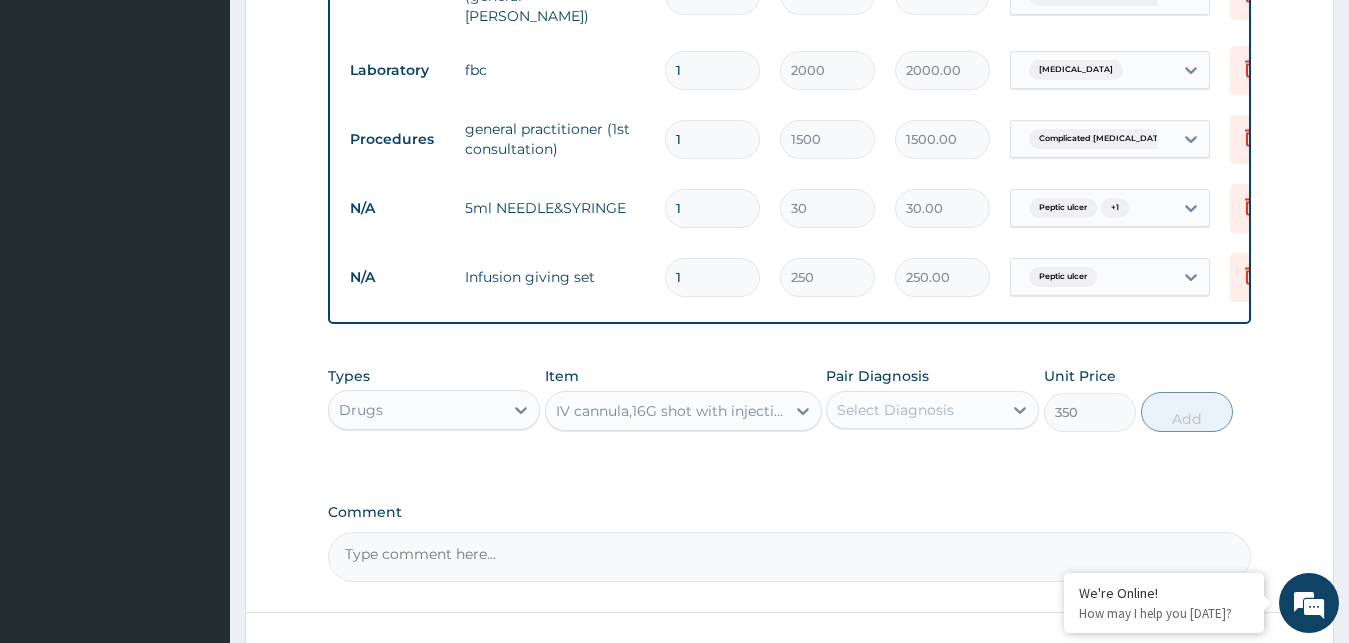 click on "Select Diagnosis" at bounding box center [914, 410] 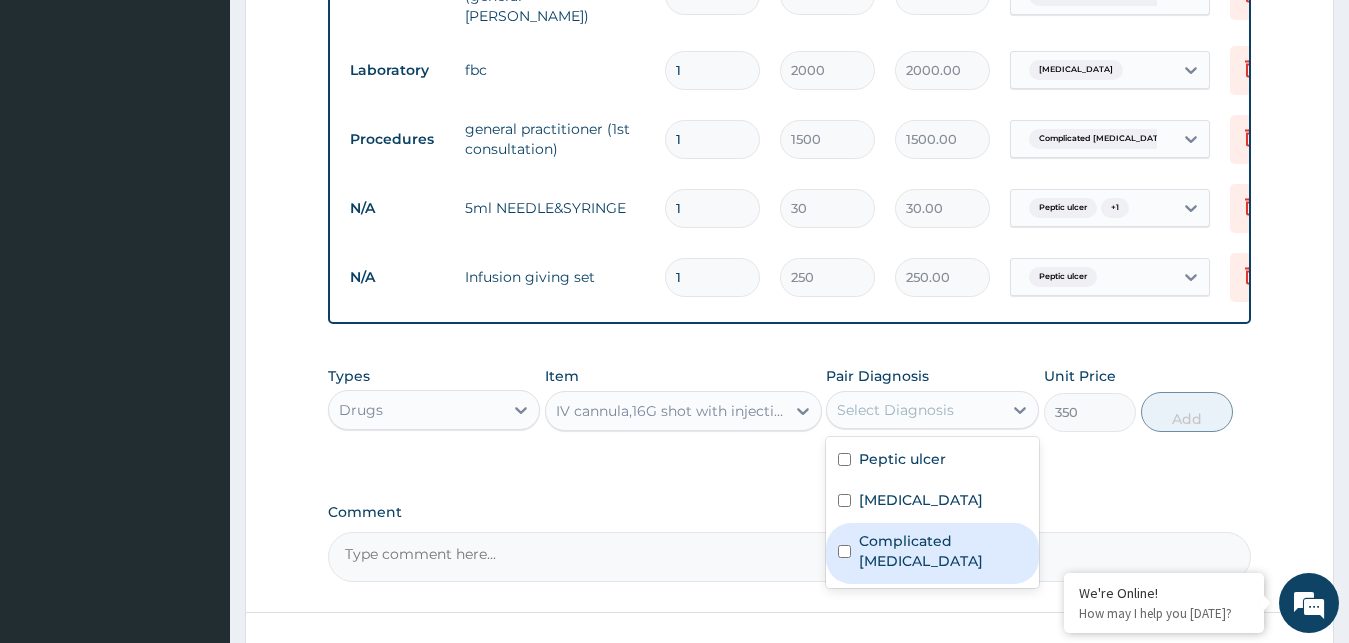 click on "Complicated malaria" at bounding box center (932, 553) 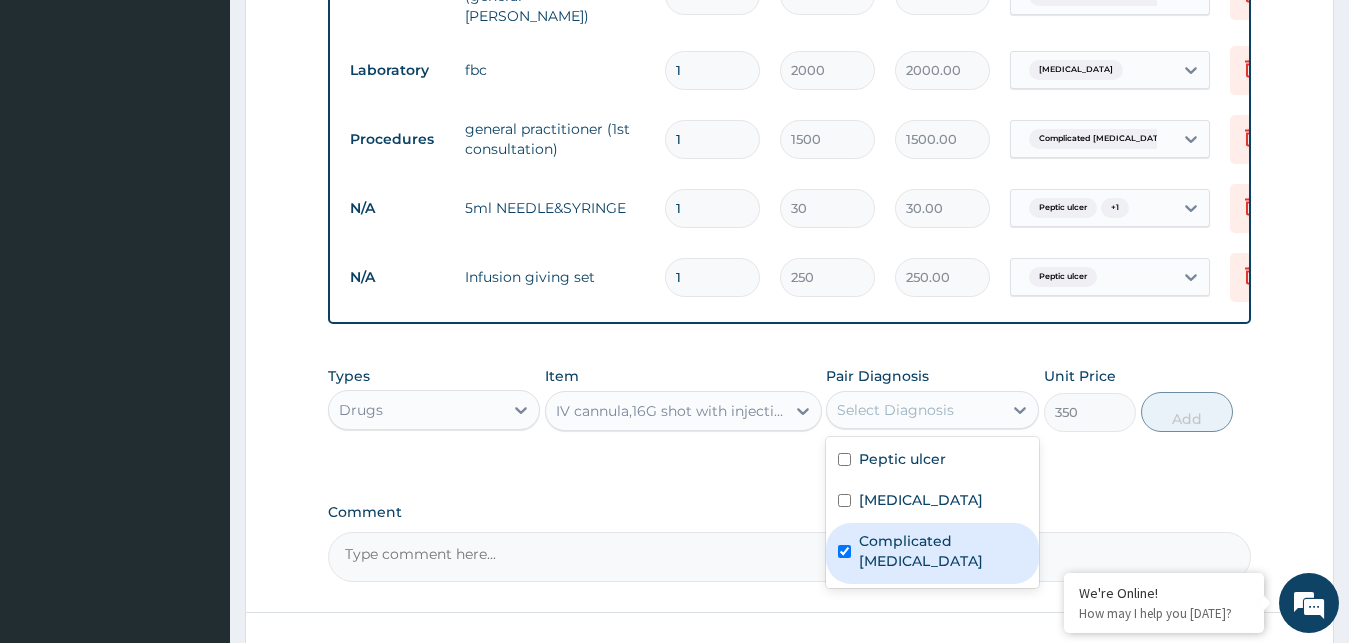 checkbox on "true" 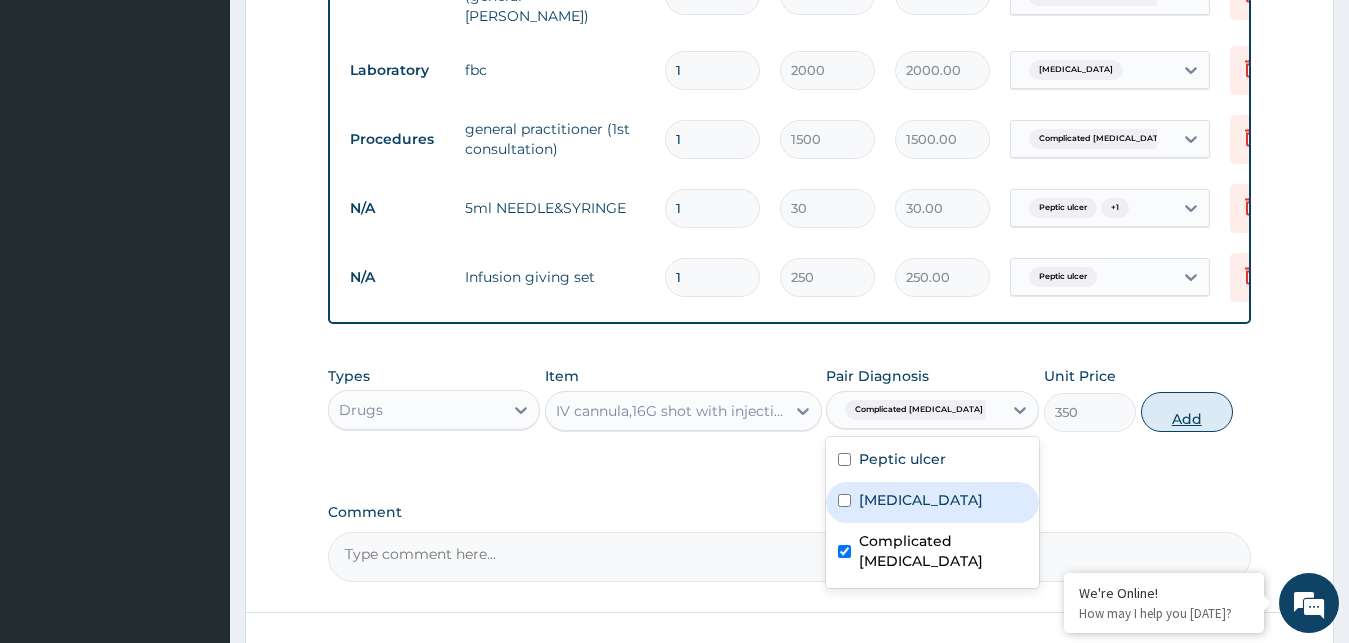 click on "Add" at bounding box center (1187, 412) 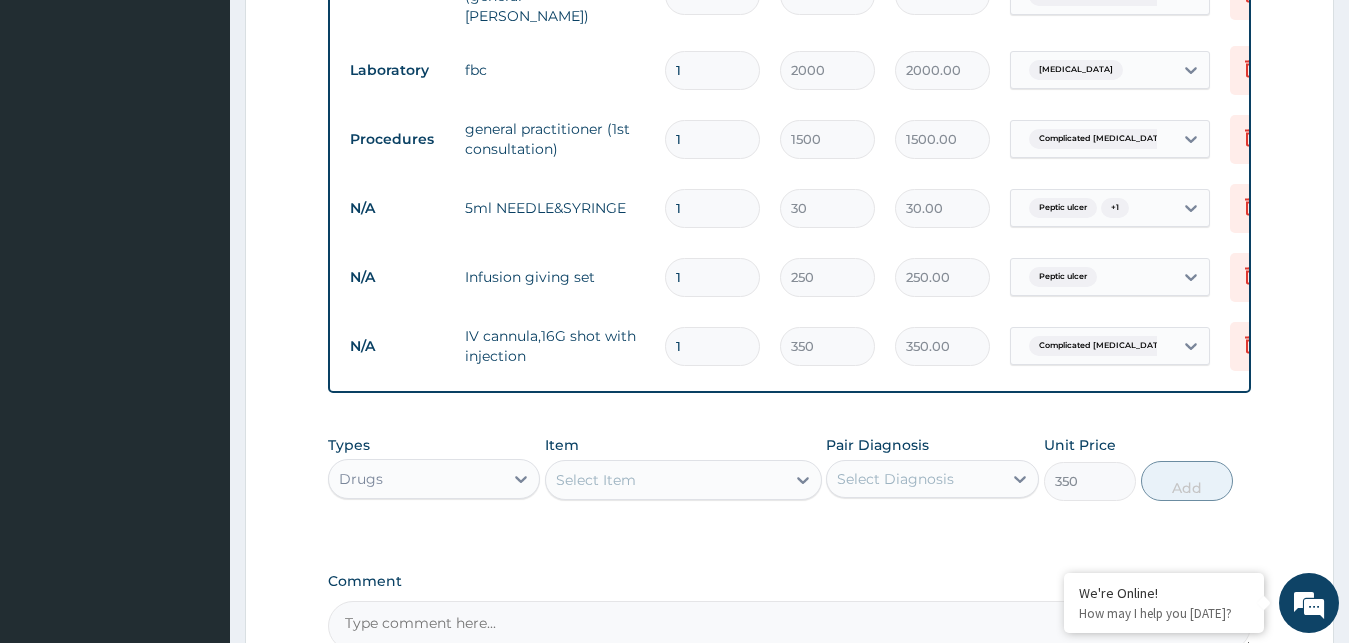 type on "0" 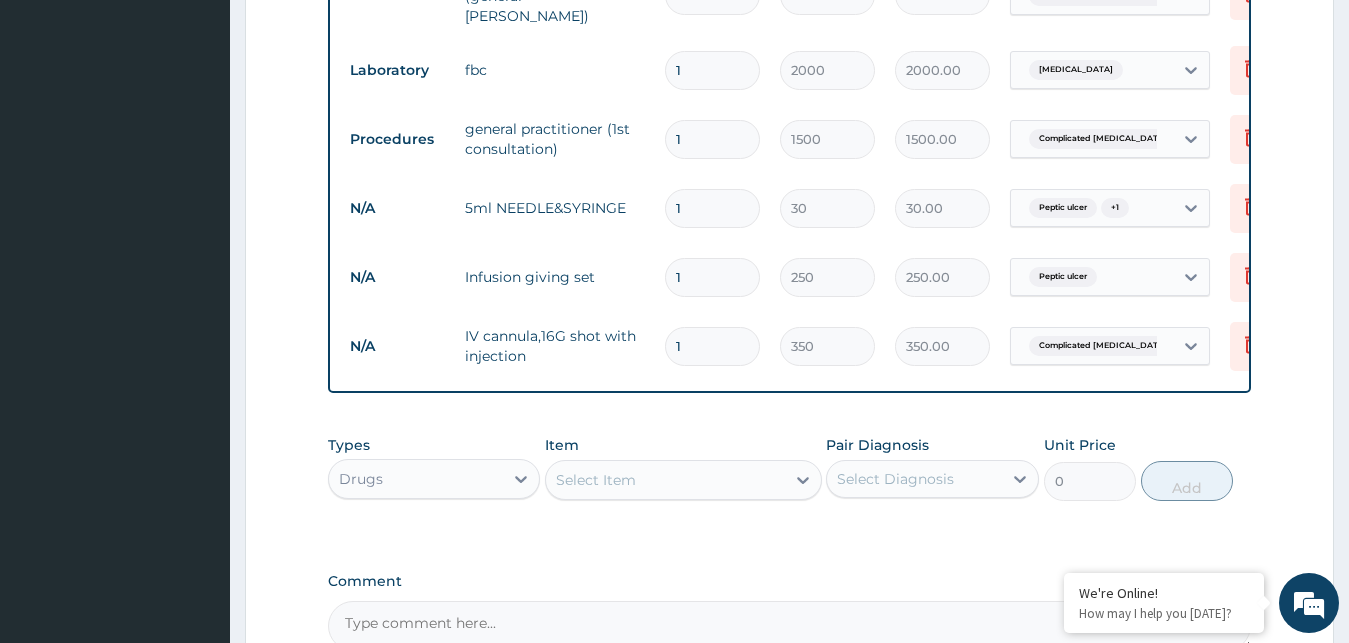 click on "1" at bounding box center [712, 208] 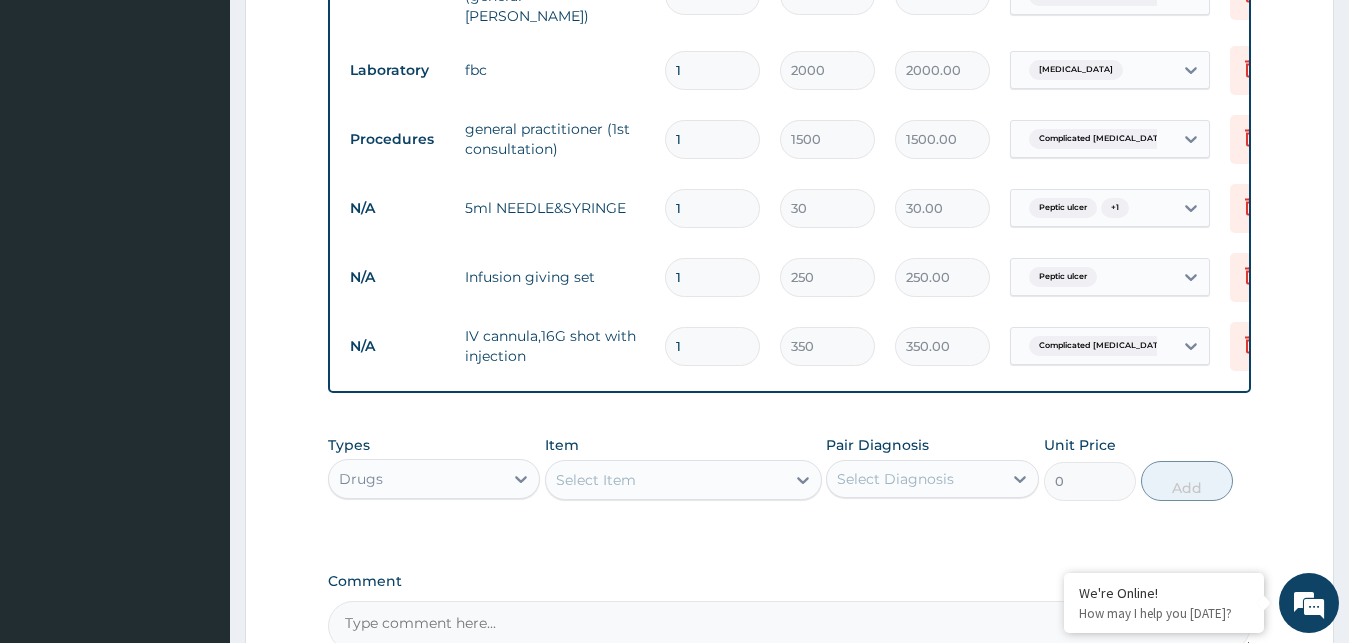 type on "6" 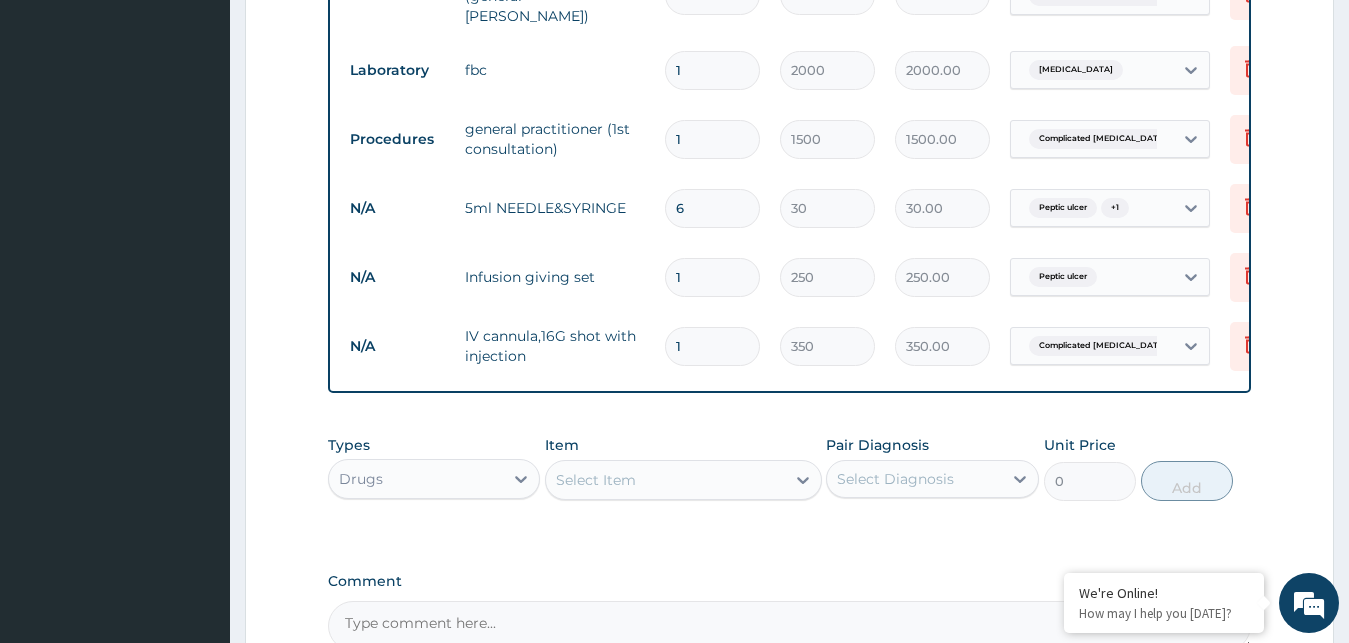 type on "180.00" 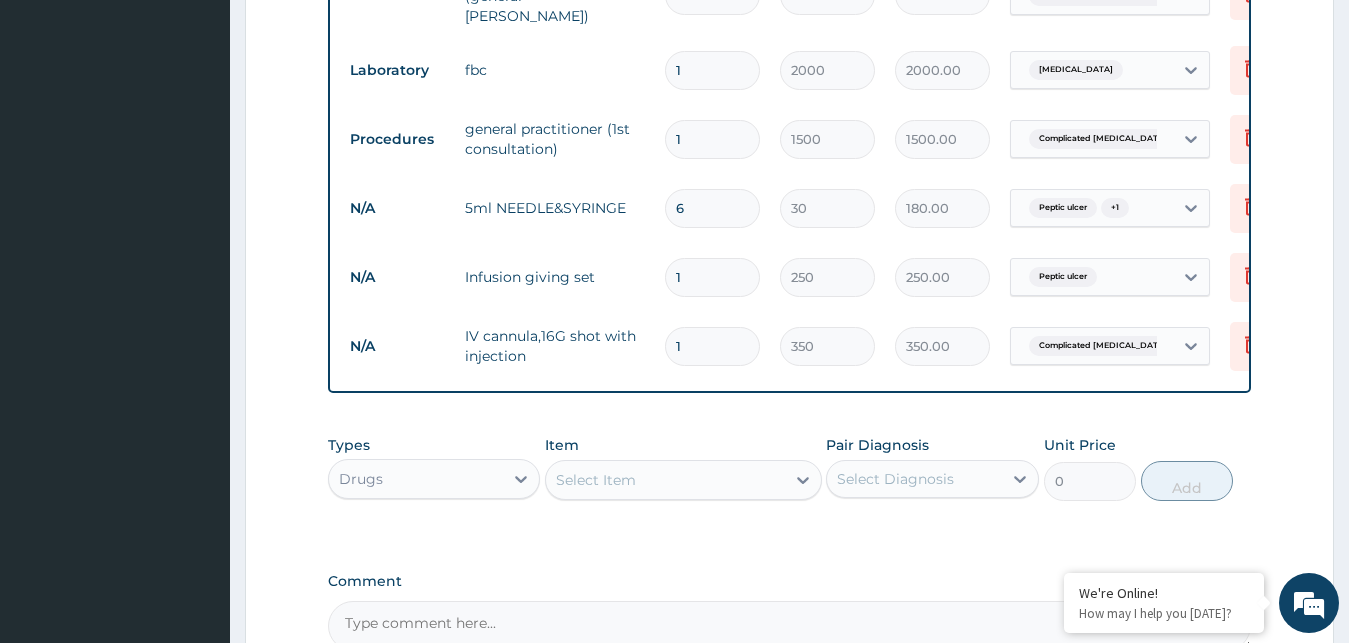 scroll, scrollTop: 1756, scrollLeft: 0, axis: vertical 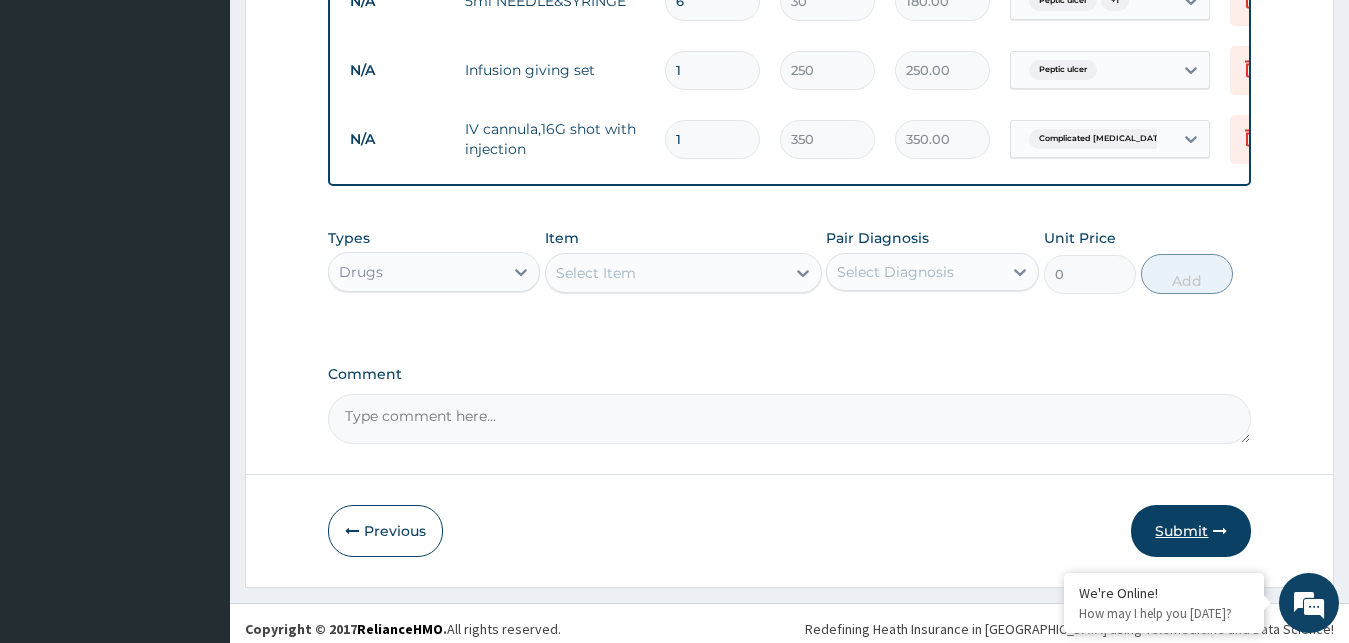 type on "6" 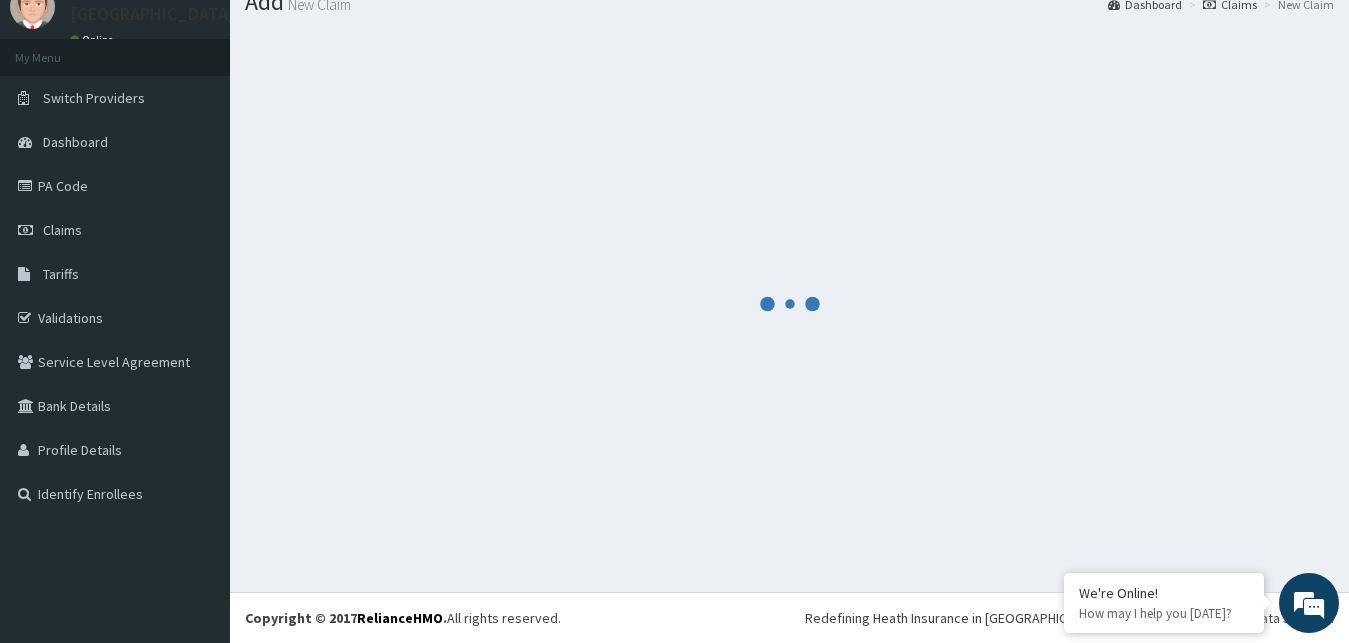 scroll, scrollTop: 76, scrollLeft: 0, axis: vertical 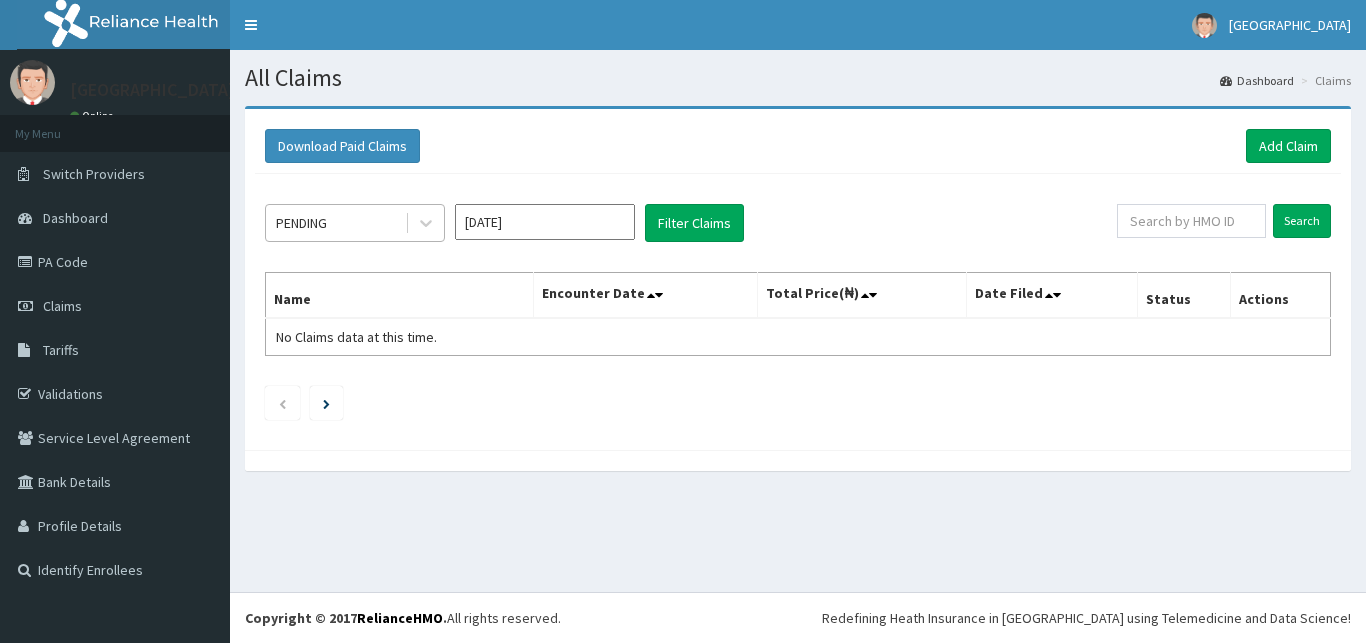 click on "PENDING" at bounding box center [335, 223] 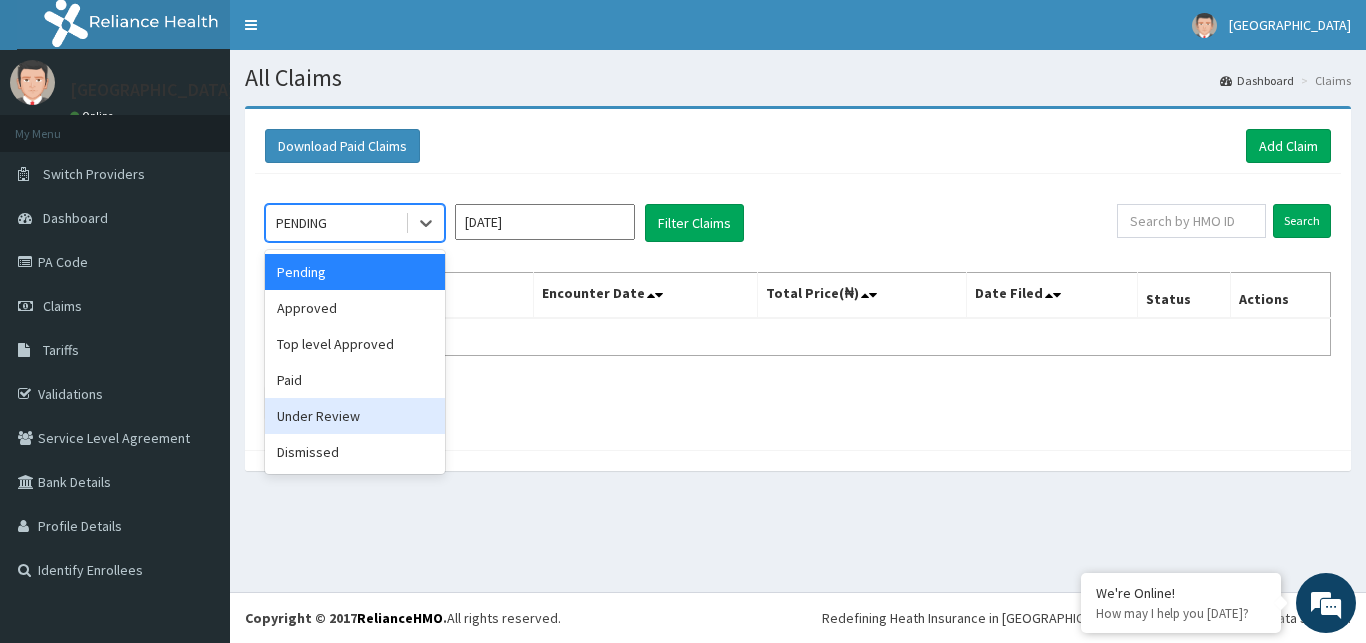 click on "Under Review" at bounding box center [355, 416] 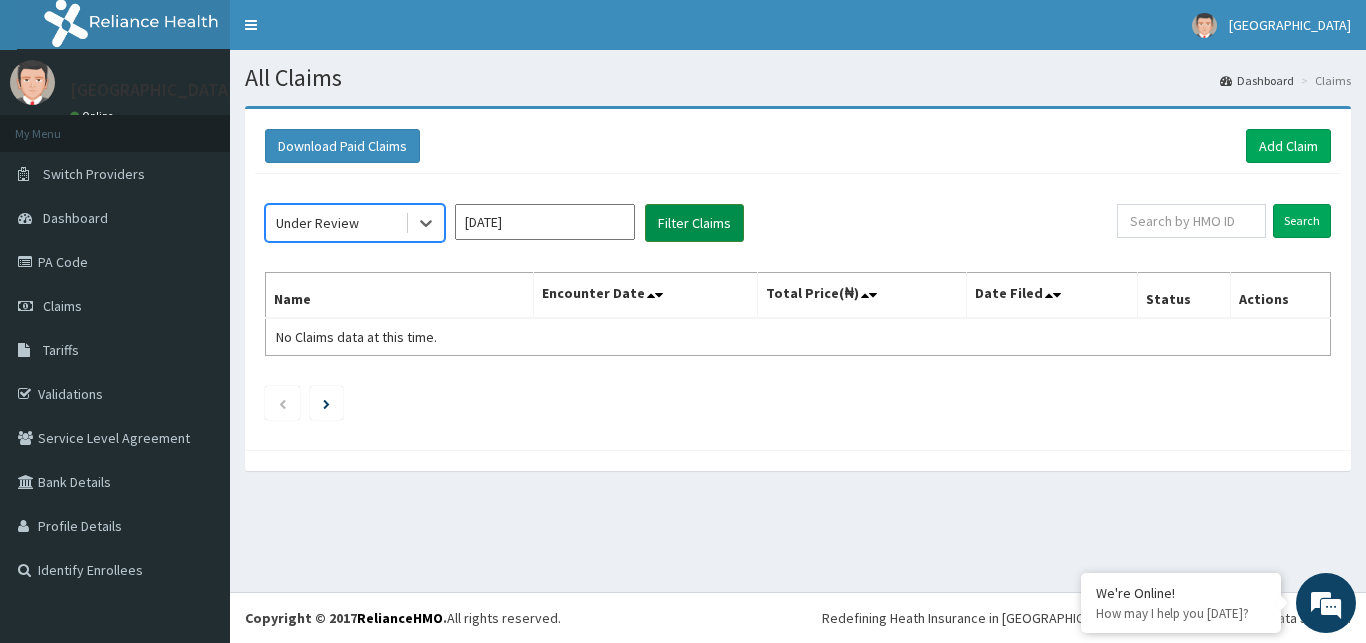 click on "Filter Claims" at bounding box center (694, 223) 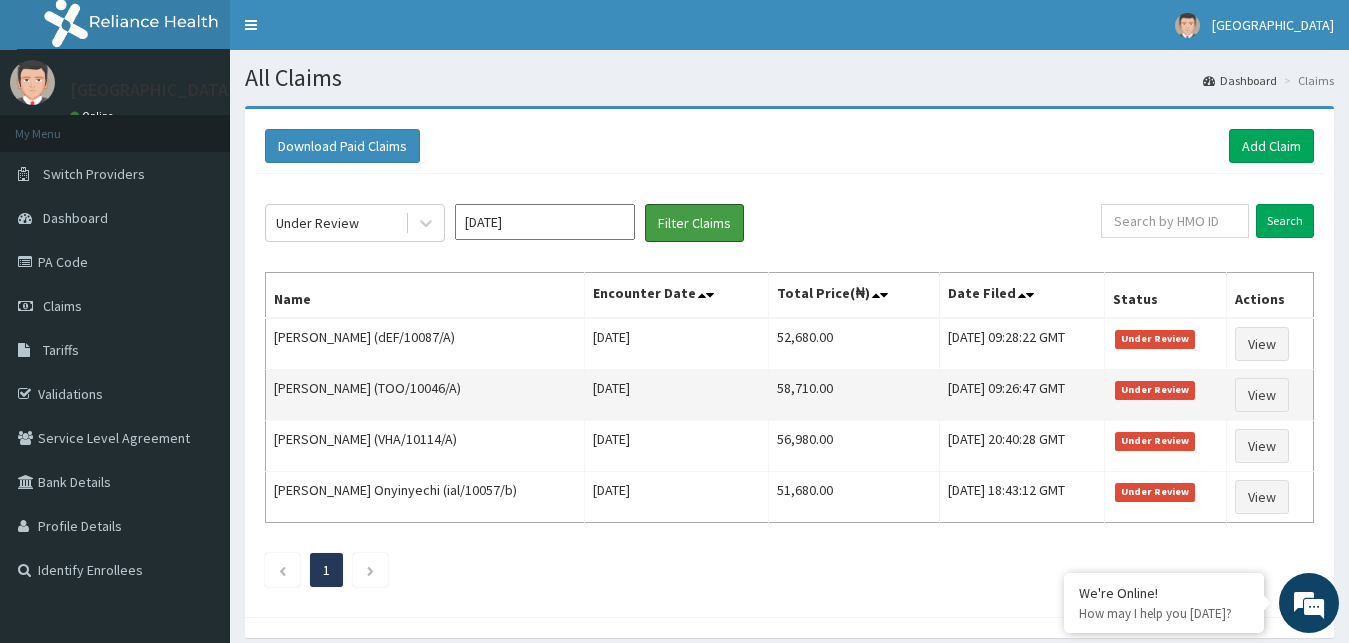 scroll, scrollTop: 0, scrollLeft: 0, axis: both 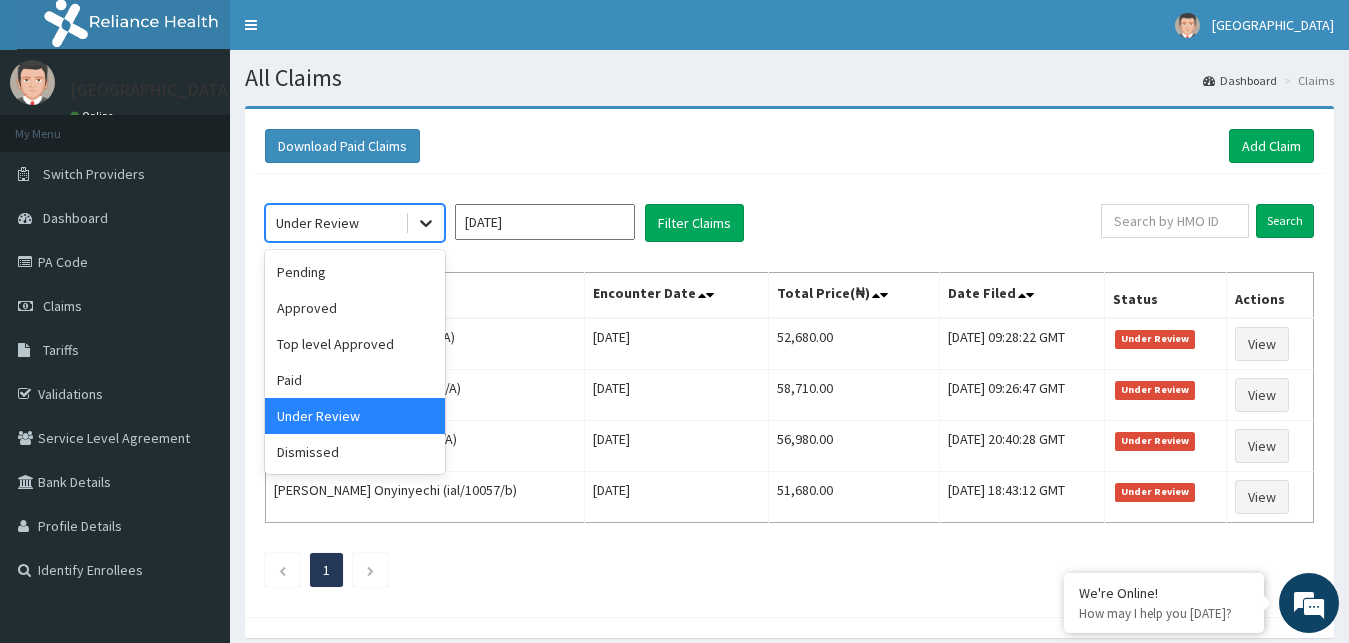 click at bounding box center (426, 223) 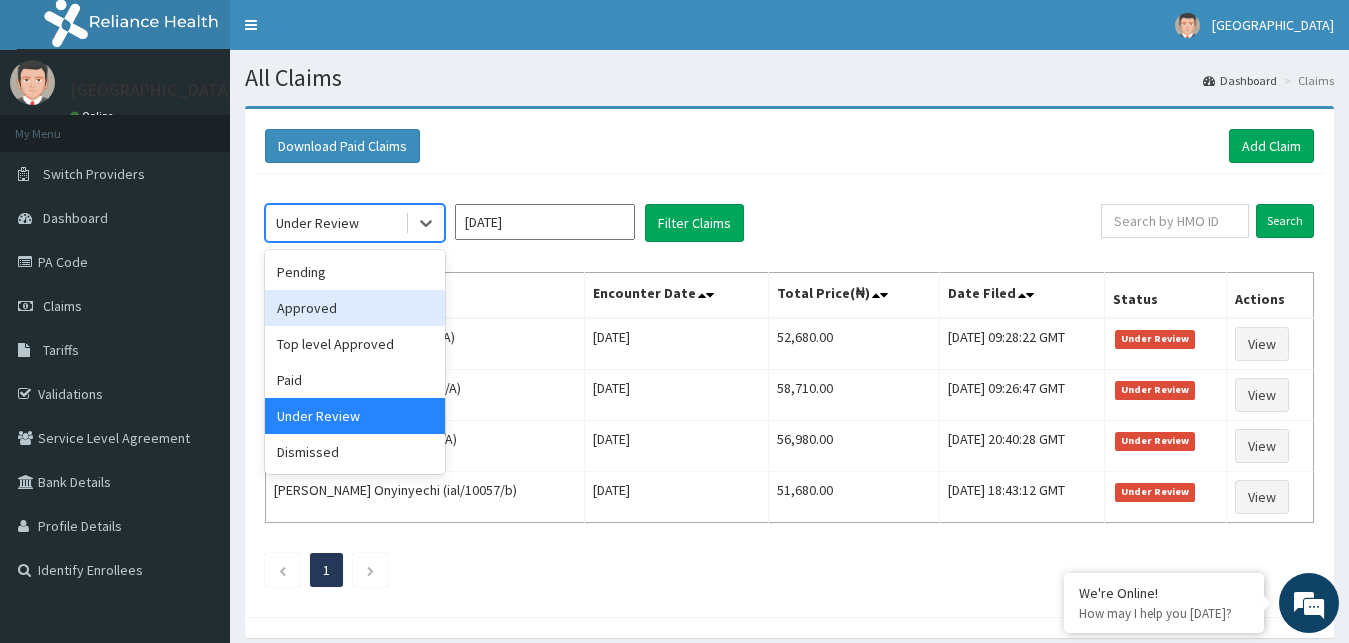 click on "Approved" at bounding box center (355, 308) 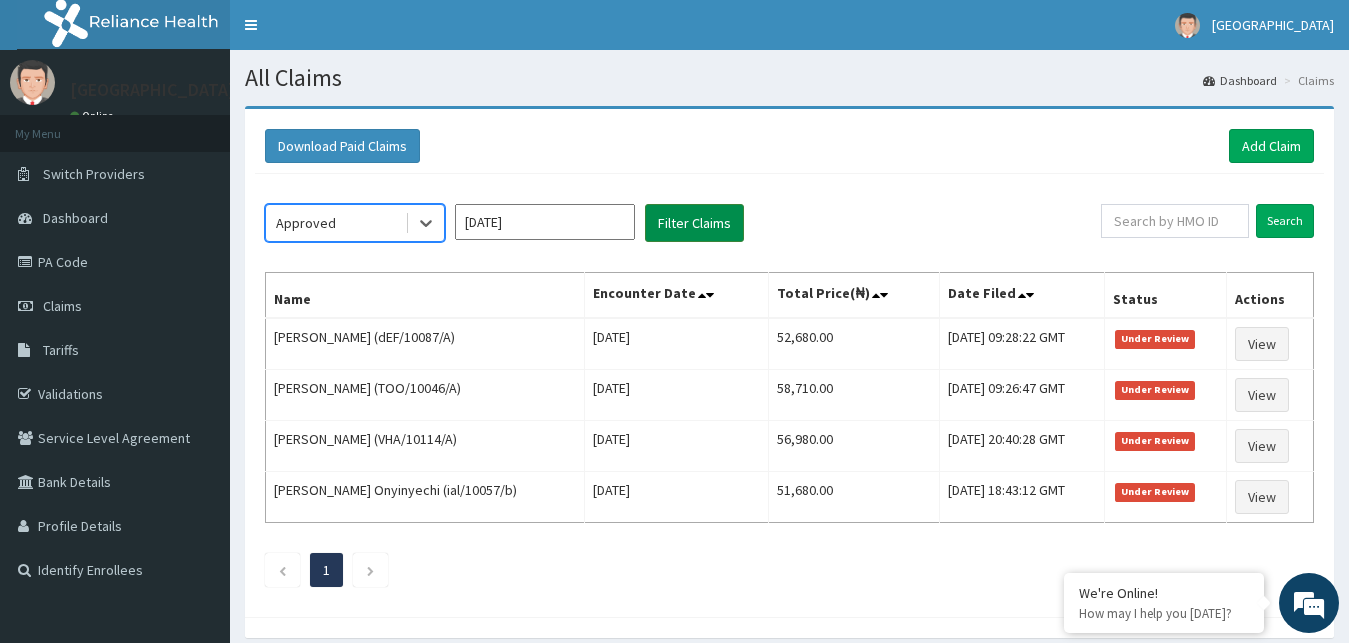 click on "Filter Claims" at bounding box center (694, 223) 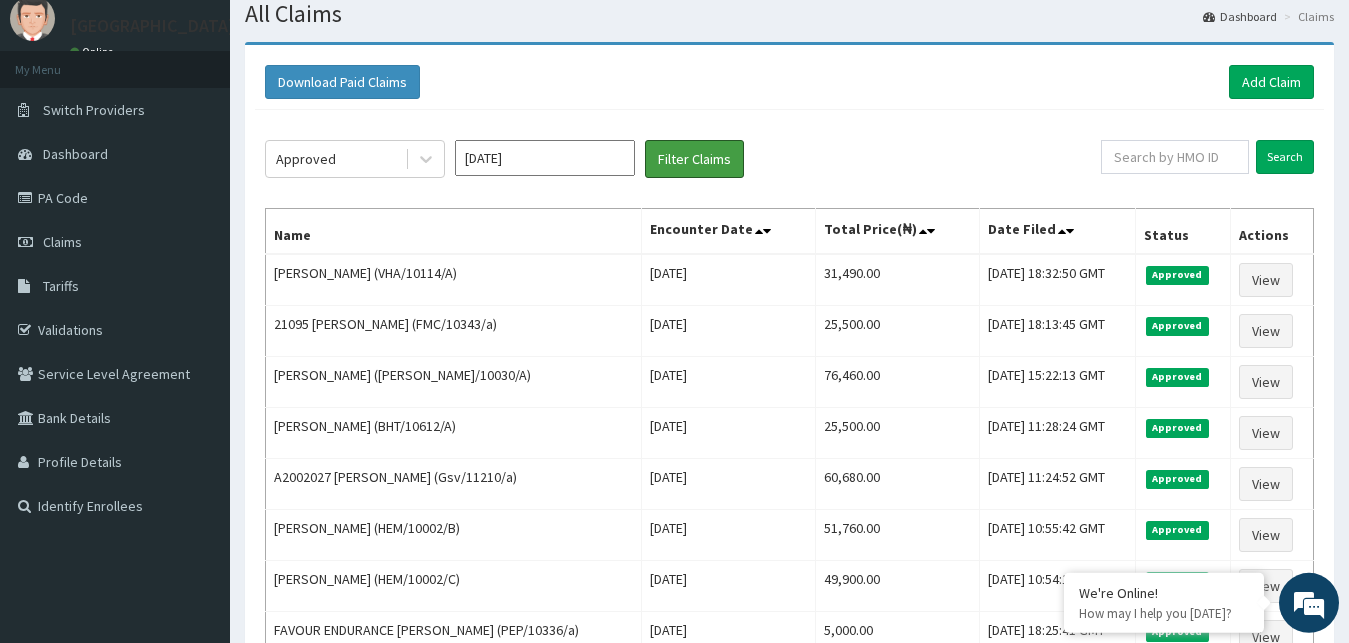scroll, scrollTop: 0, scrollLeft: 0, axis: both 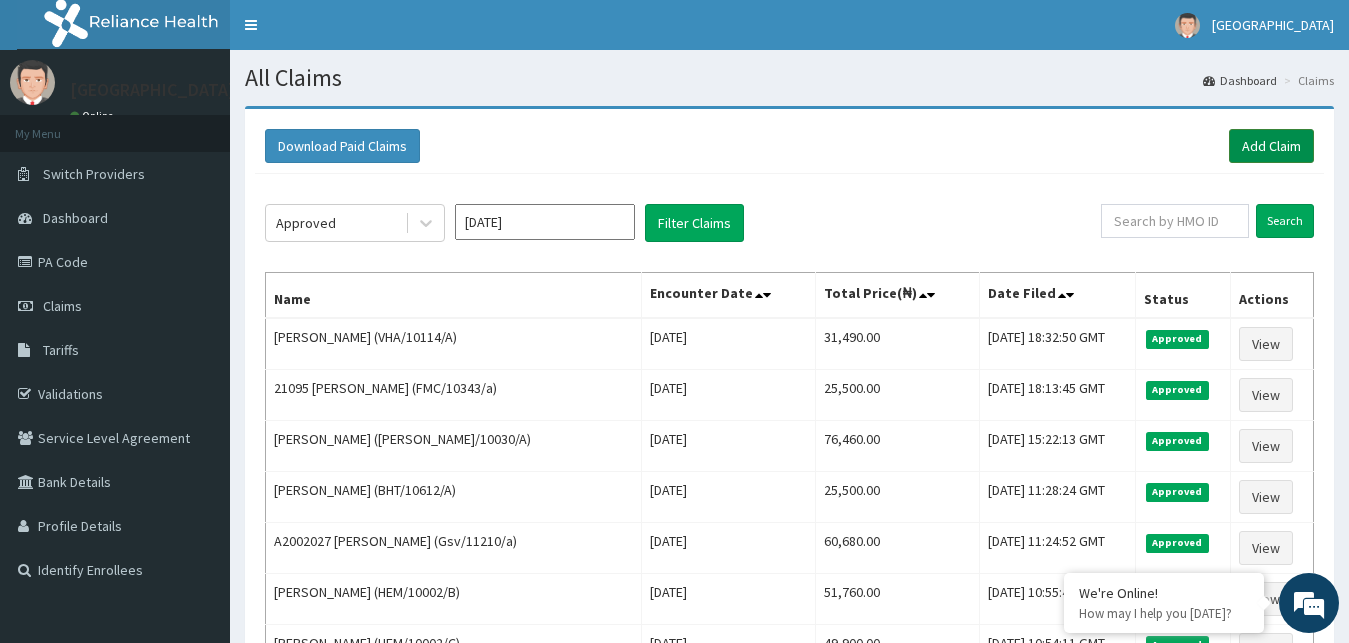 click on "Add Claim" at bounding box center (1271, 146) 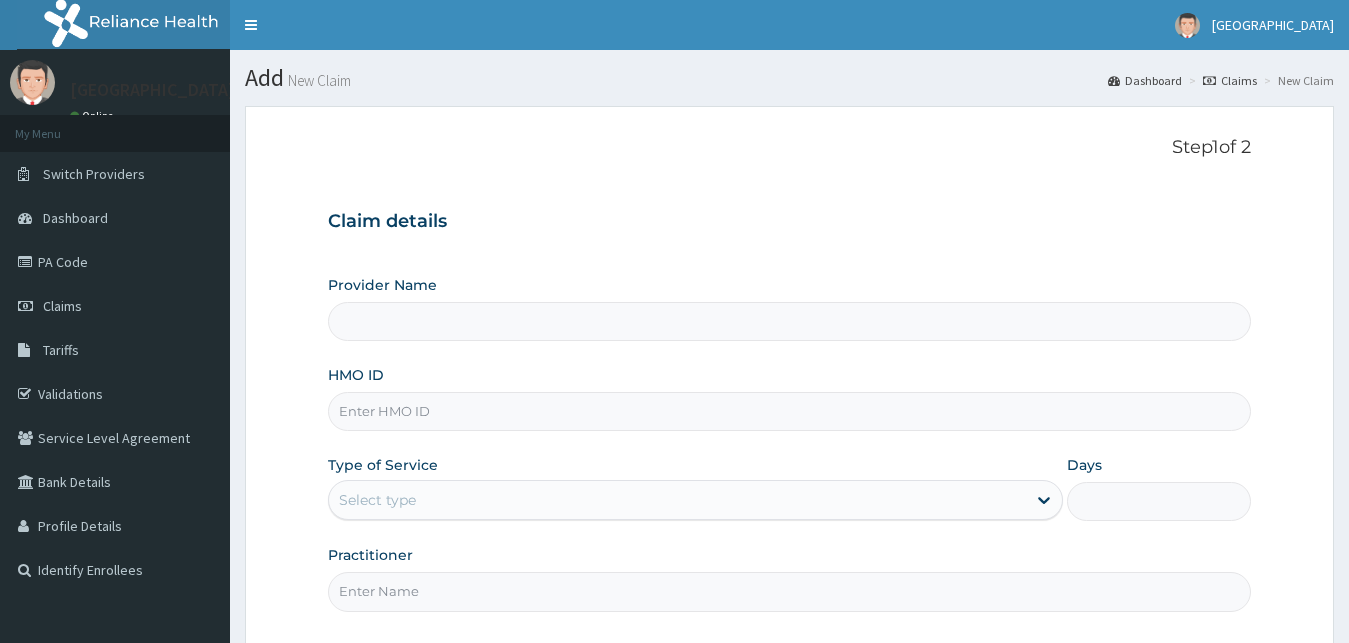 scroll, scrollTop: 0, scrollLeft: 0, axis: both 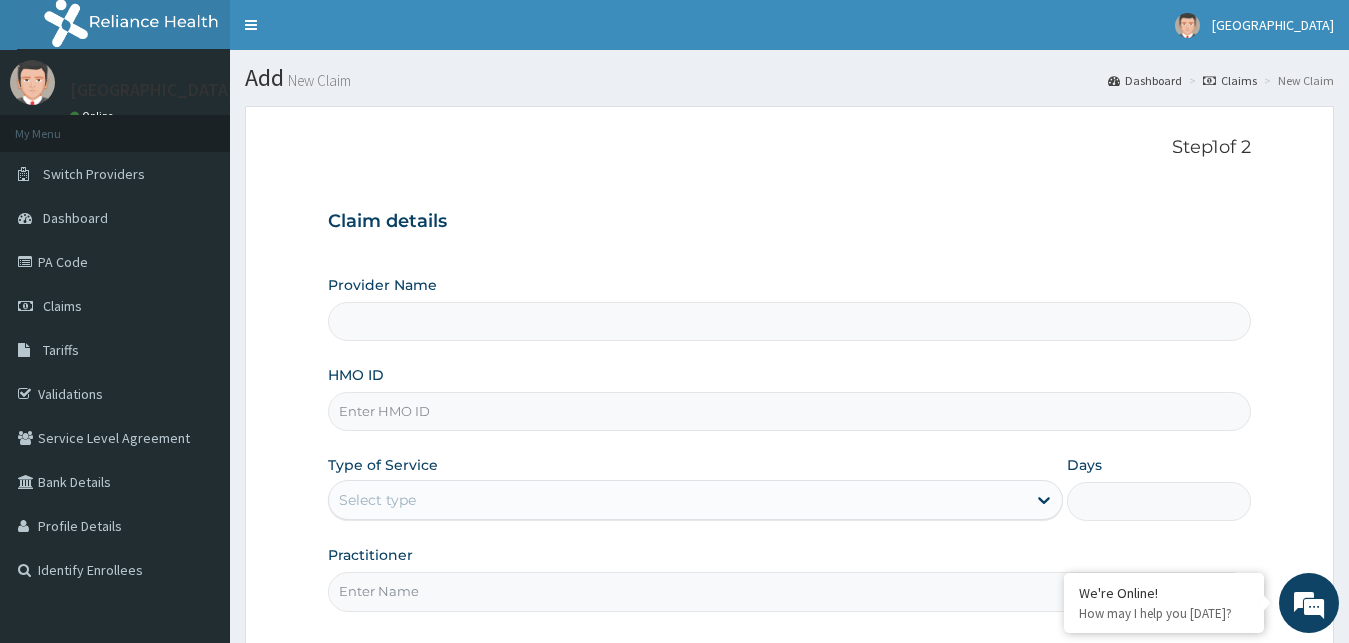 type on "[GEOGRAPHIC_DATA]" 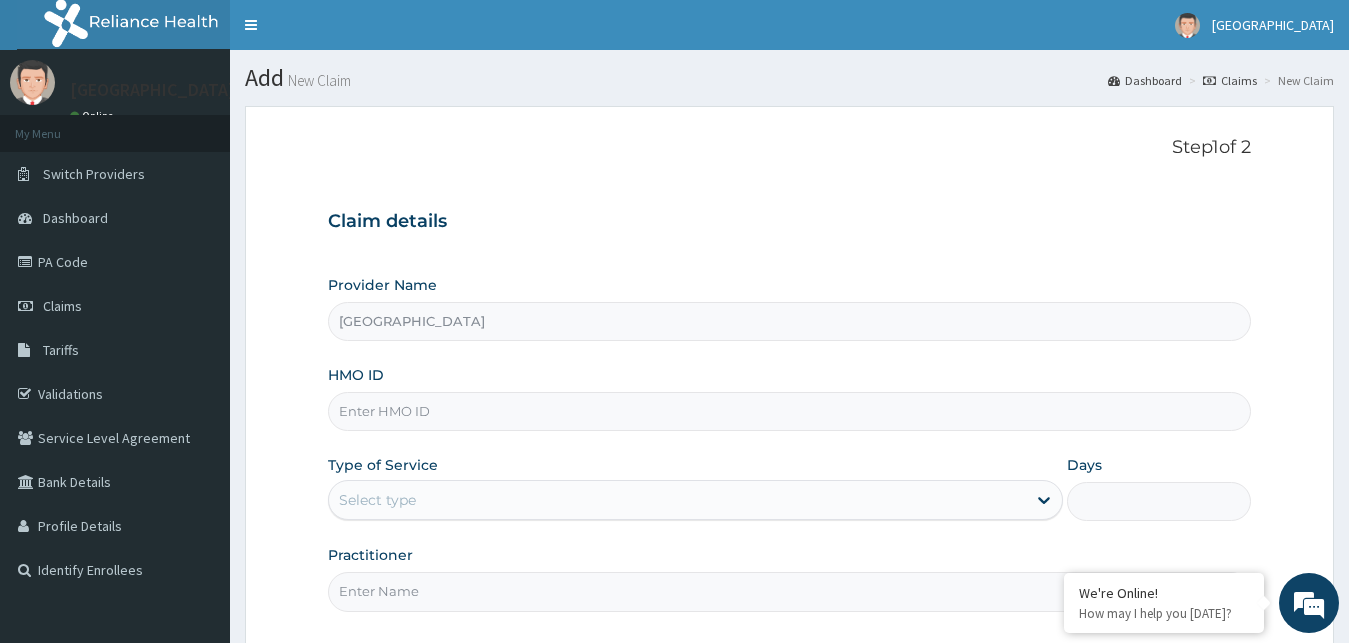 scroll, scrollTop: 0, scrollLeft: 0, axis: both 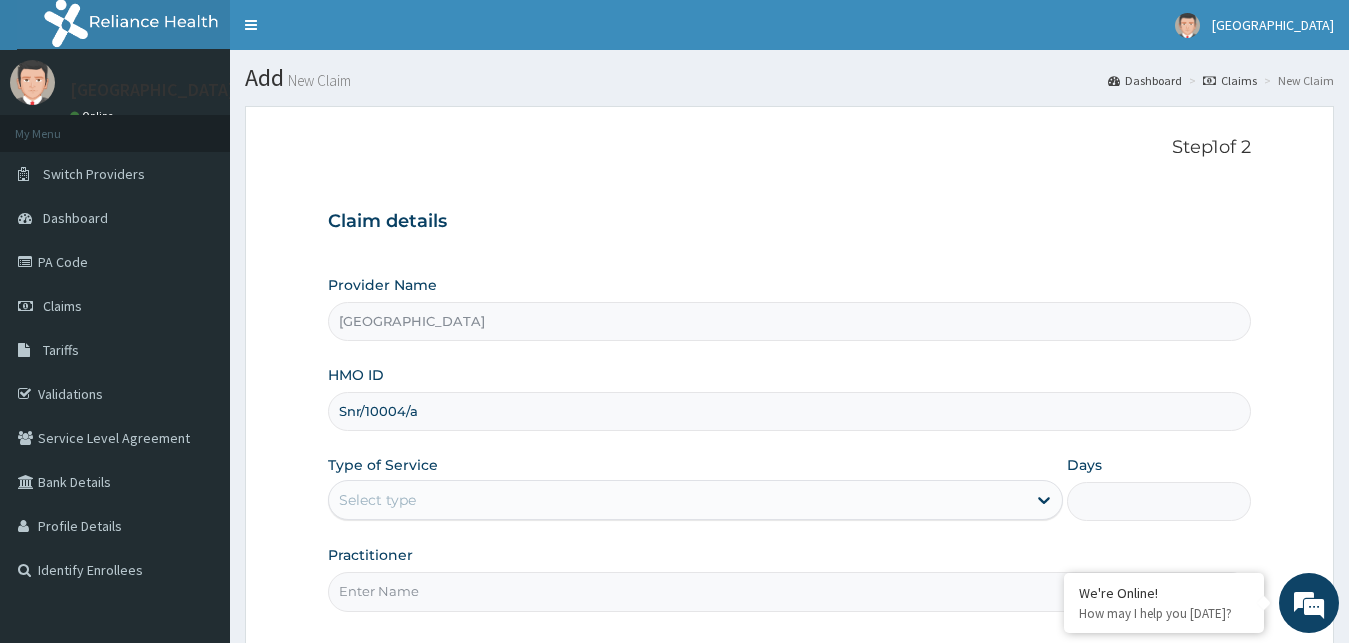 type on "Snr/10004/a" 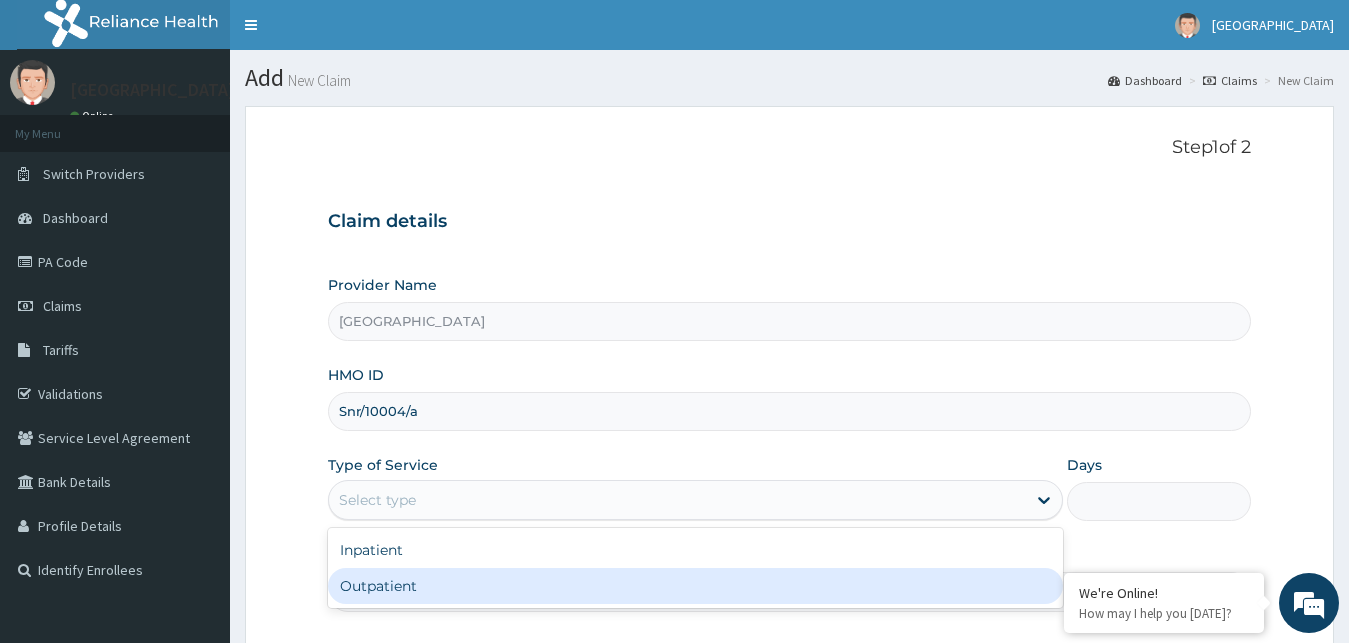 click on "Outpatient" at bounding box center [696, 586] 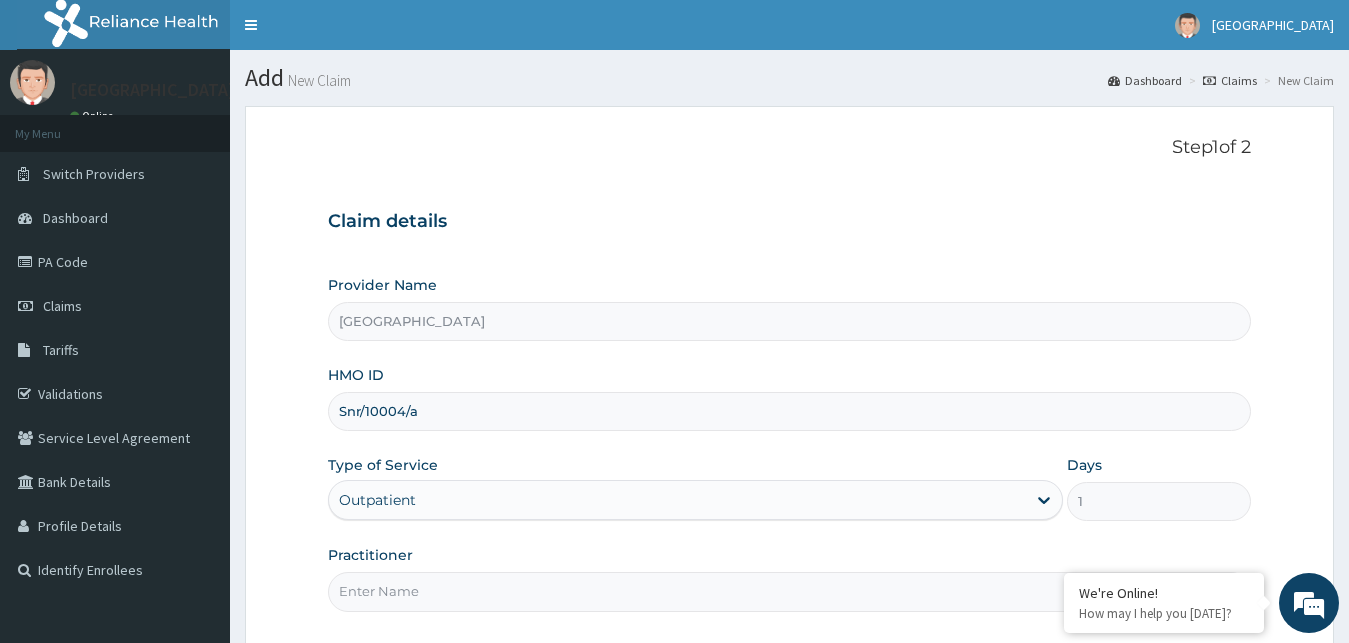 click on "Practitioner" at bounding box center [790, 591] 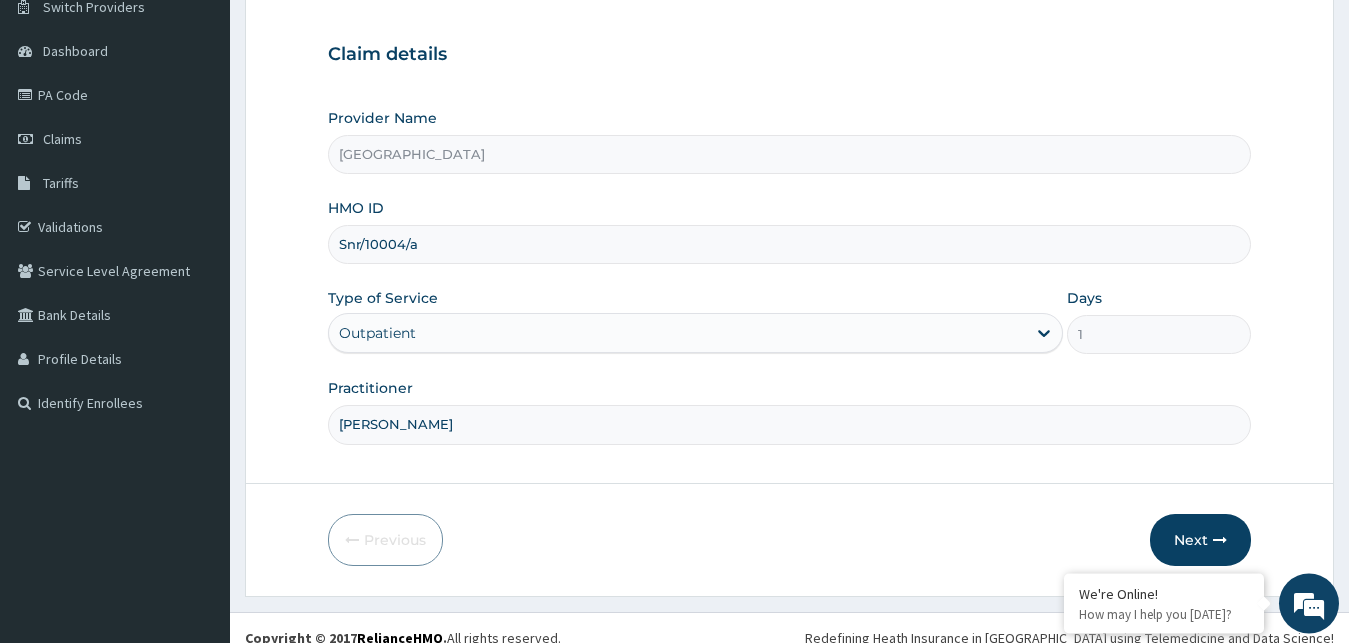 scroll, scrollTop: 187, scrollLeft: 0, axis: vertical 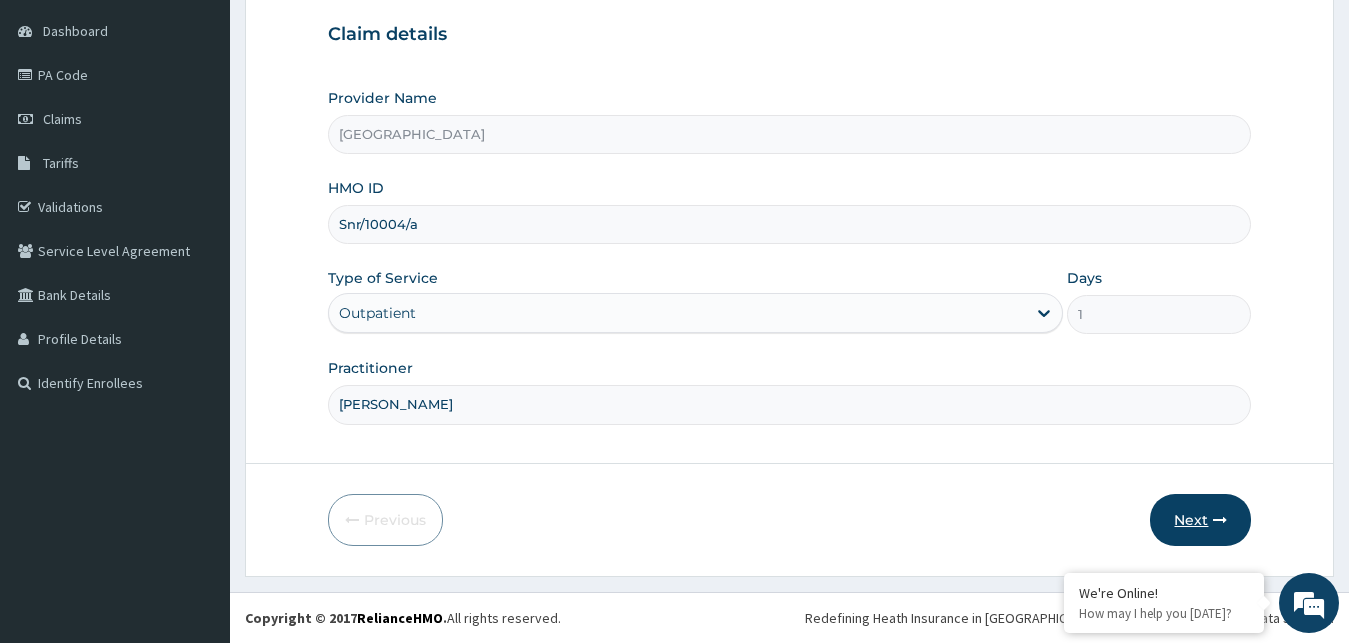 type on "PETER PRINCE" 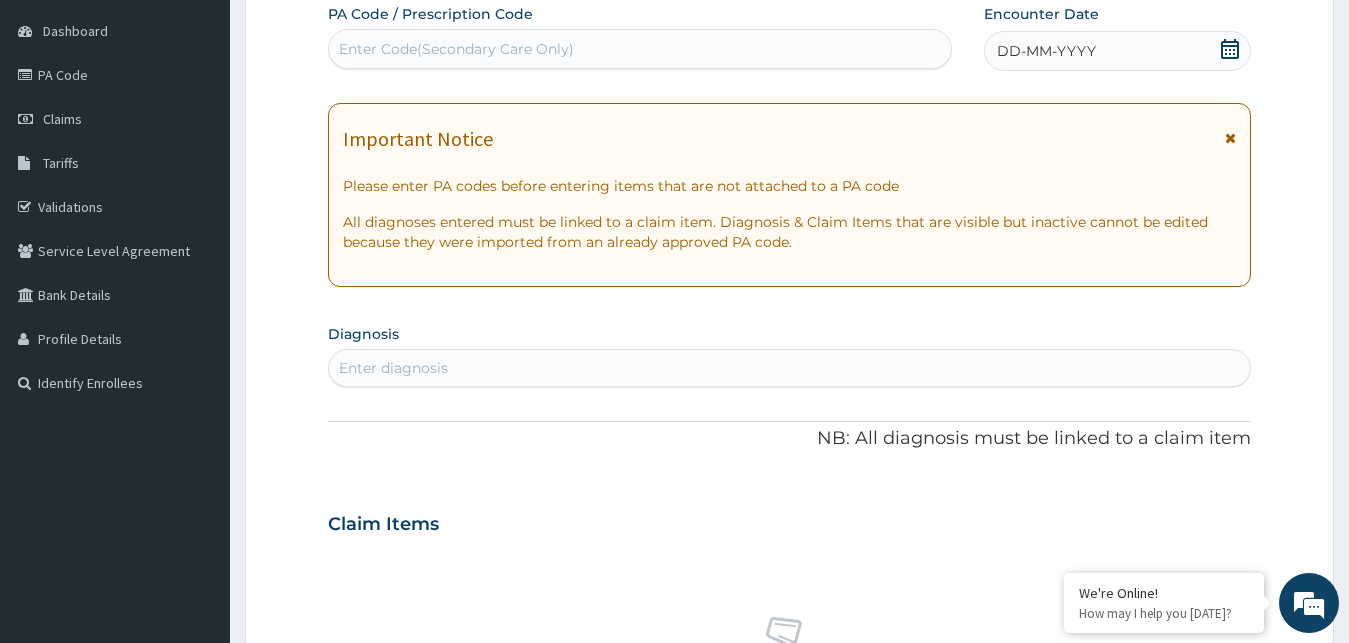 click 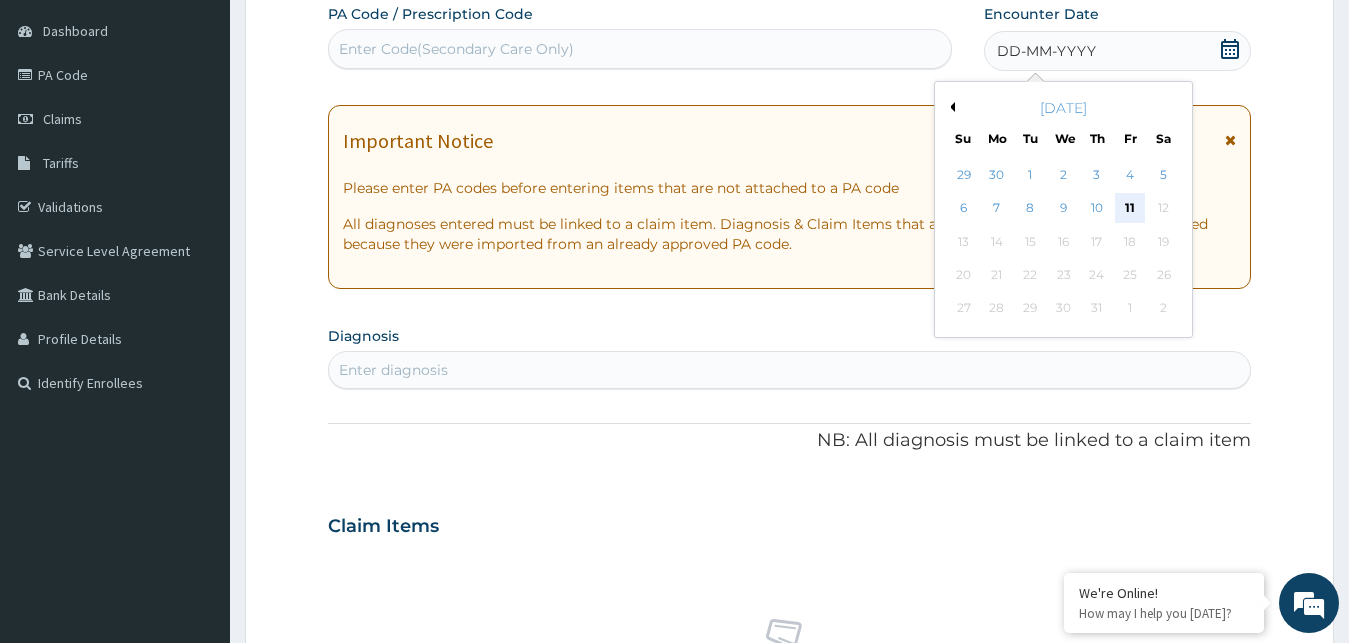 click on "11" at bounding box center [1130, 209] 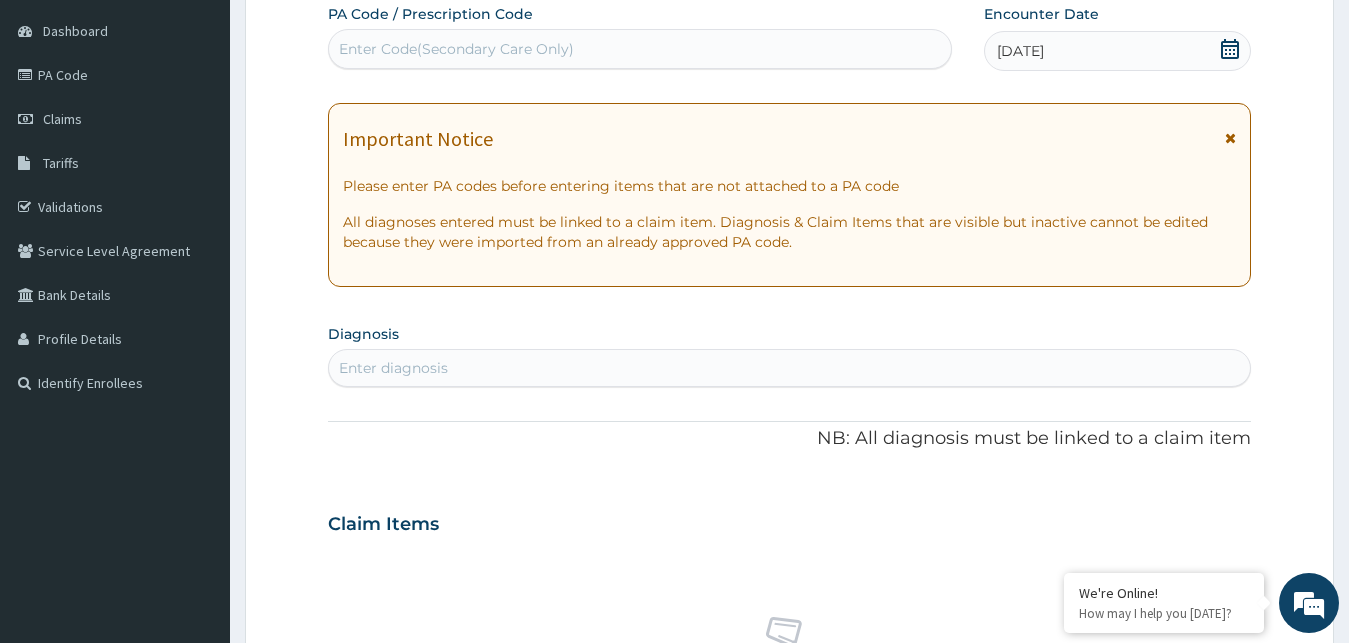 click on "Enter diagnosis" at bounding box center (790, 368) 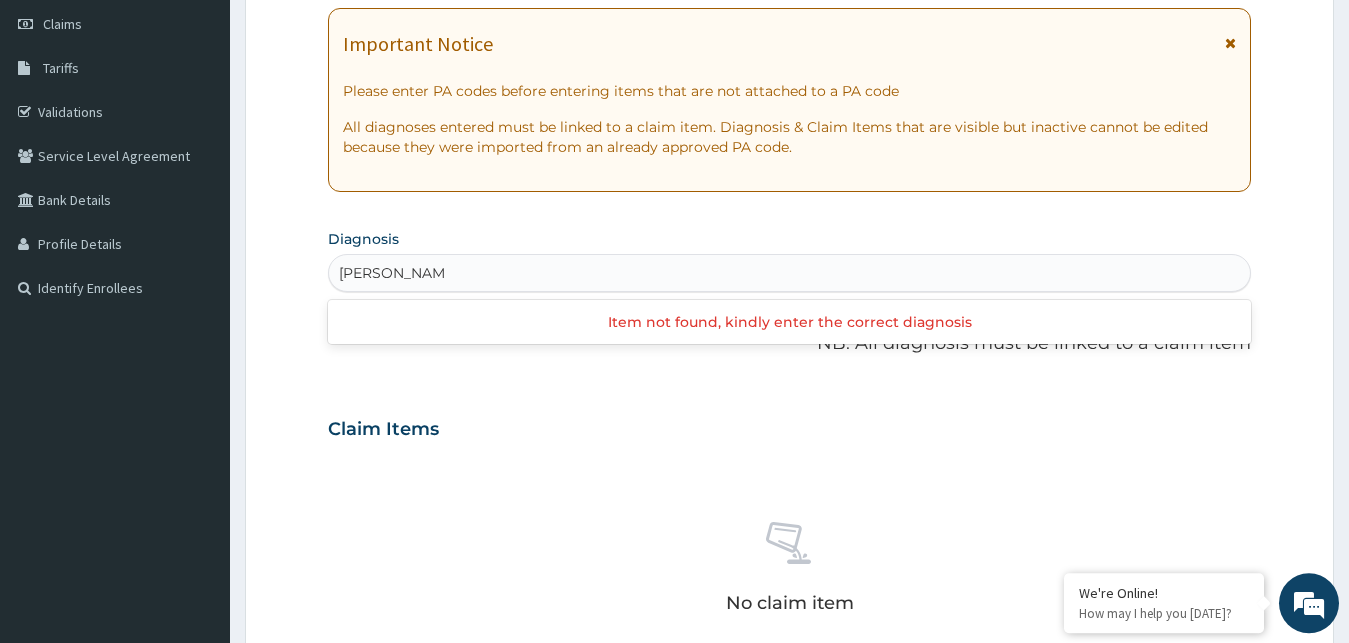 scroll, scrollTop: 298, scrollLeft: 0, axis: vertical 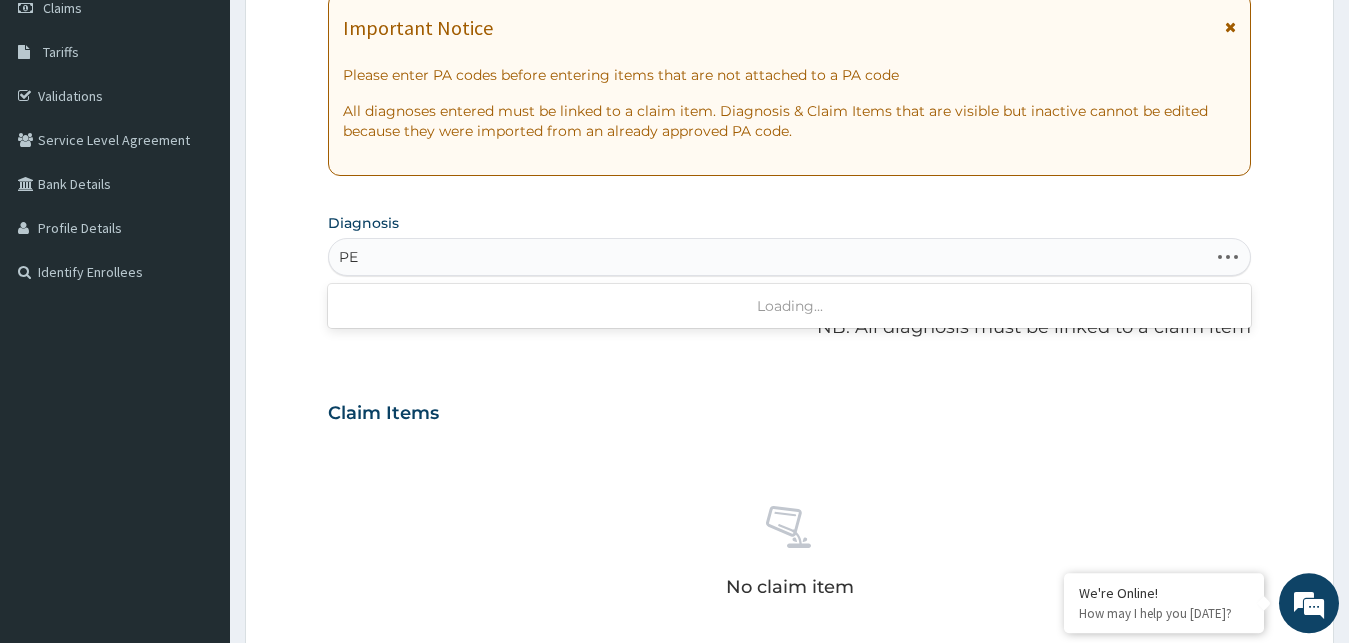 type on "P" 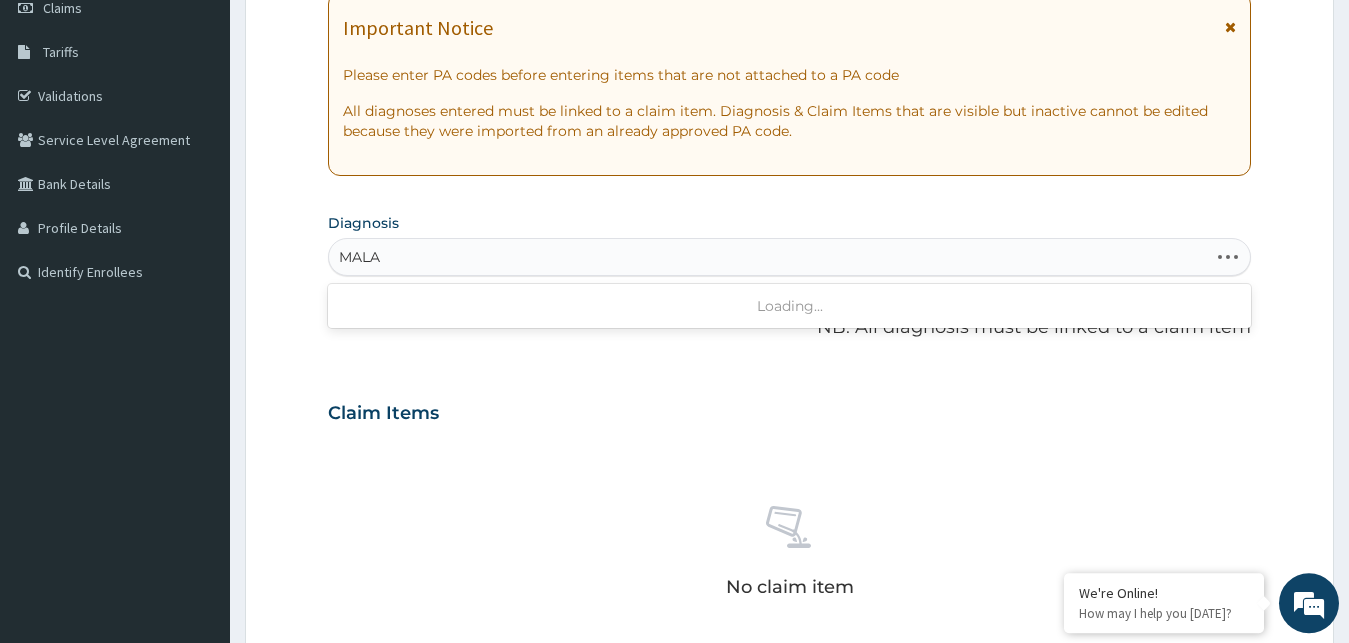 type on "MALAR" 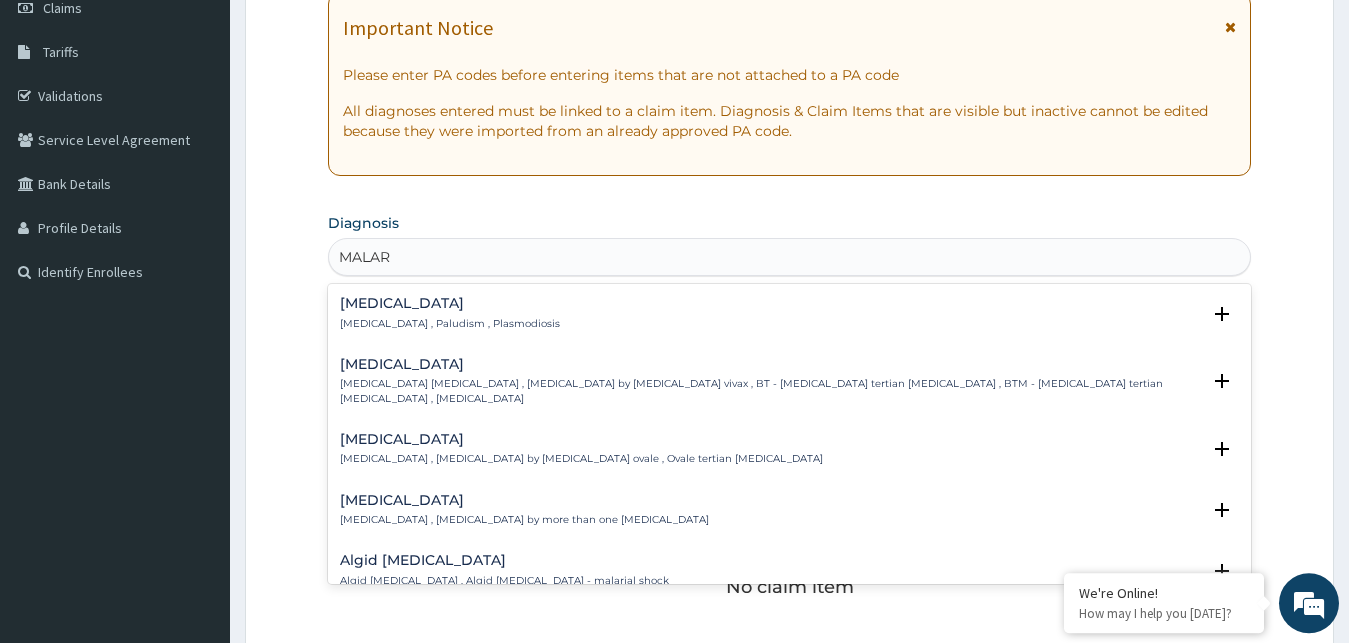 click on "Malaria Malaria , Paludism , Plasmodiosis Select Status Query Query covers suspected (?), Keep in view (kiv), Ruled out (r/o) Confirmed" at bounding box center [790, 318] 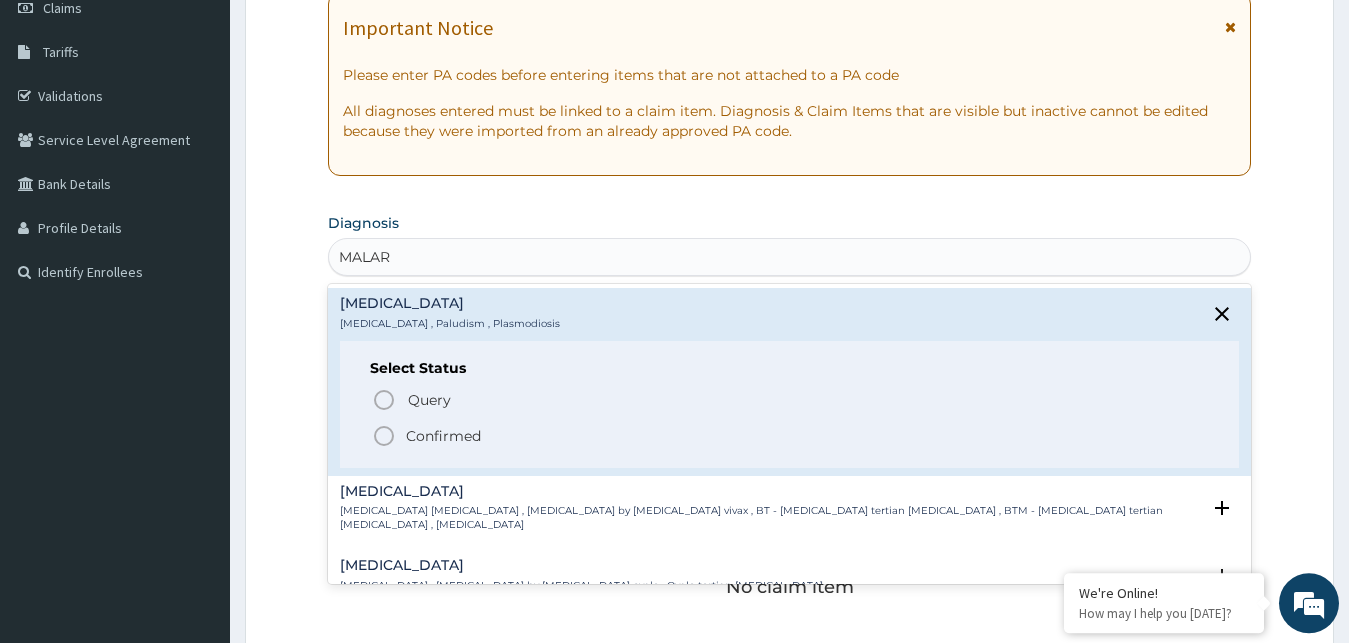 click 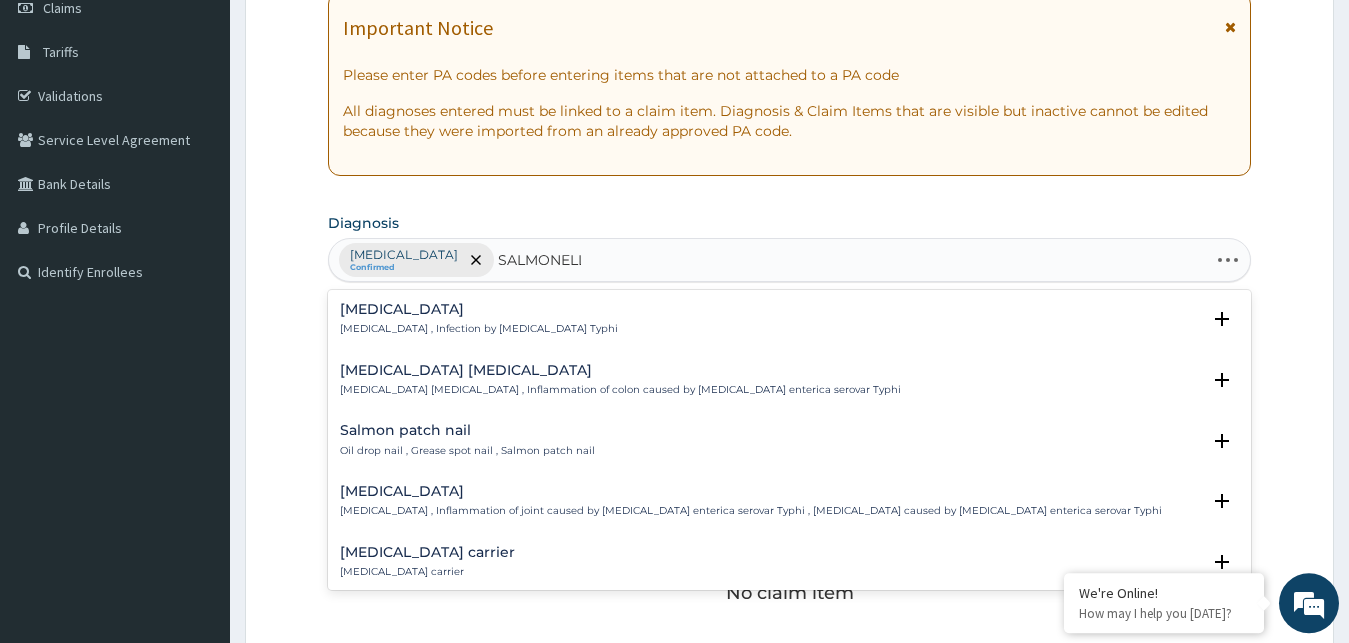 type on "SALMONELLO" 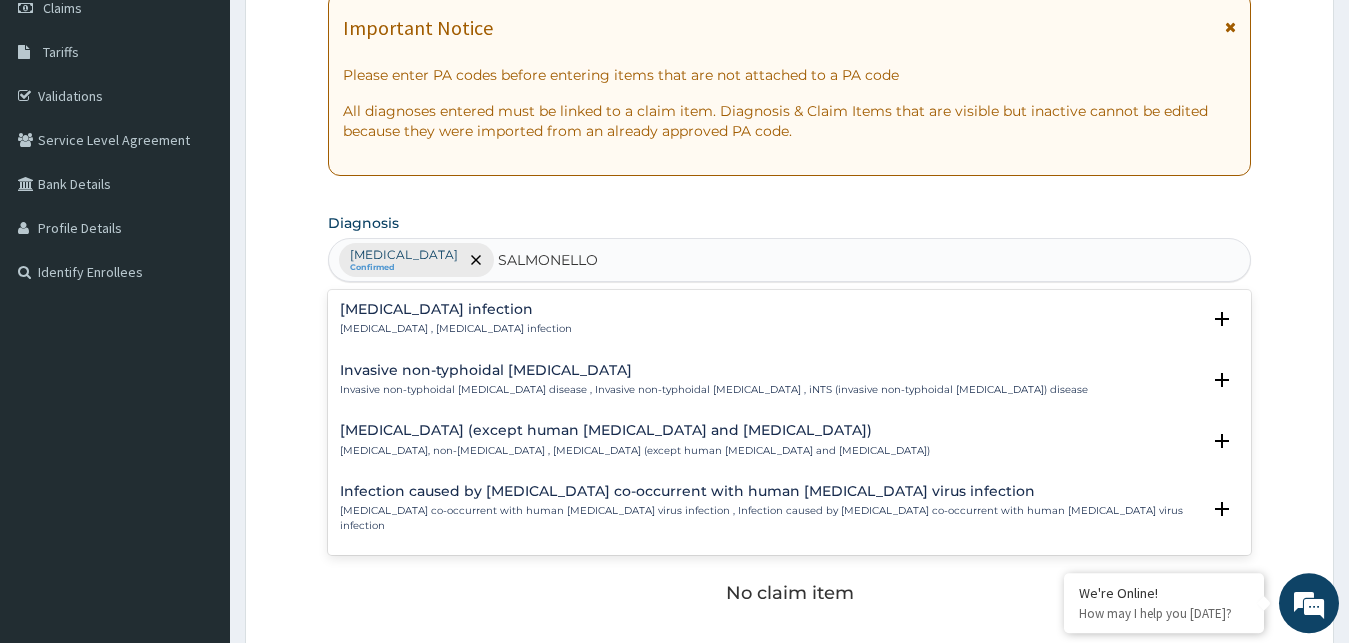 click on "Salmonellosis , Salmonella infection" at bounding box center (456, 329) 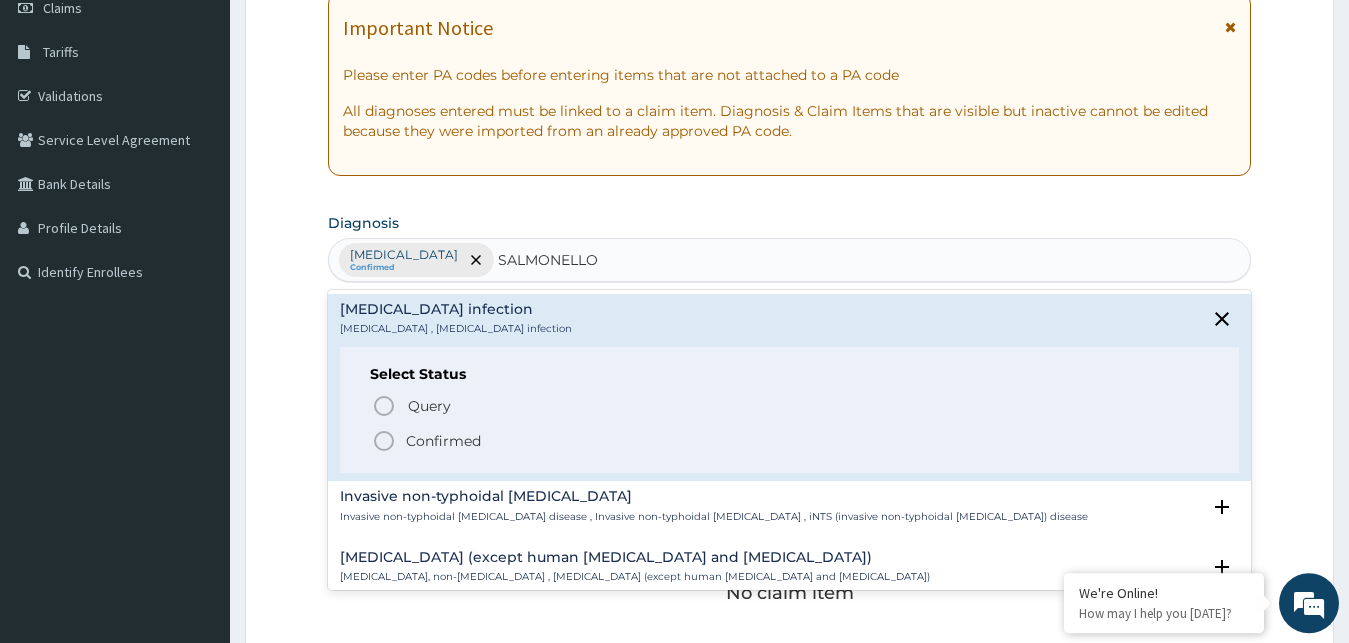 click 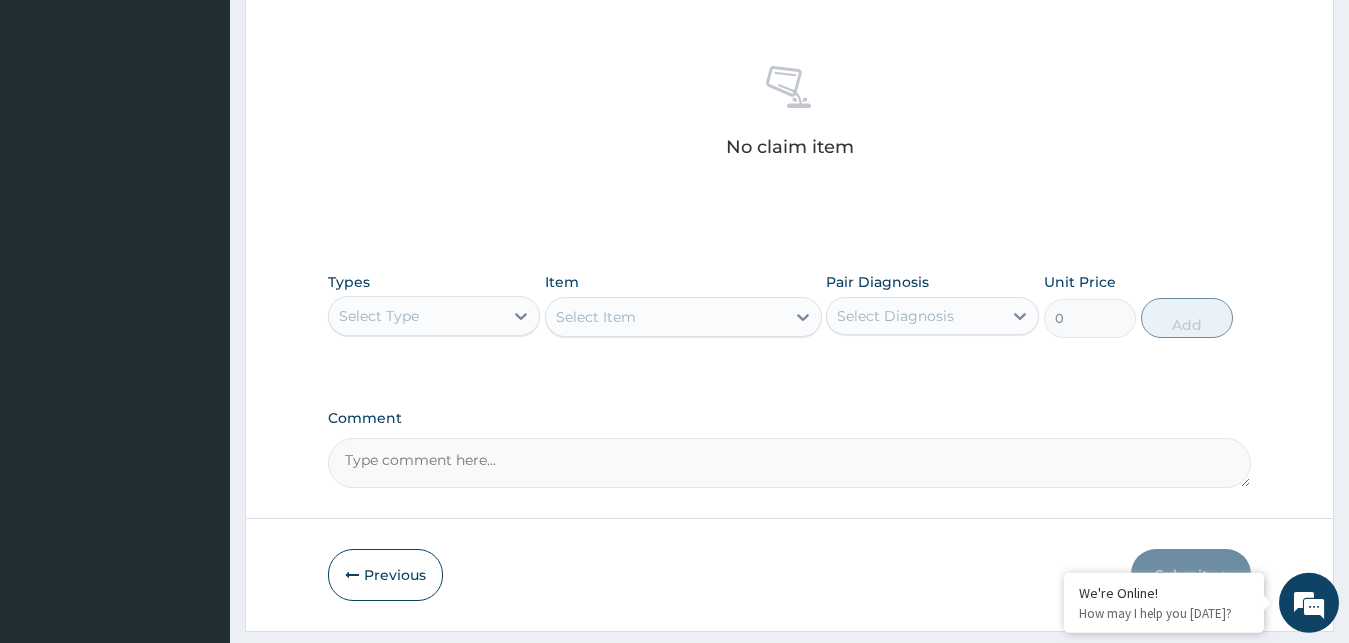 scroll, scrollTop: 799, scrollLeft: 0, axis: vertical 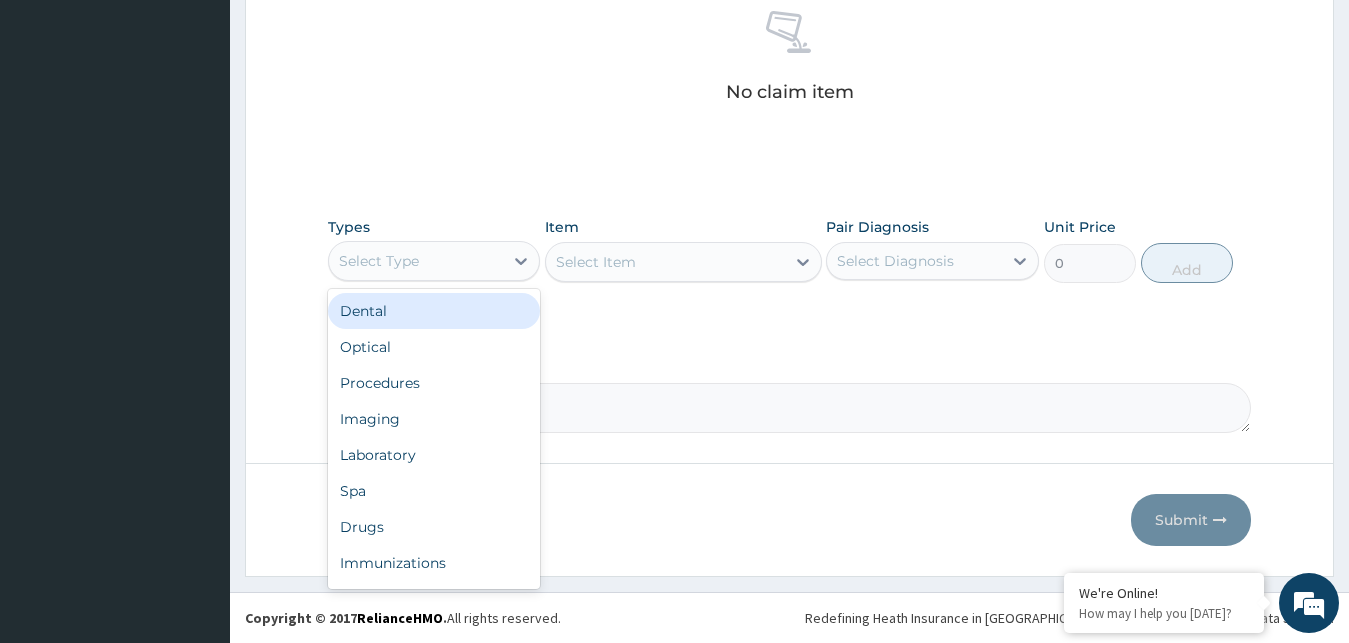 click on "Select Type" at bounding box center [416, 261] 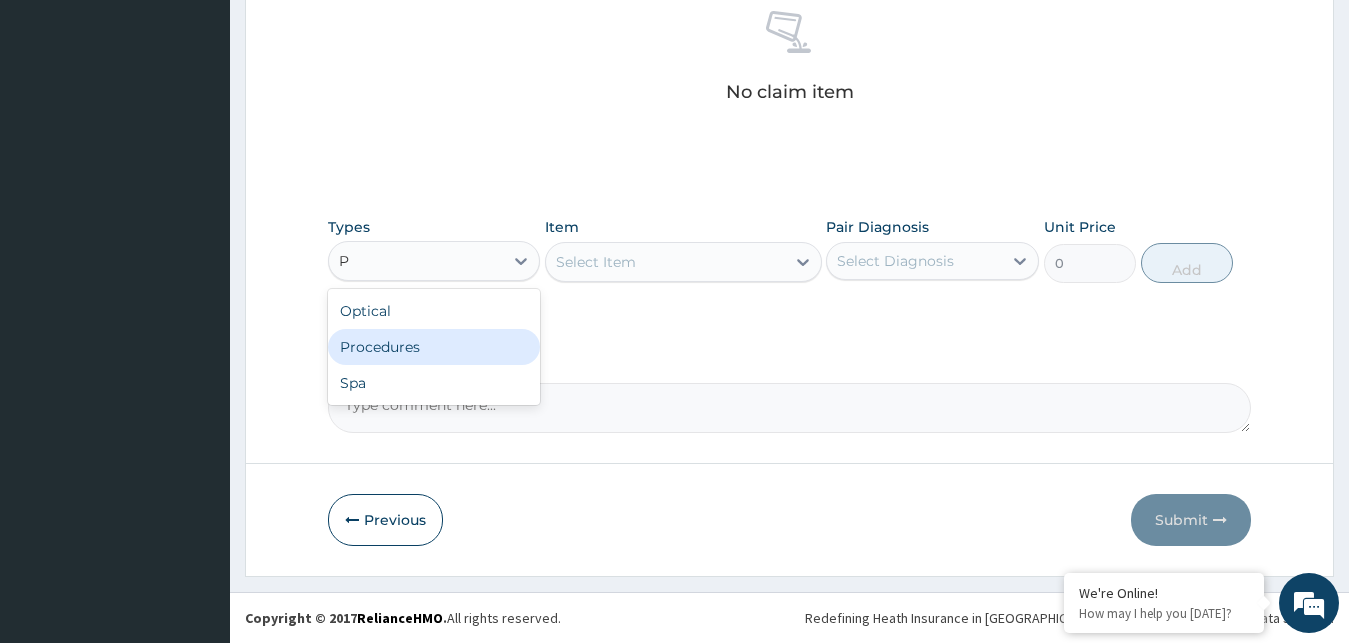 click on "Procedures" at bounding box center [434, 347] 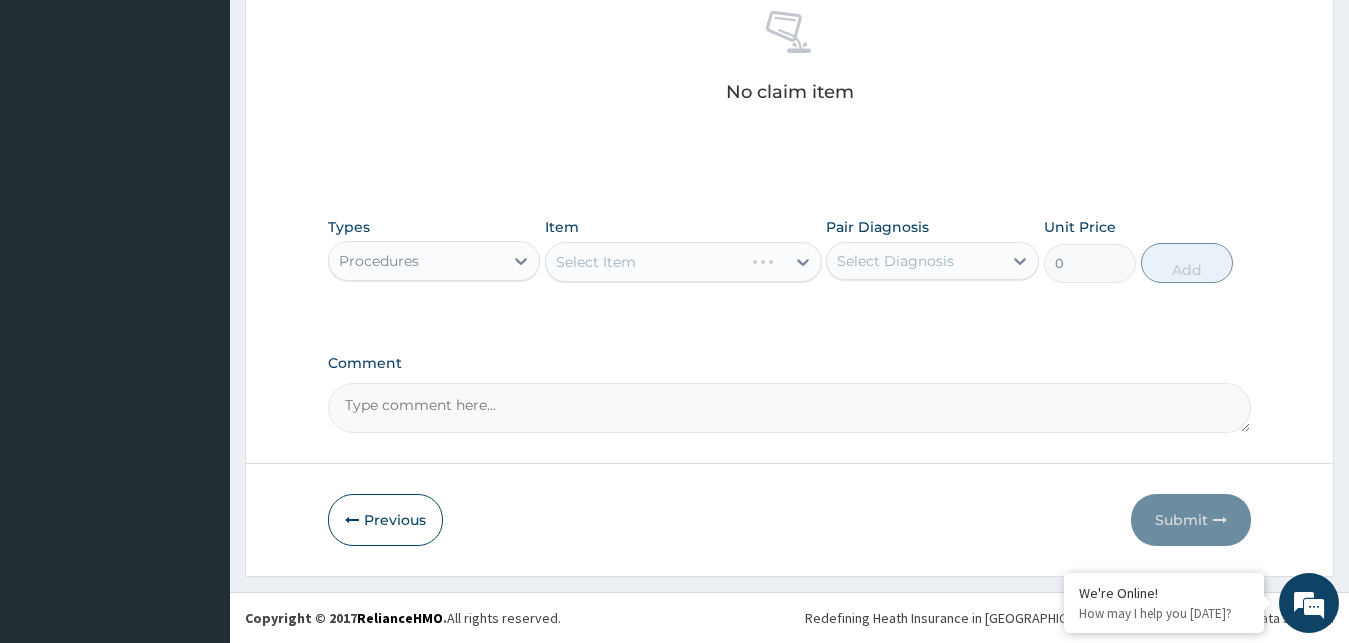 type 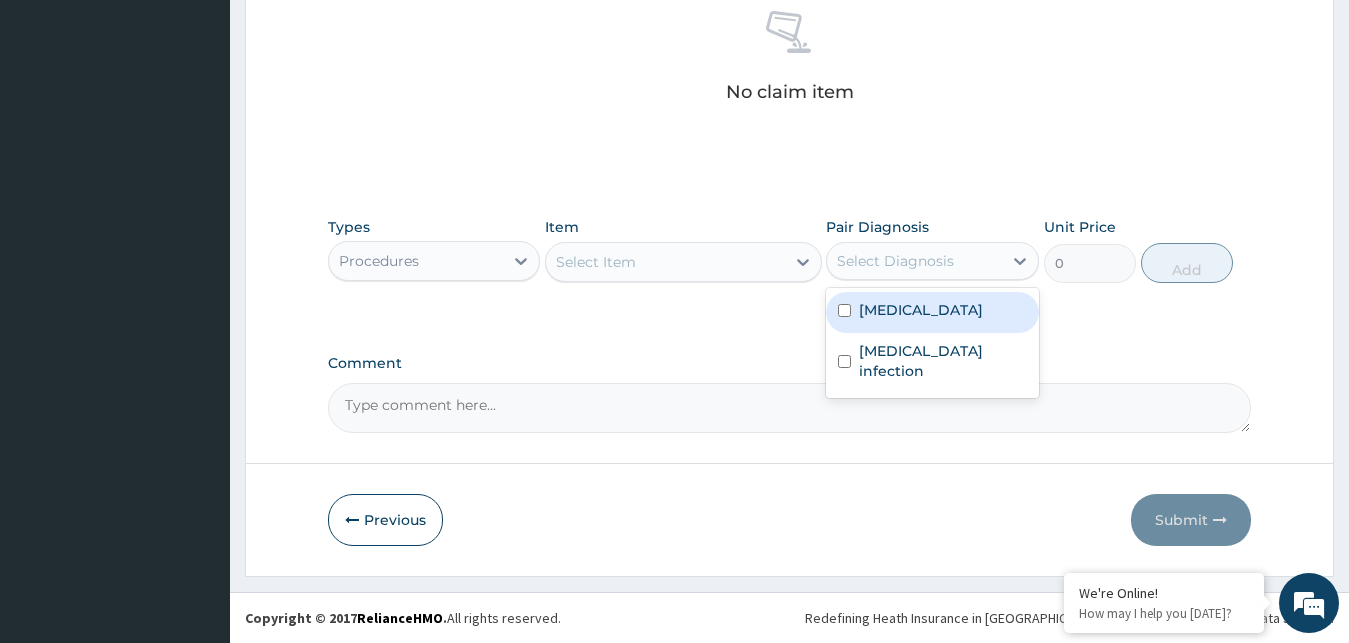 click on "Select Diagnosis" at bounding box center [895, 261] 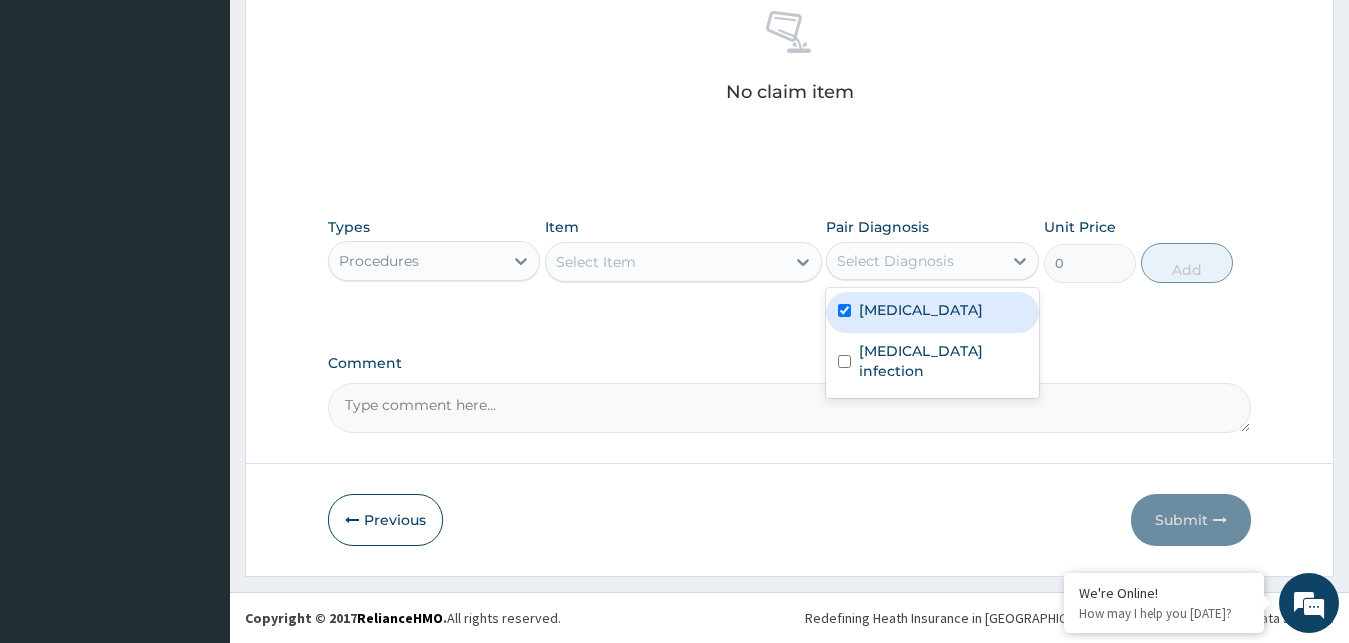 checkbox on "true" 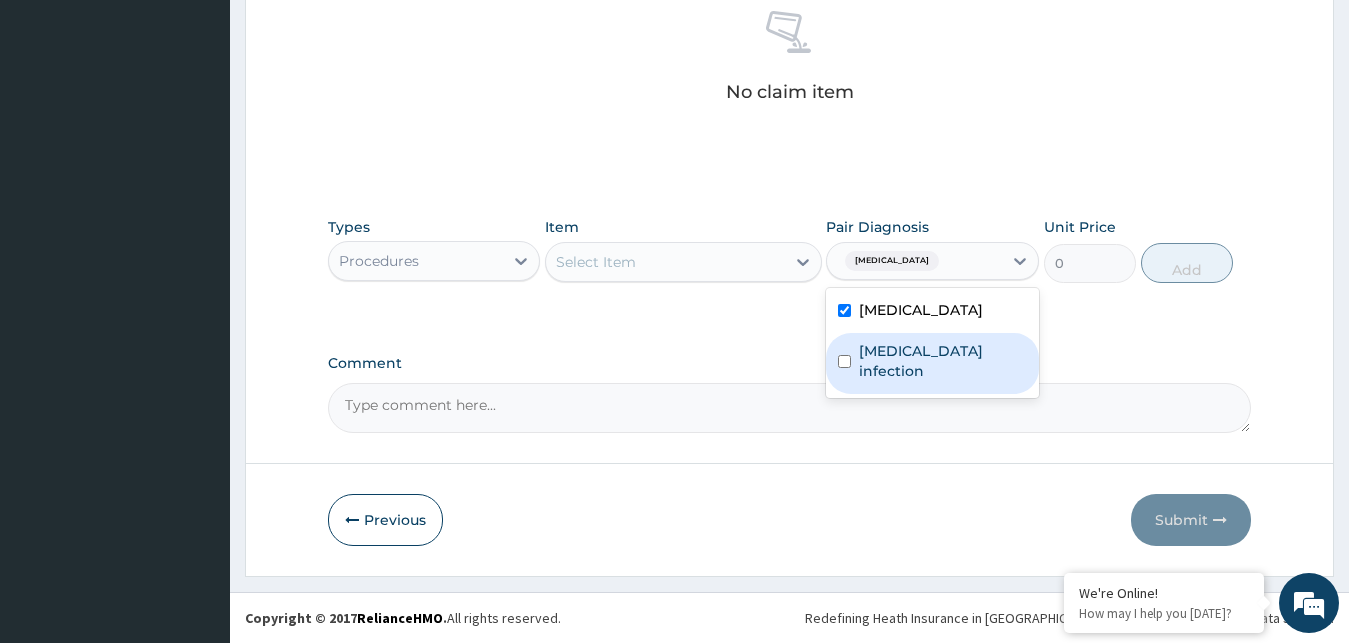 click on "Salmonella infection" at bounding box center (943, 361) 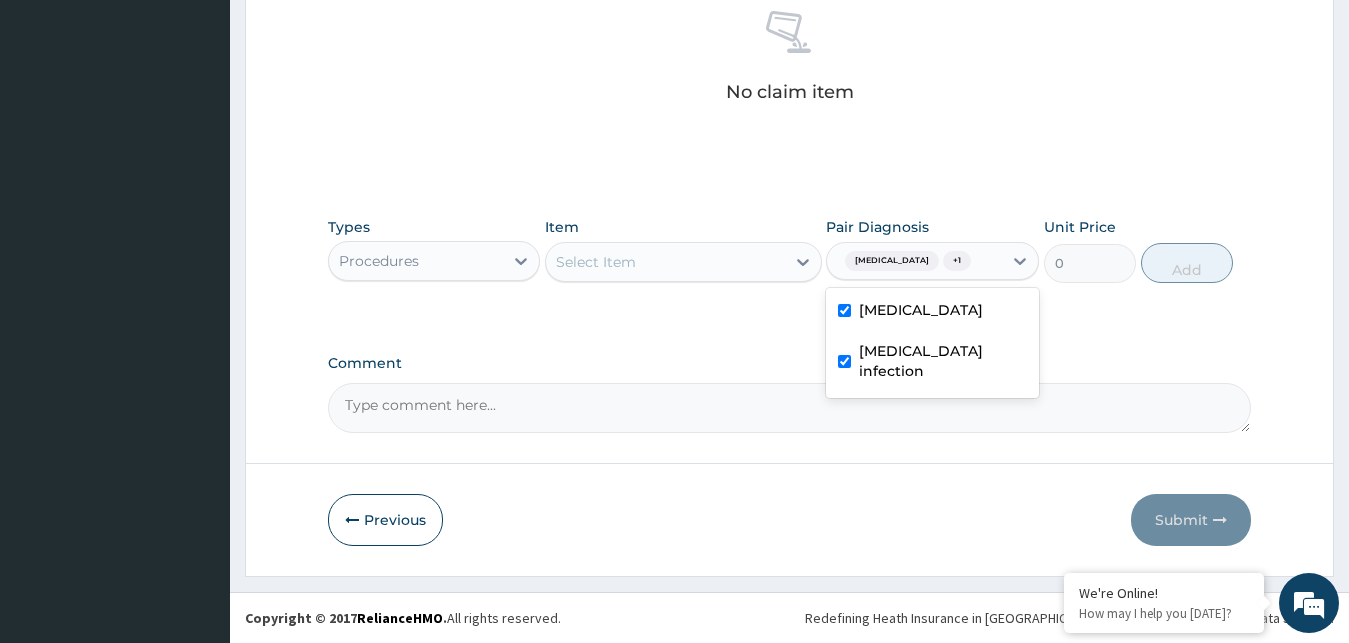 checkbox on "true" 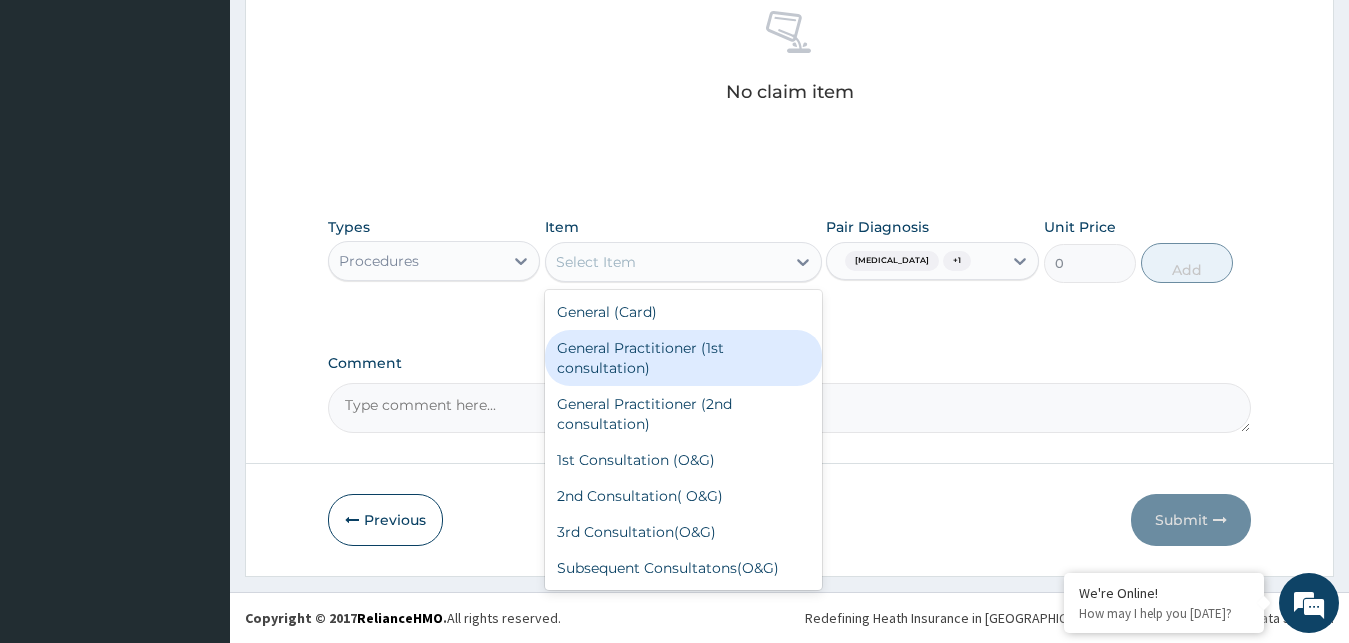 click on "General Practitioner (1st consultation)" at bounding box center (683, 358) 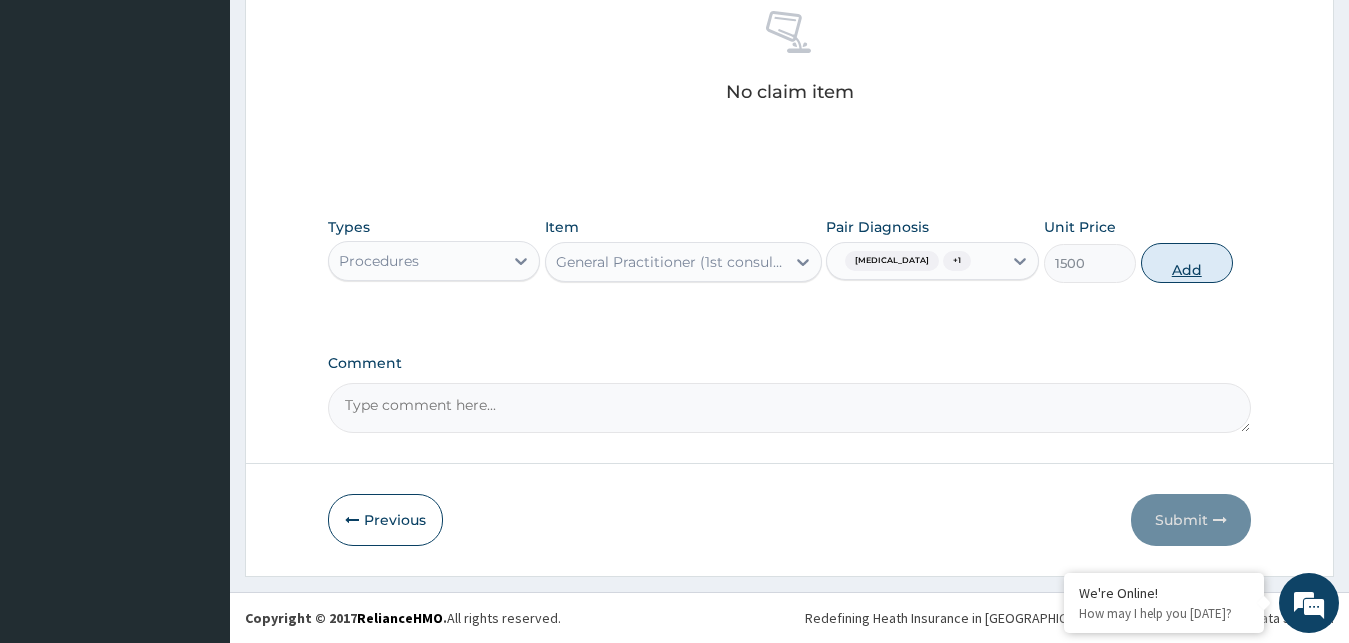 click on "Add" at bounding box center [1187, 263] 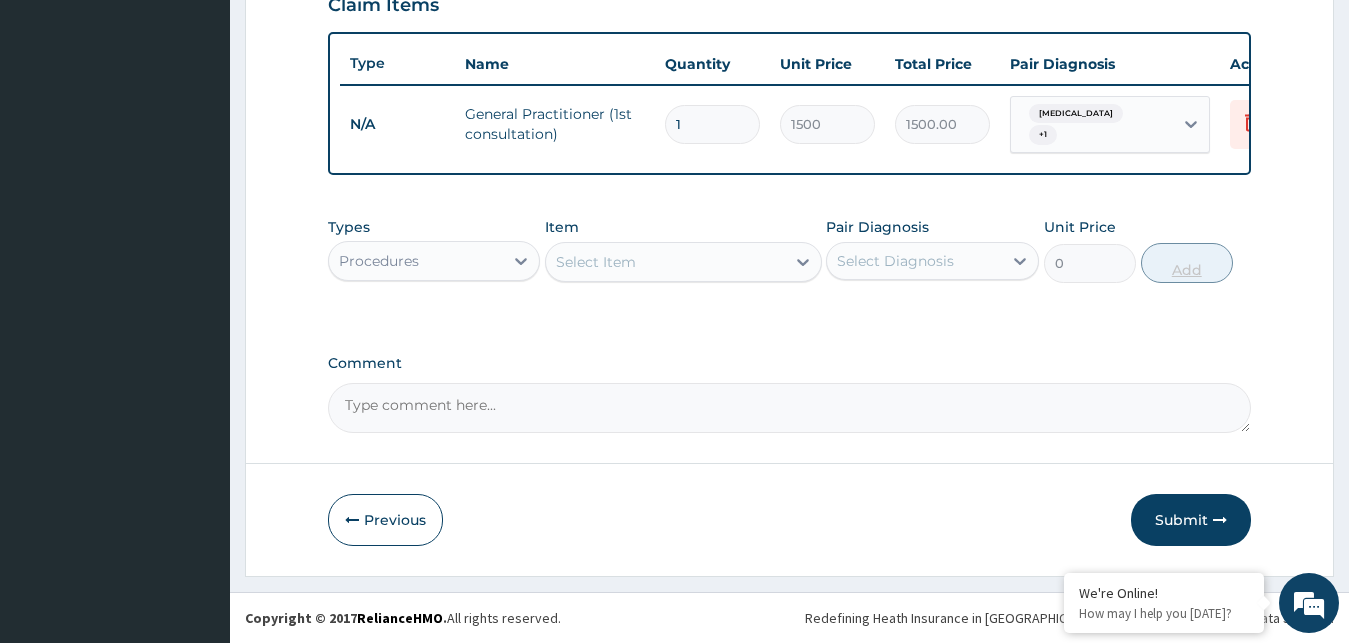 scroll, scrollTop: 721, scrollLeft: 0, axis: vertical 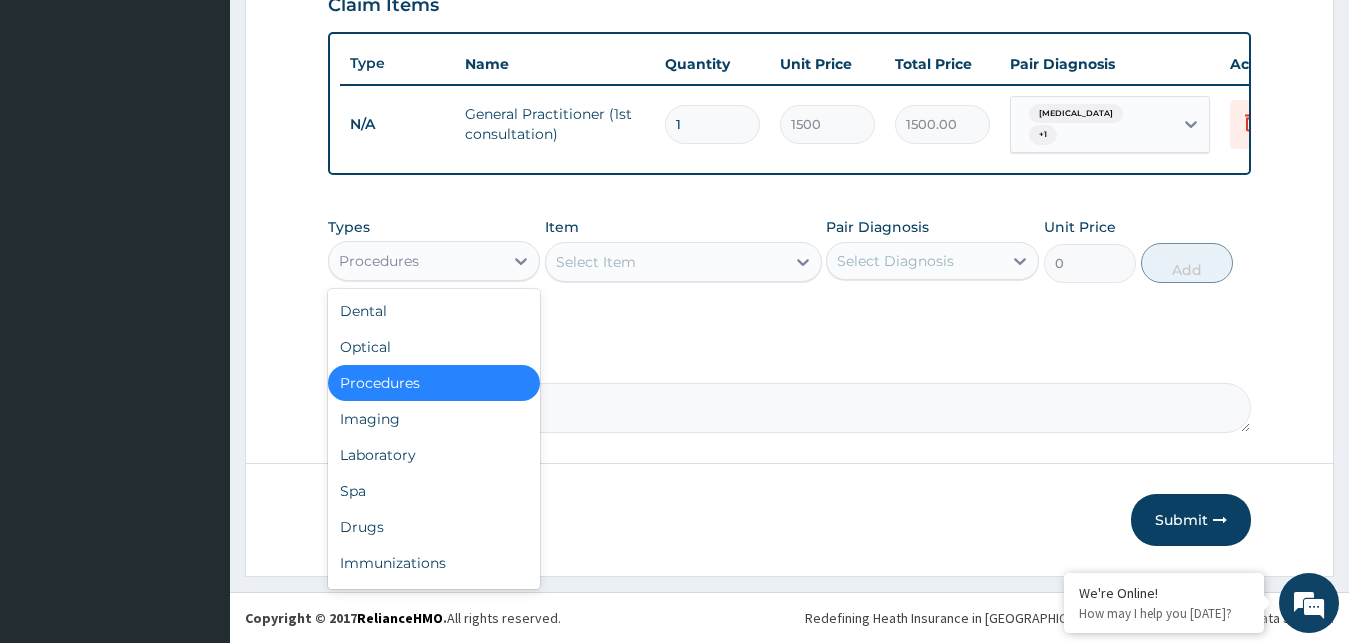 click on "Procedures" at bounding box center [416, 261] 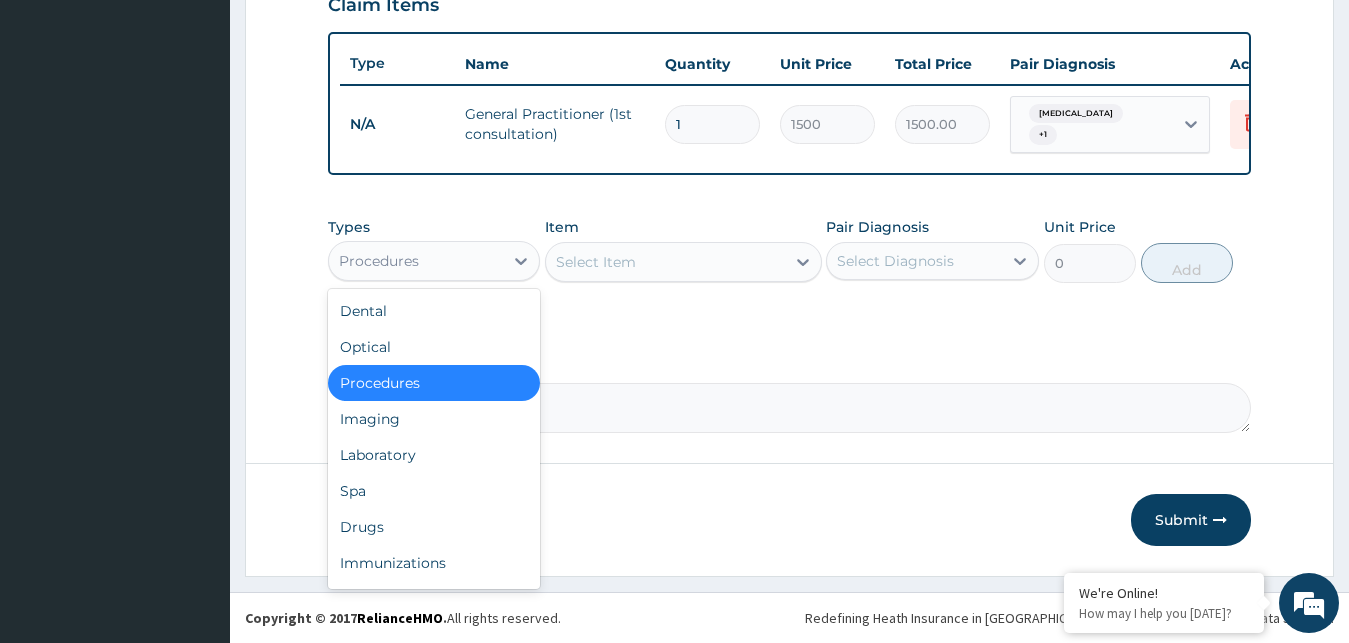 type on "L" 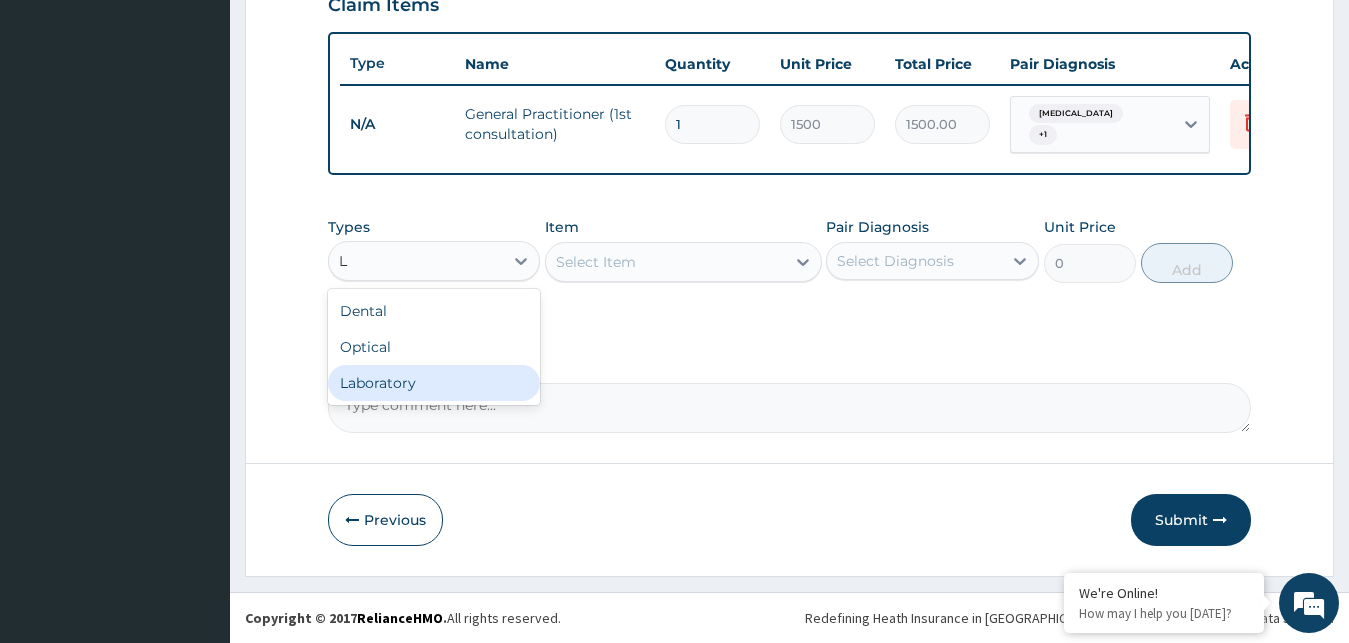 click on "Laboratory" at bounding box center (434, 383) 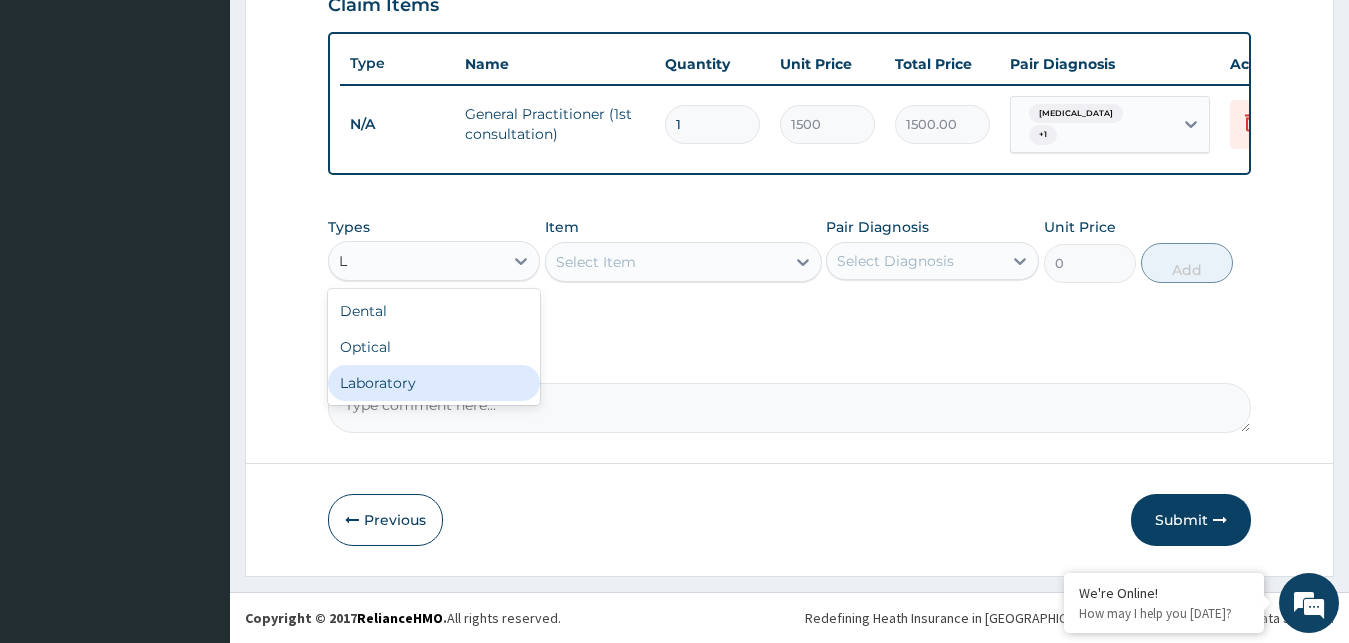 type 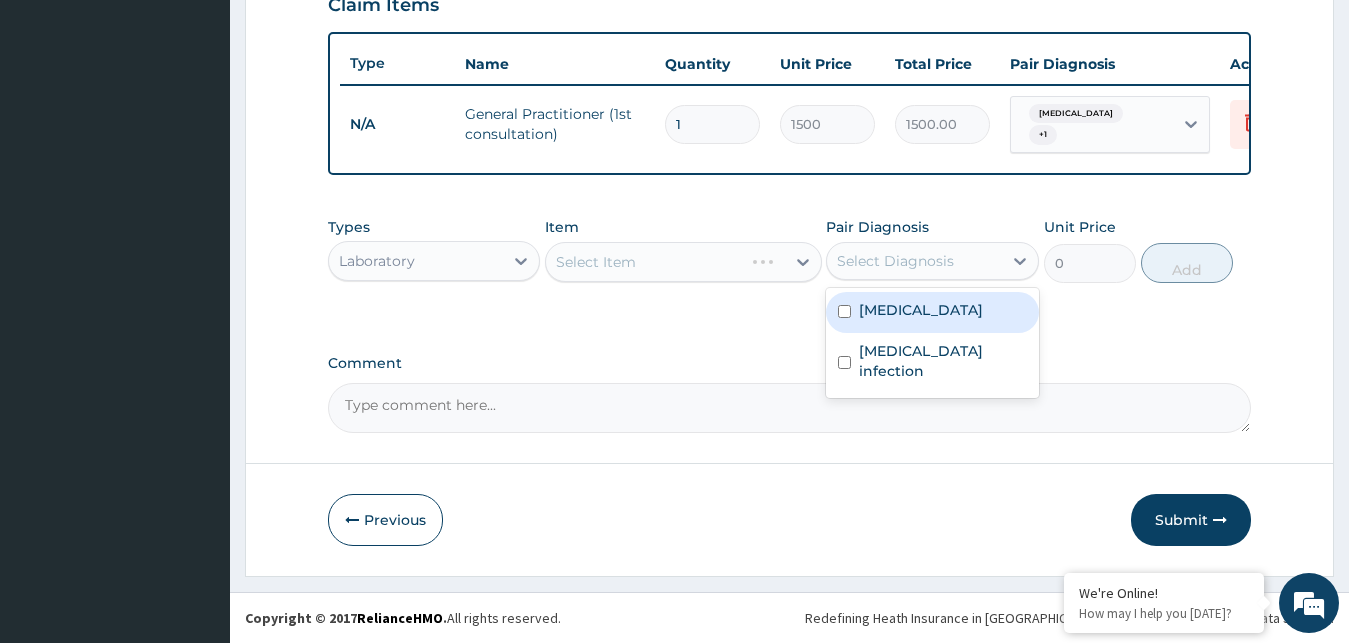 click on "Select Diagnosis" at bounding box center [895, 261] 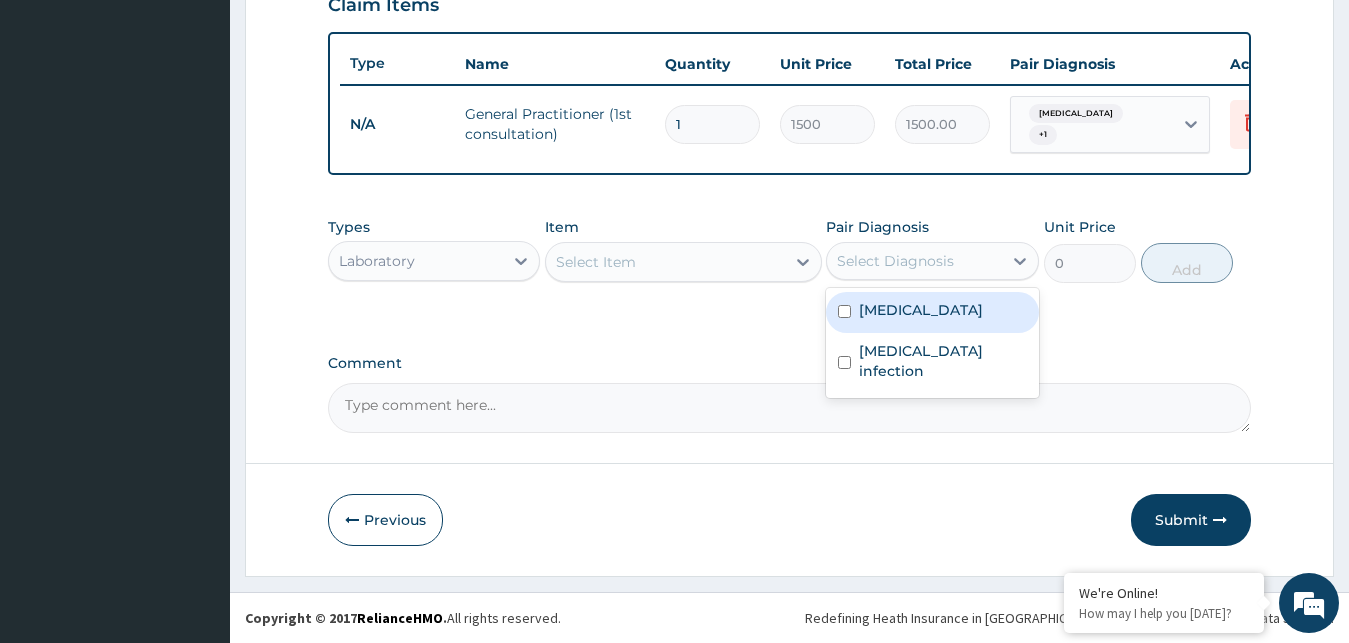click on "Malaria" at bounding box center (921, 310) 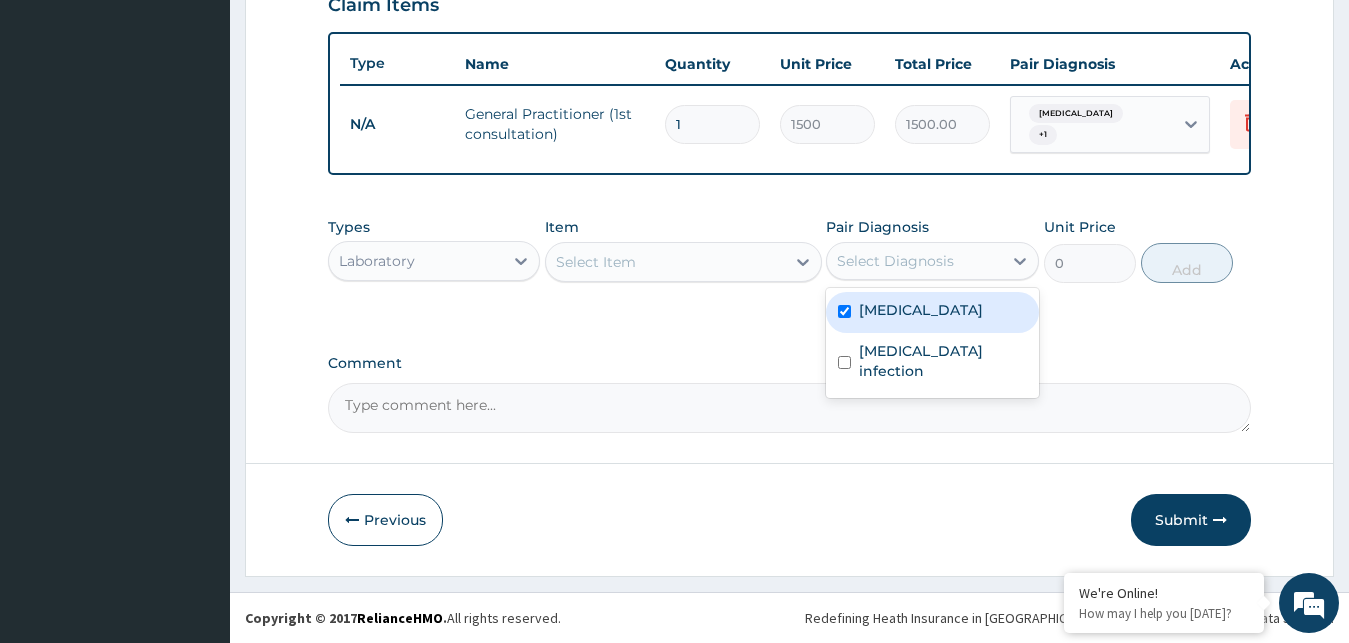 checkbox on "true" 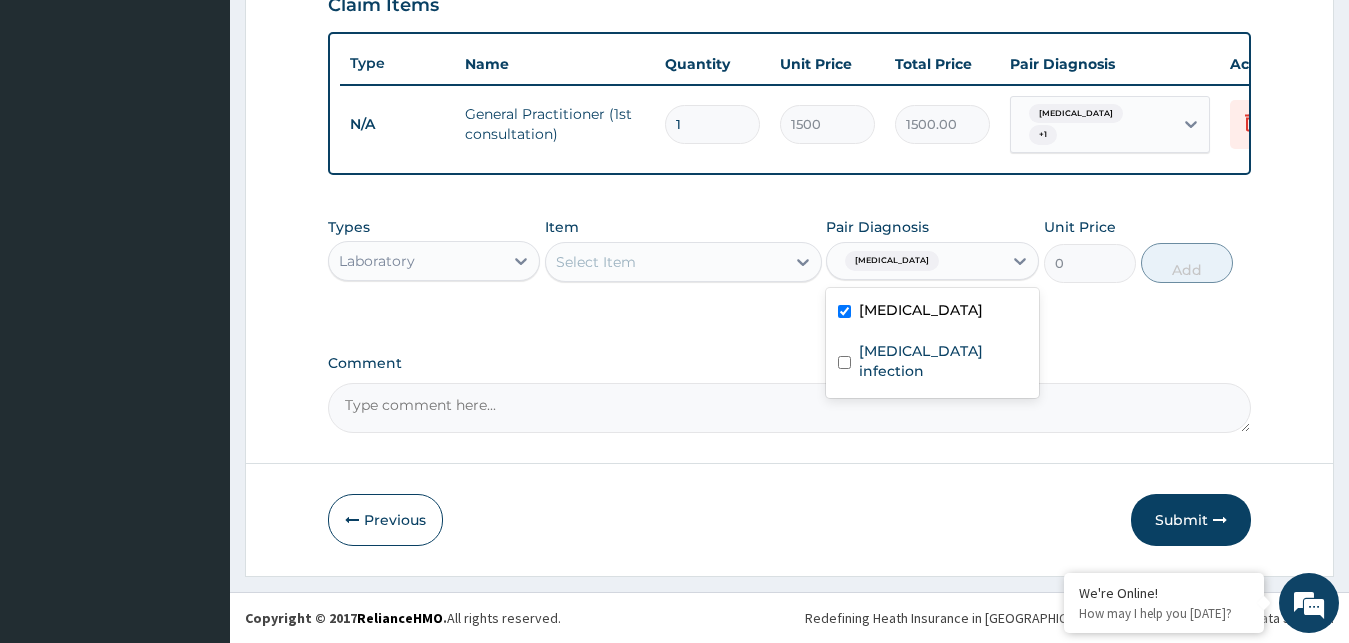 click on "Select Item" at bounding box center (665, 262) 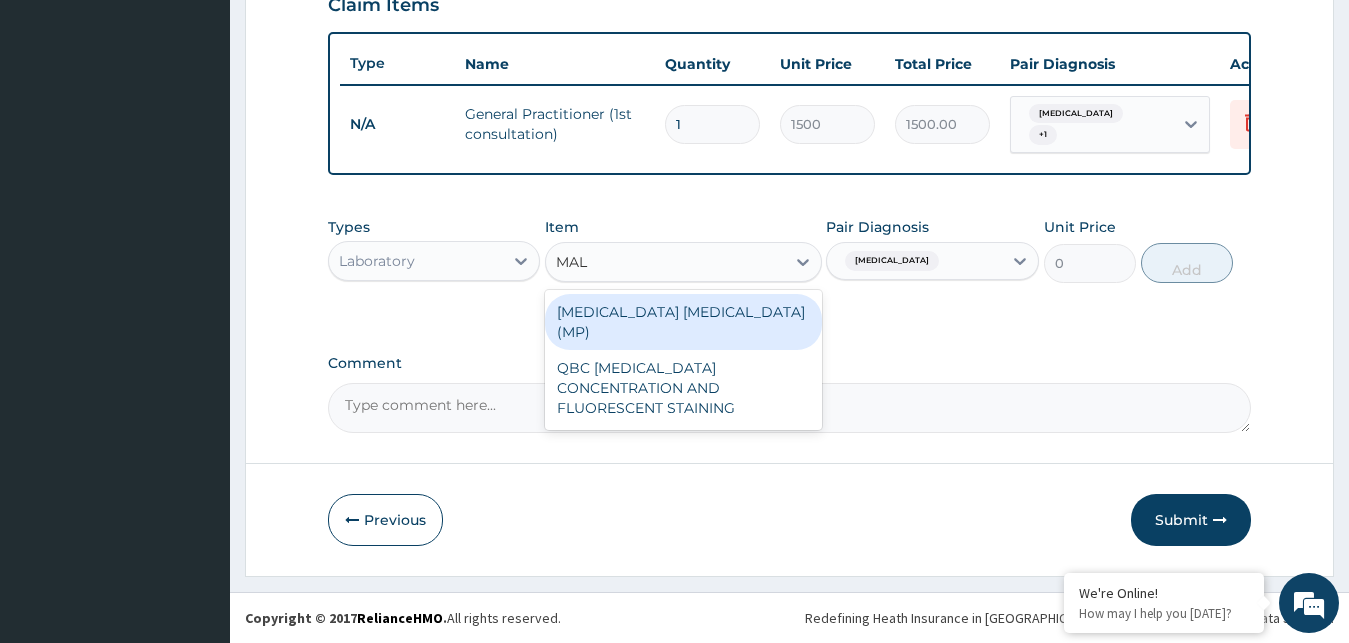 type on "MALA" 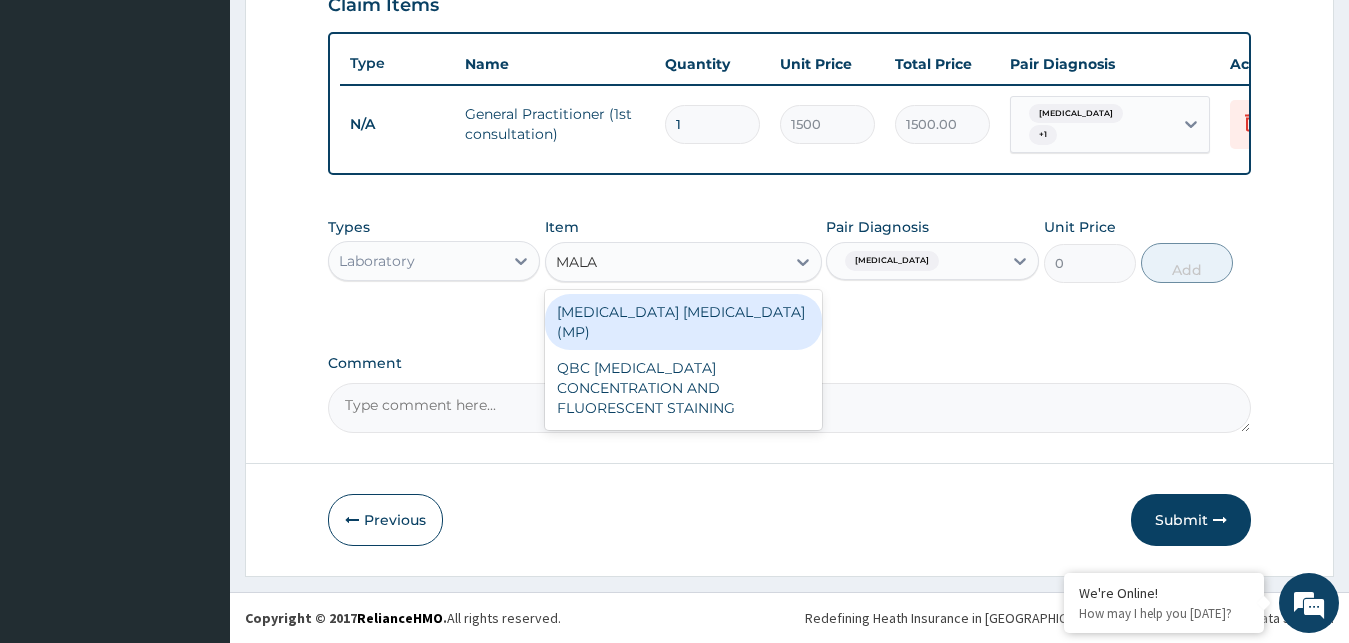 click on "MALARIA PARASITE (MP)" at bounding box center (683, 322) 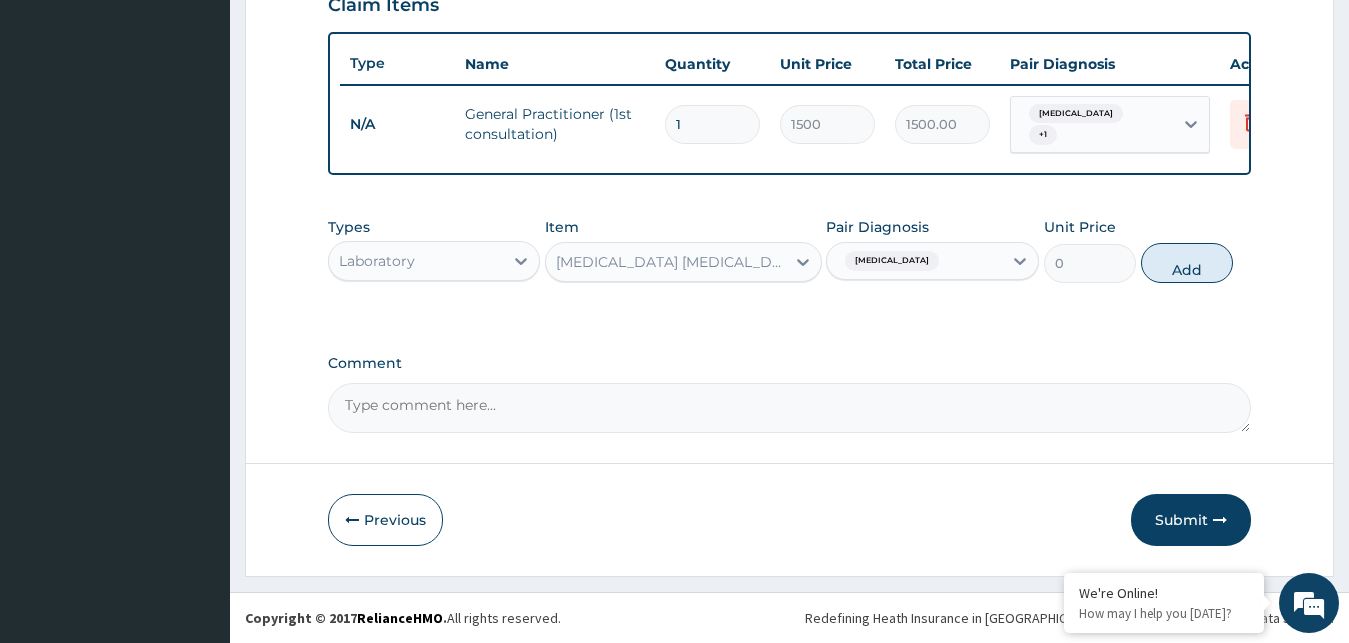 type 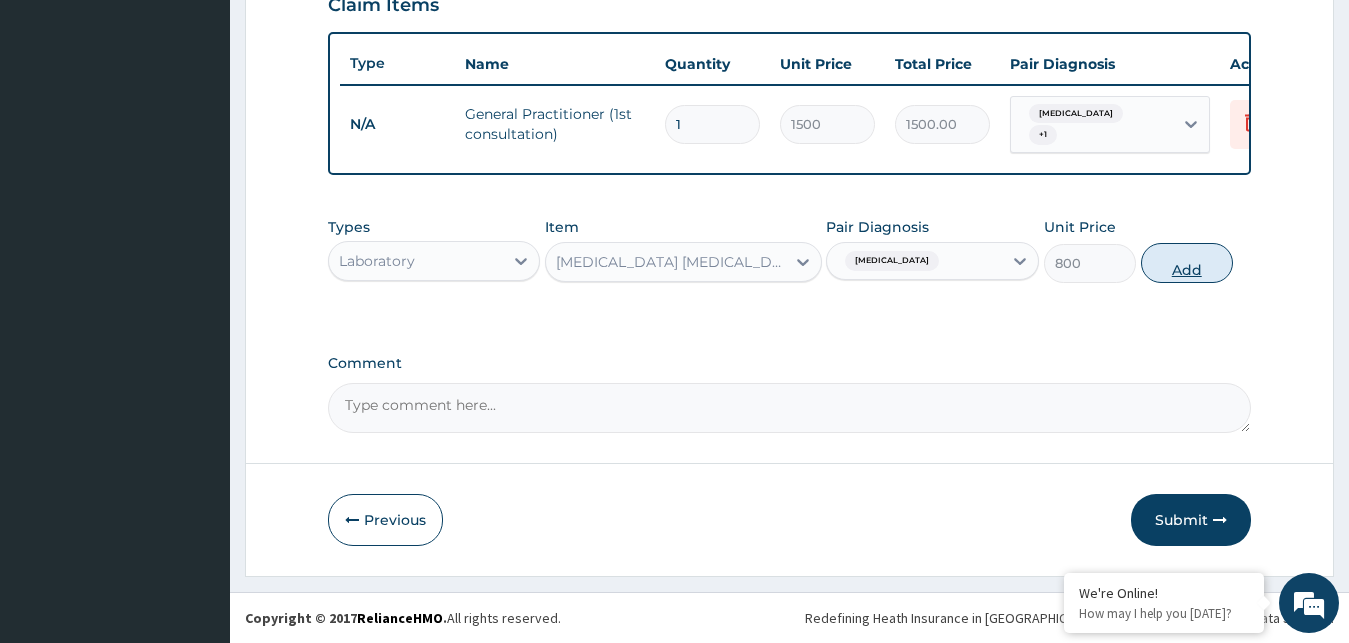 click on "Add" at bounding box center [1187, 263] 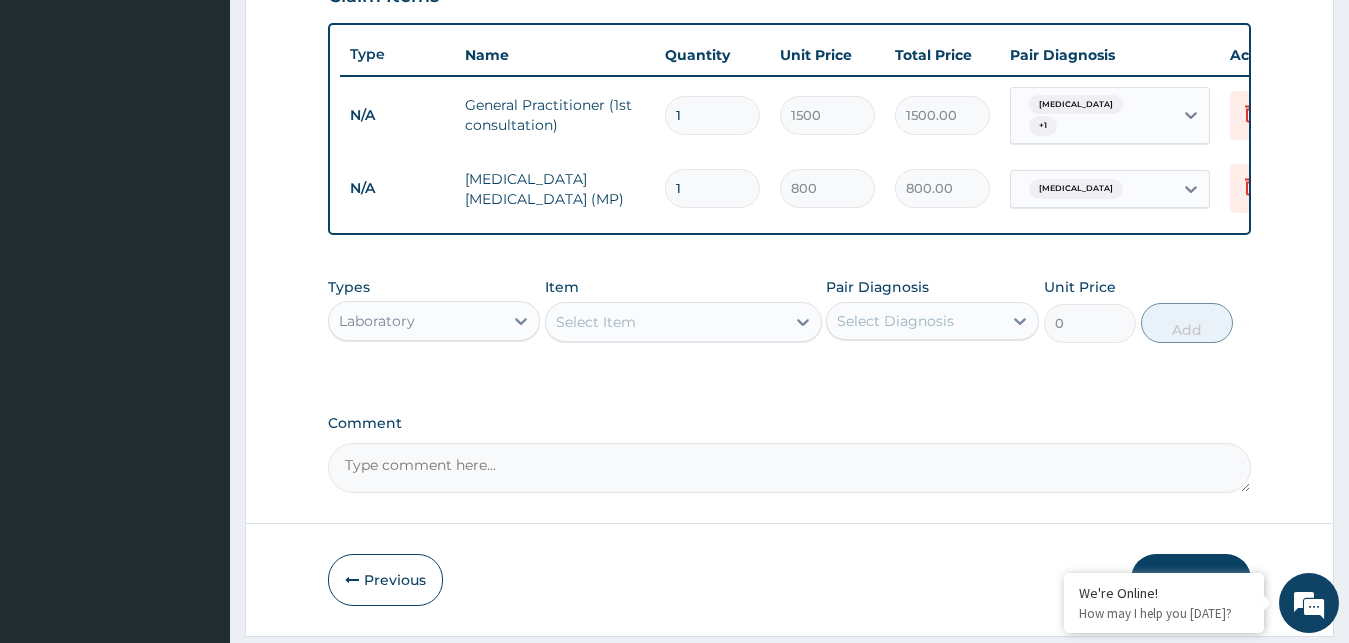 click on "Select Item" at bounding box center [596, 322] 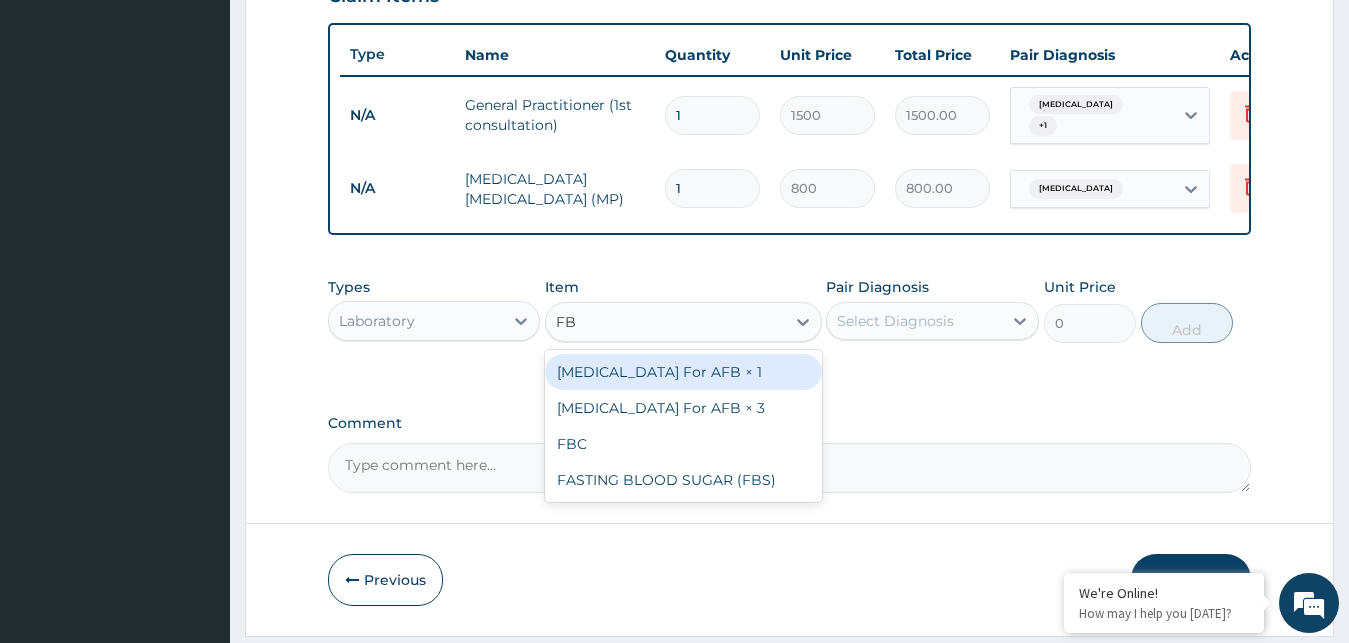 type on "FBC" 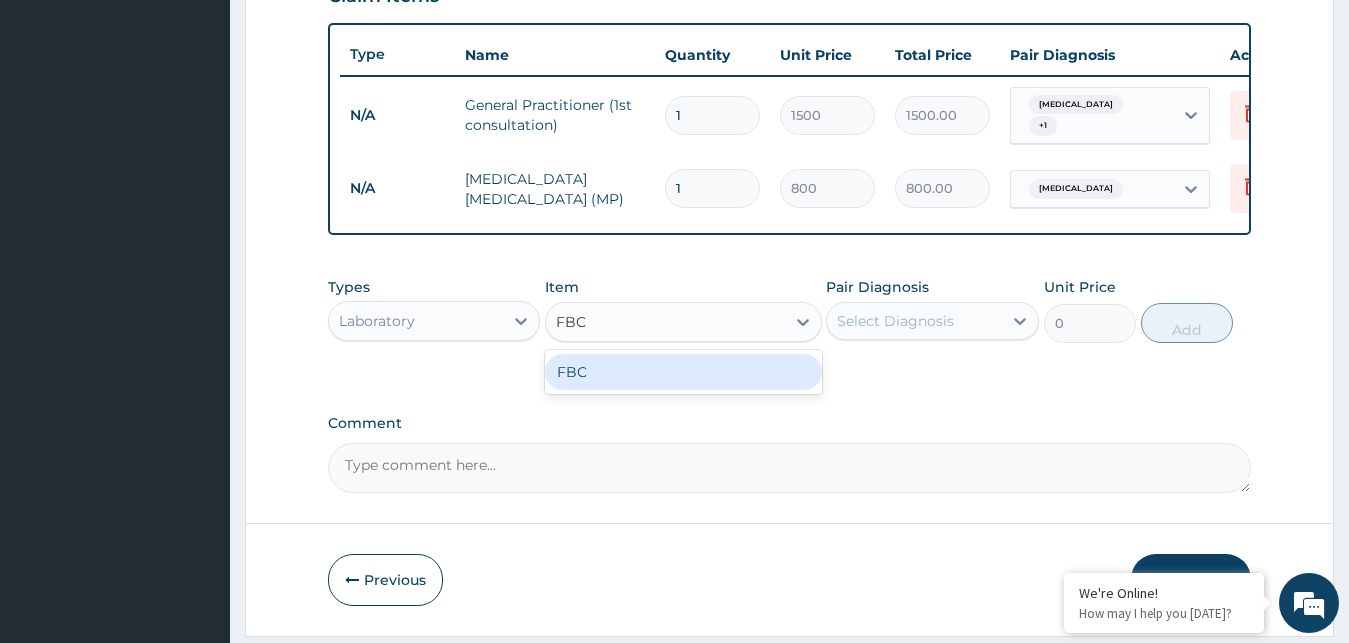 click on "FBC" at bounding box center [683, 372] 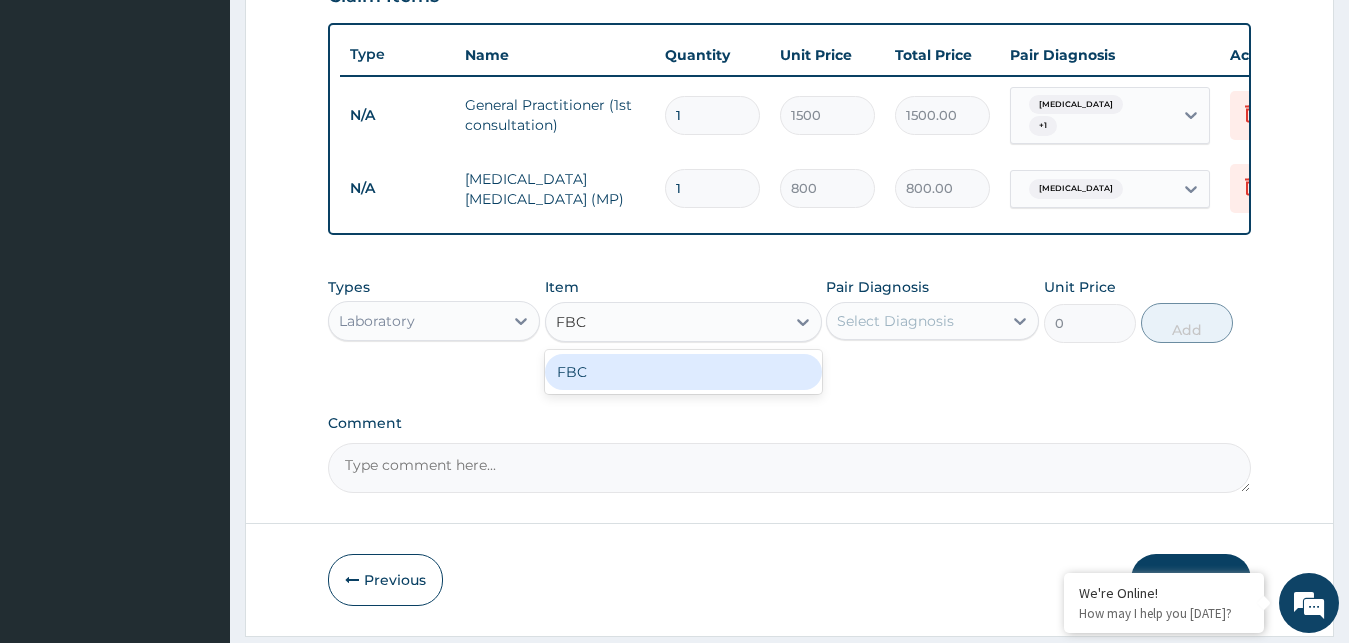 type 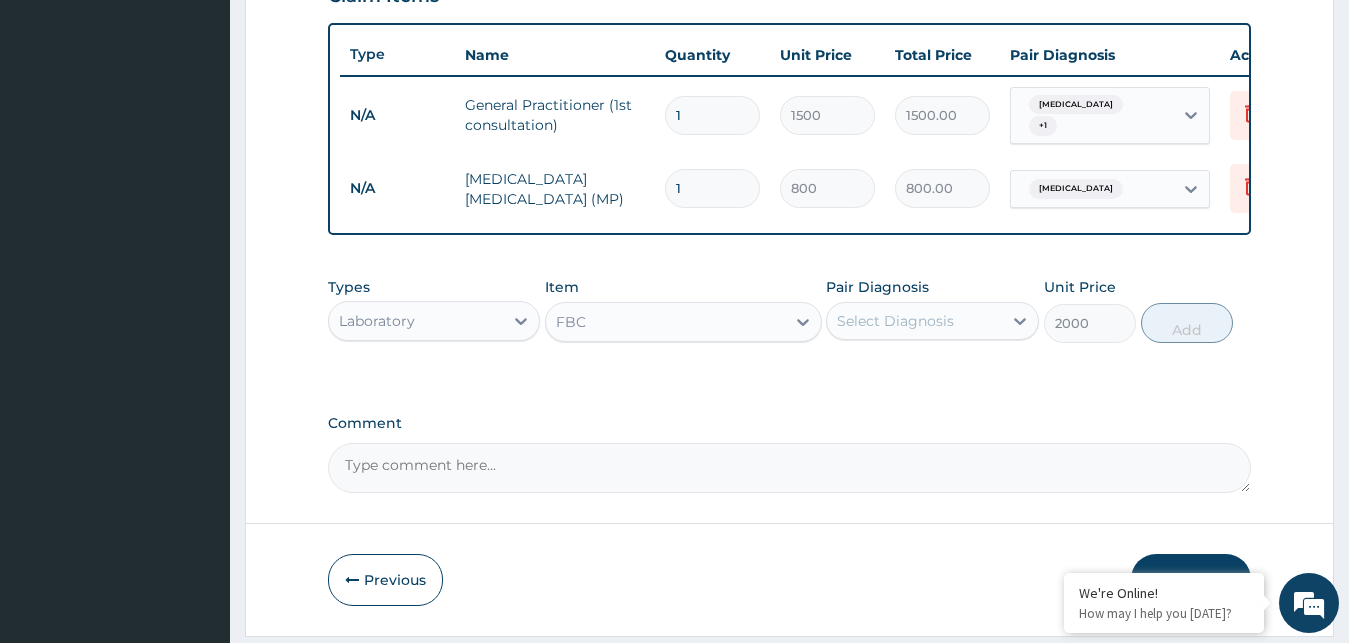 click on "Select Diagnosis" at bounding box center (895, 321) 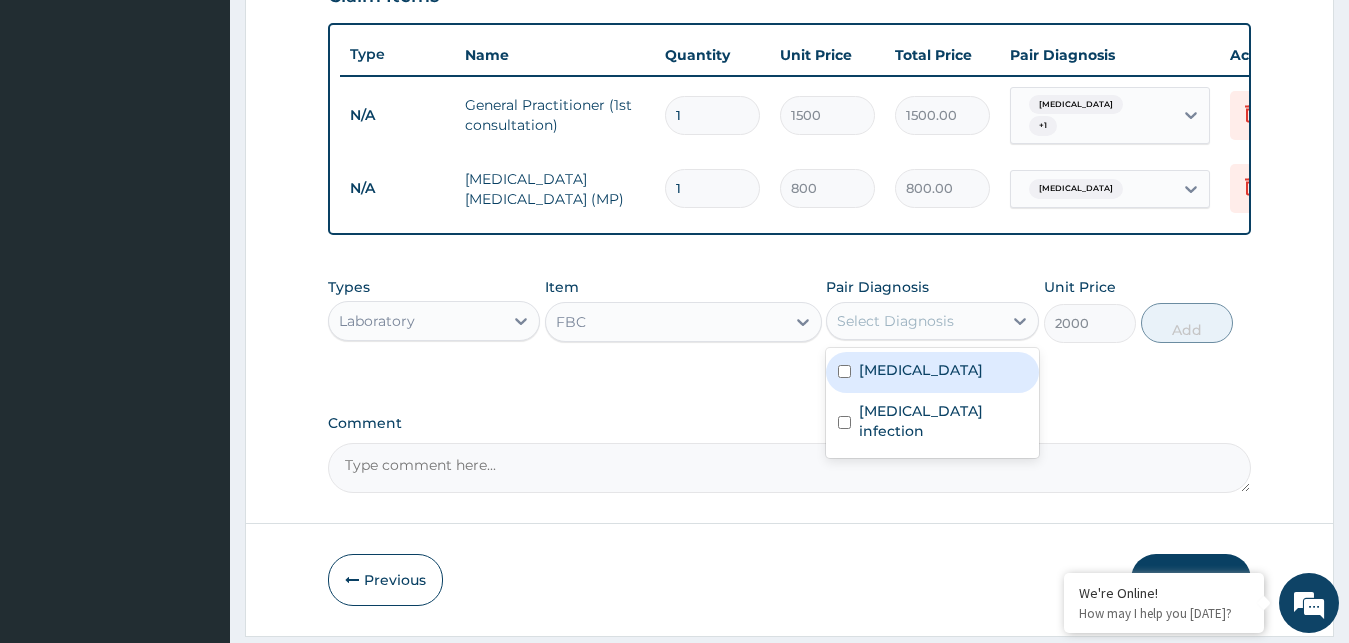 click on "Malaria" at bounding box center [921, 370] 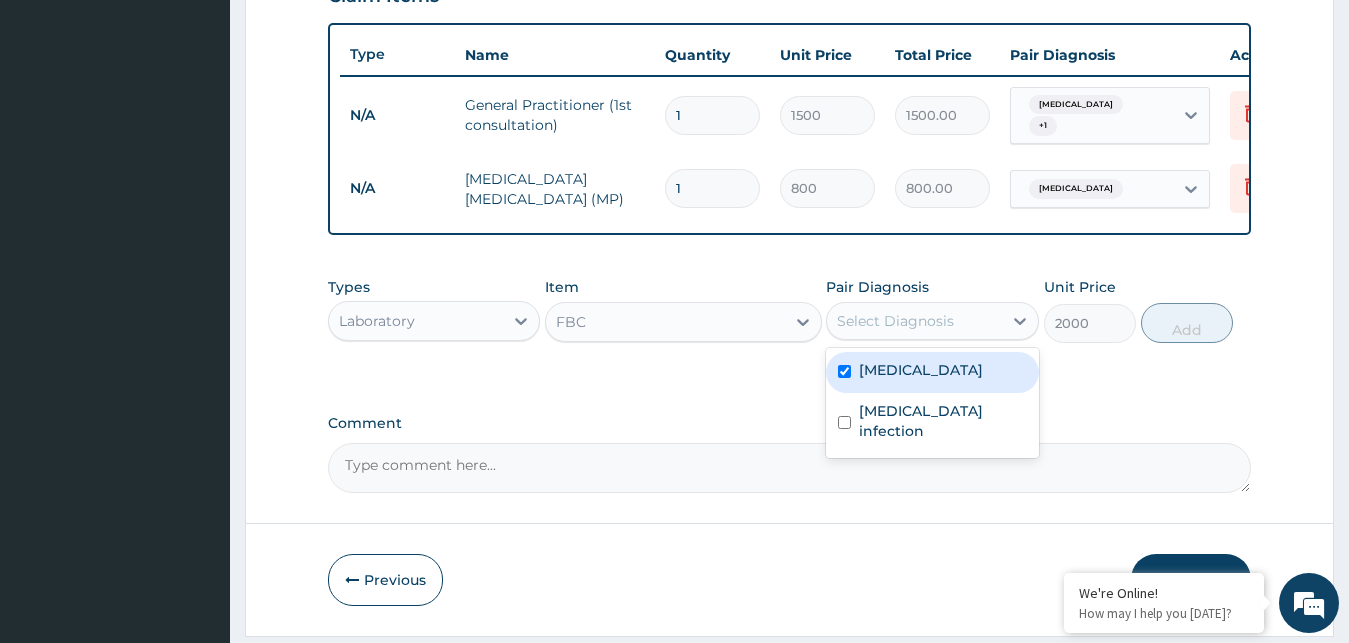 click on "Malaria" at bounding box center [921, 370] 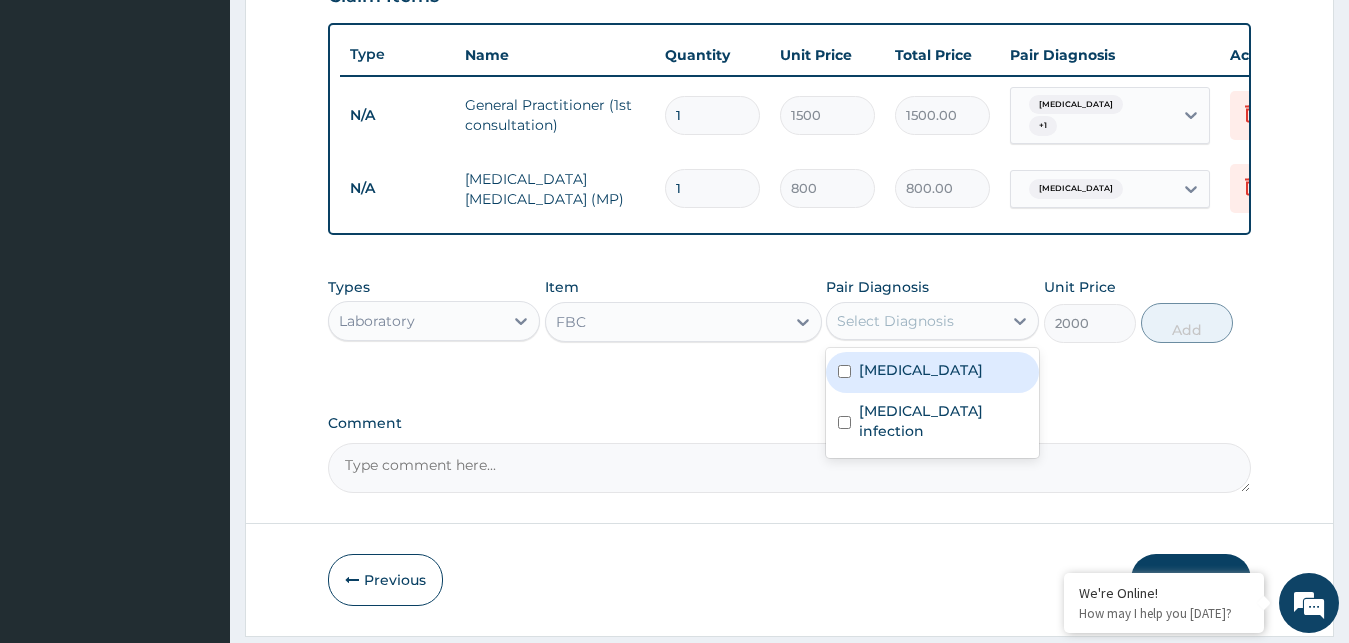click on "Malaria" at bounding box center [932, 372] 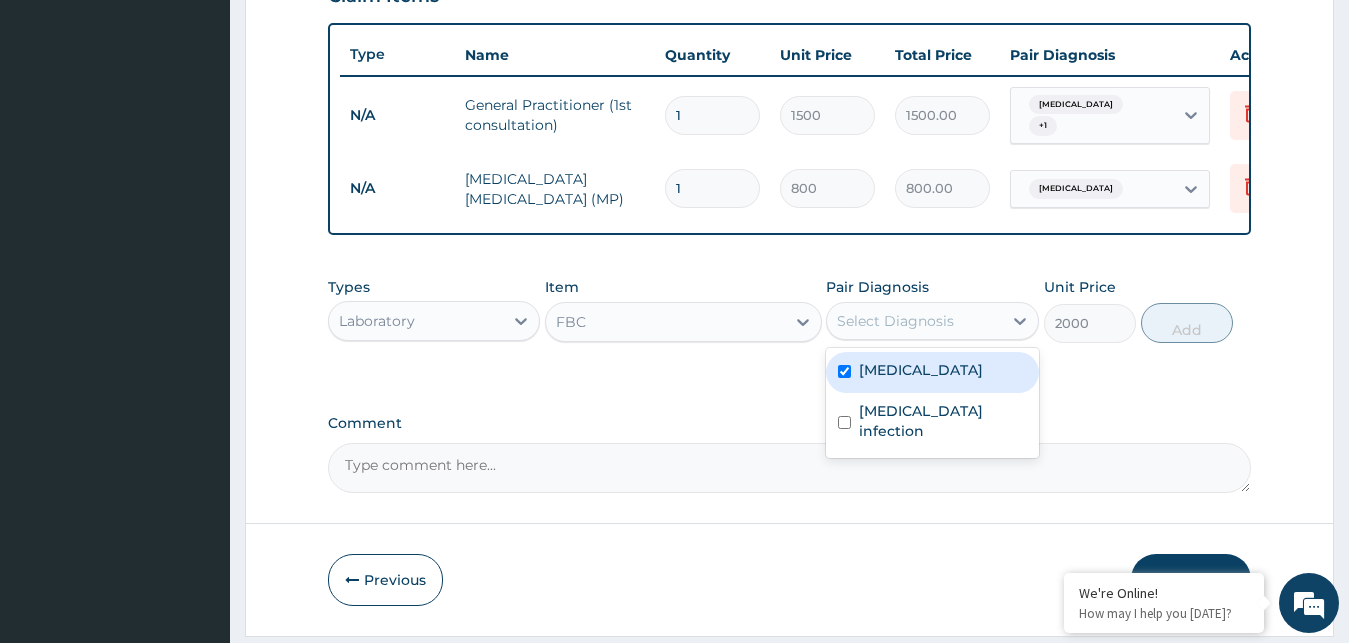 checkbox on "true" 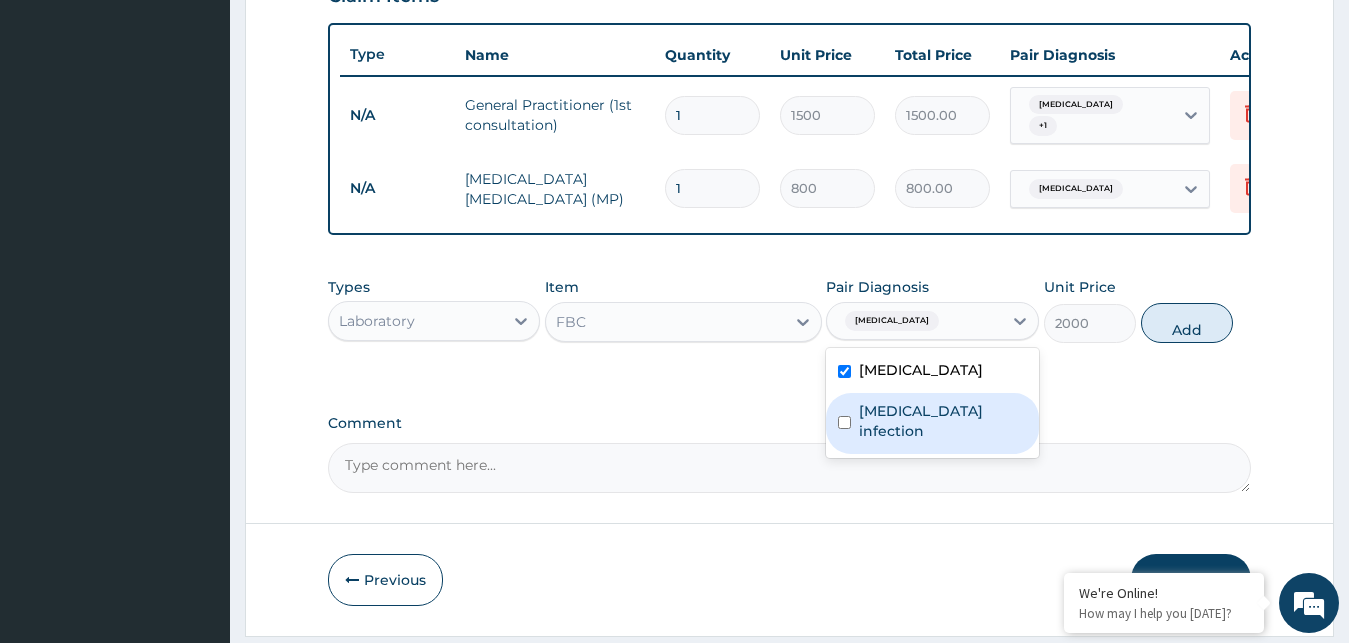 click on "Salmonella infection" at bounding box center [943, 421] 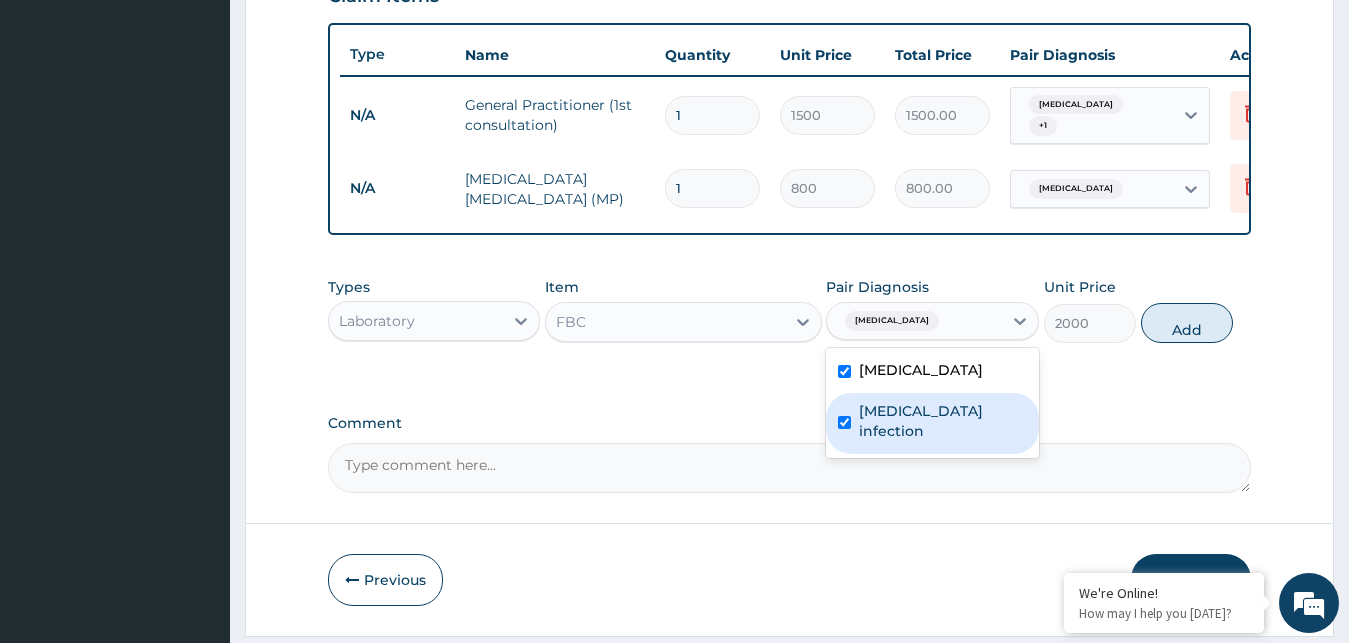 checkbox on "true" 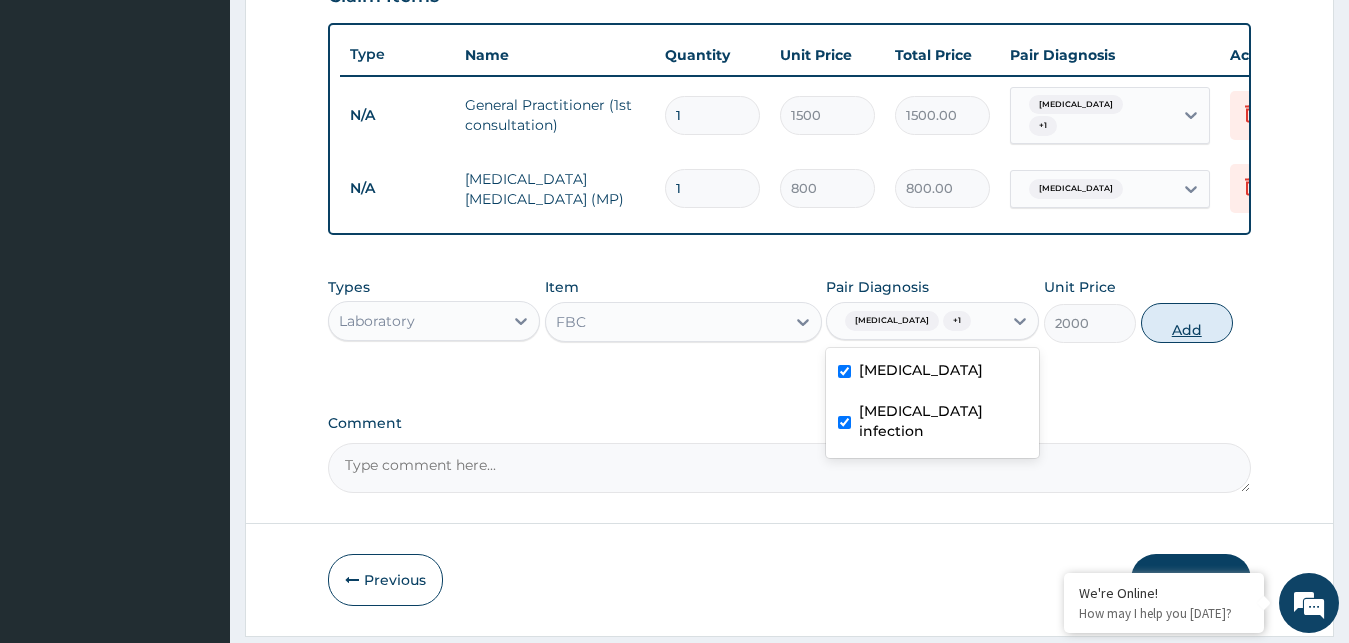 click on "Add" at bounding box center [1187, 323] 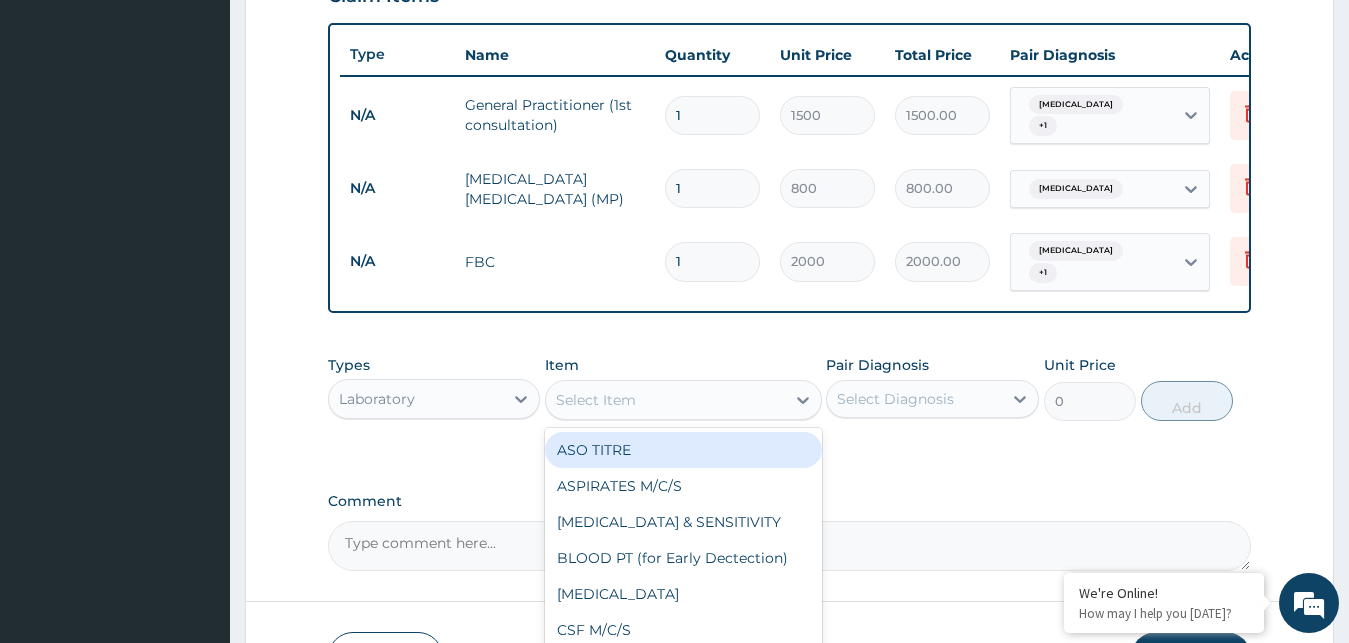 click on "Select Item" at bounding box center (665, 400) 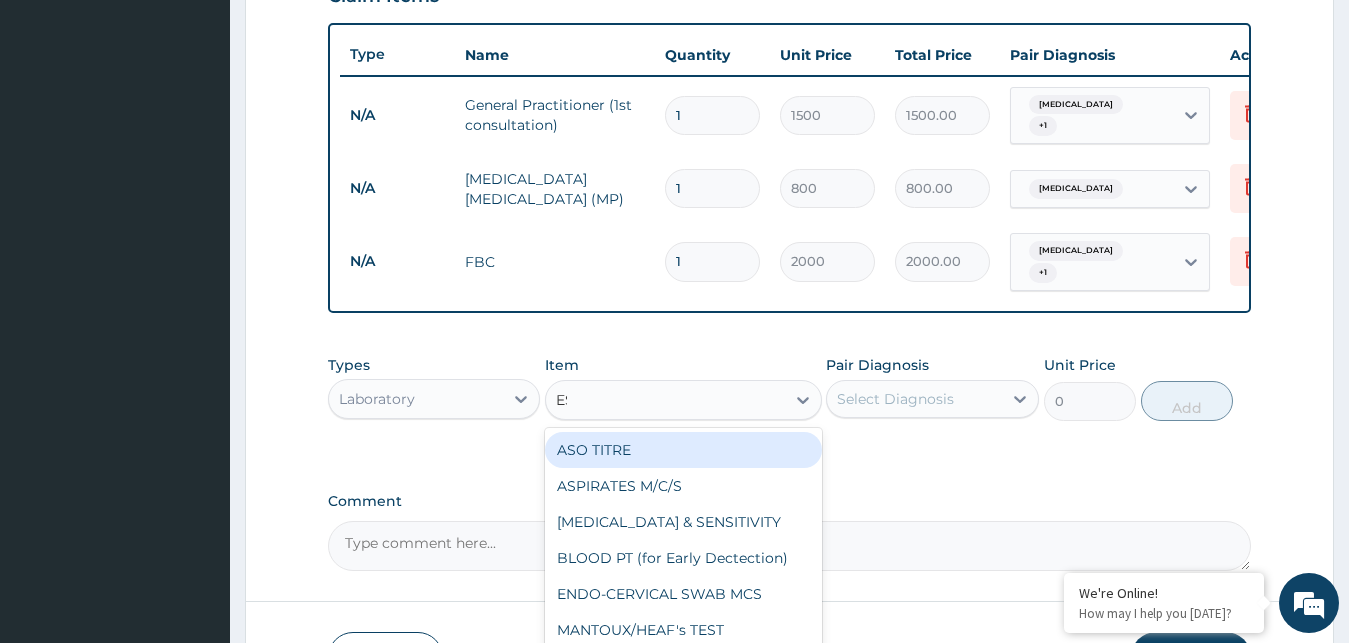 type on "ESR" 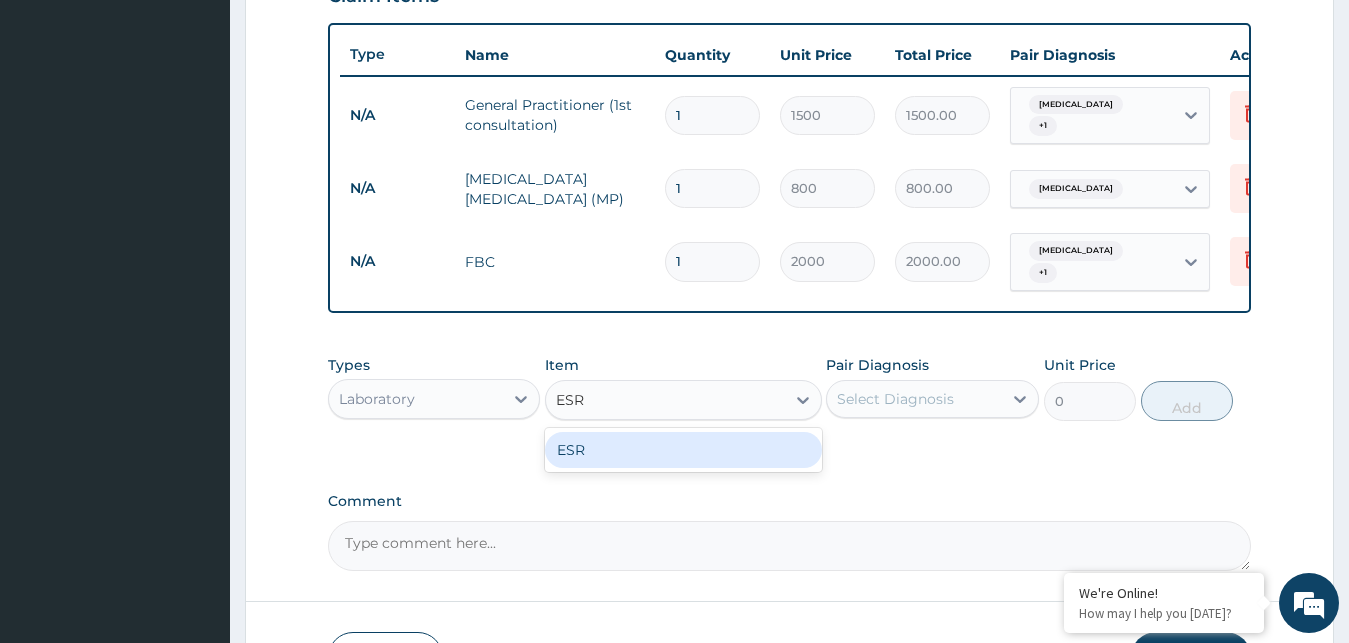 click on "ESR" at bounding box center [683, 450] 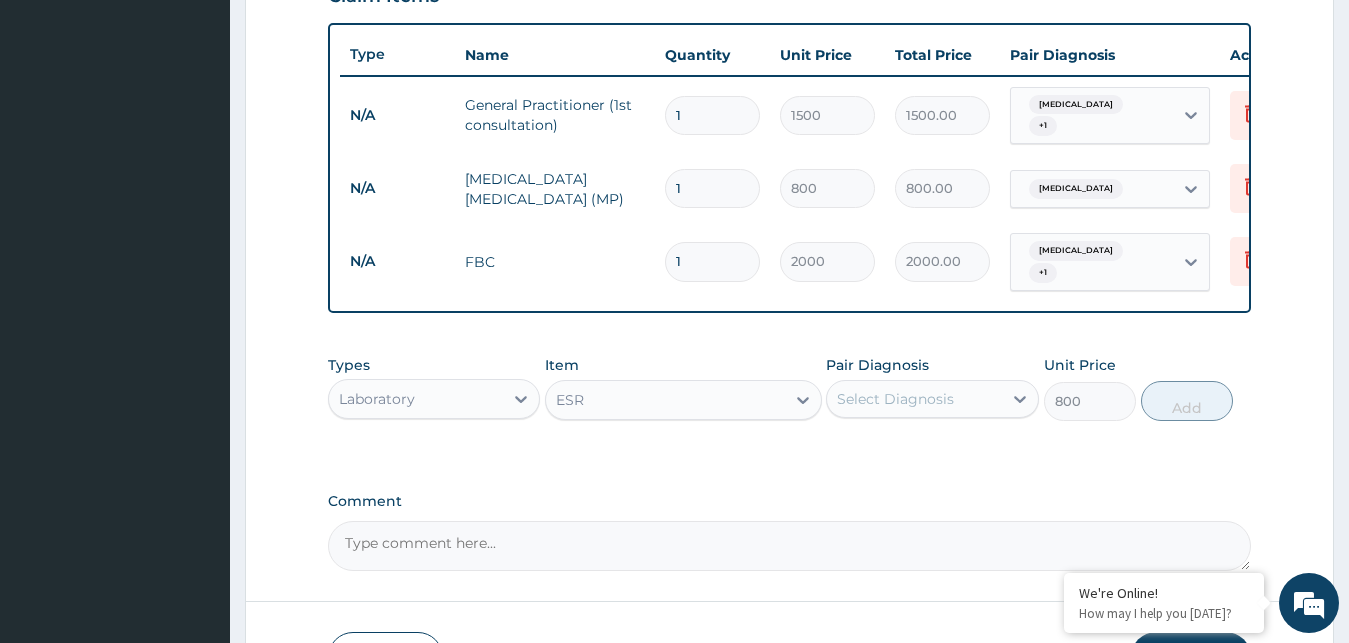 click on "Select Diagnosis" at bounding box center [895, 399] 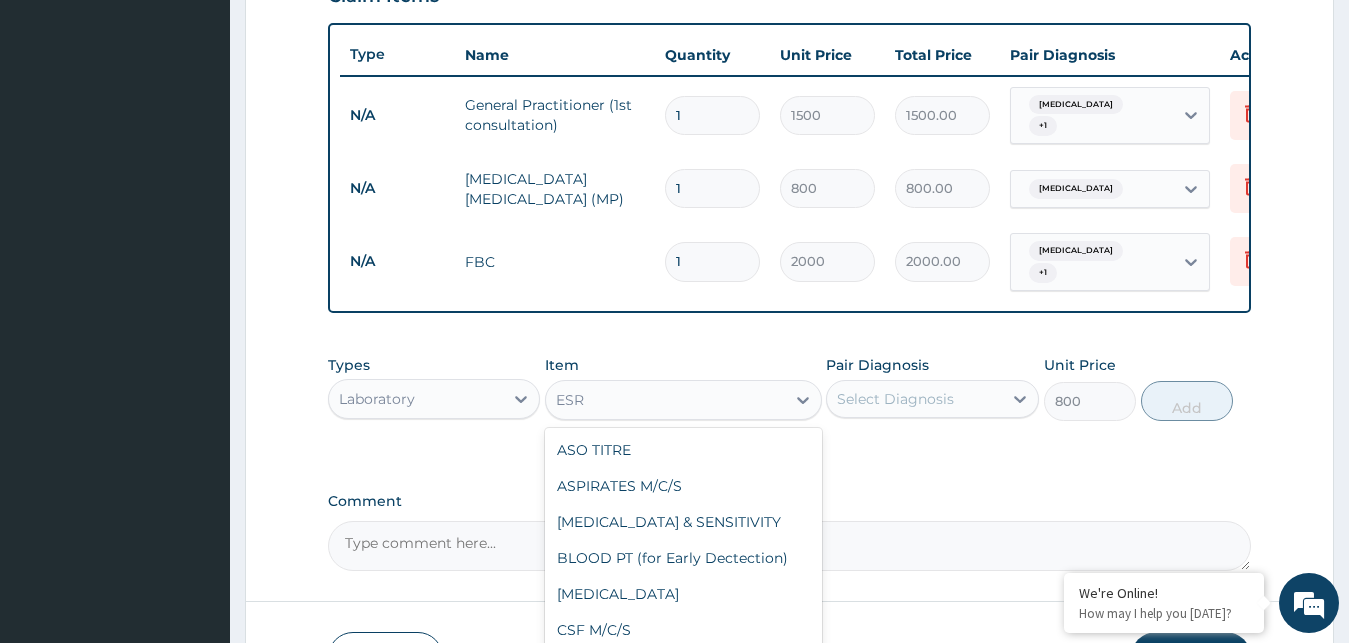 scroll, scrollTop: 1520, scrollLeft: 0, axis: vertical 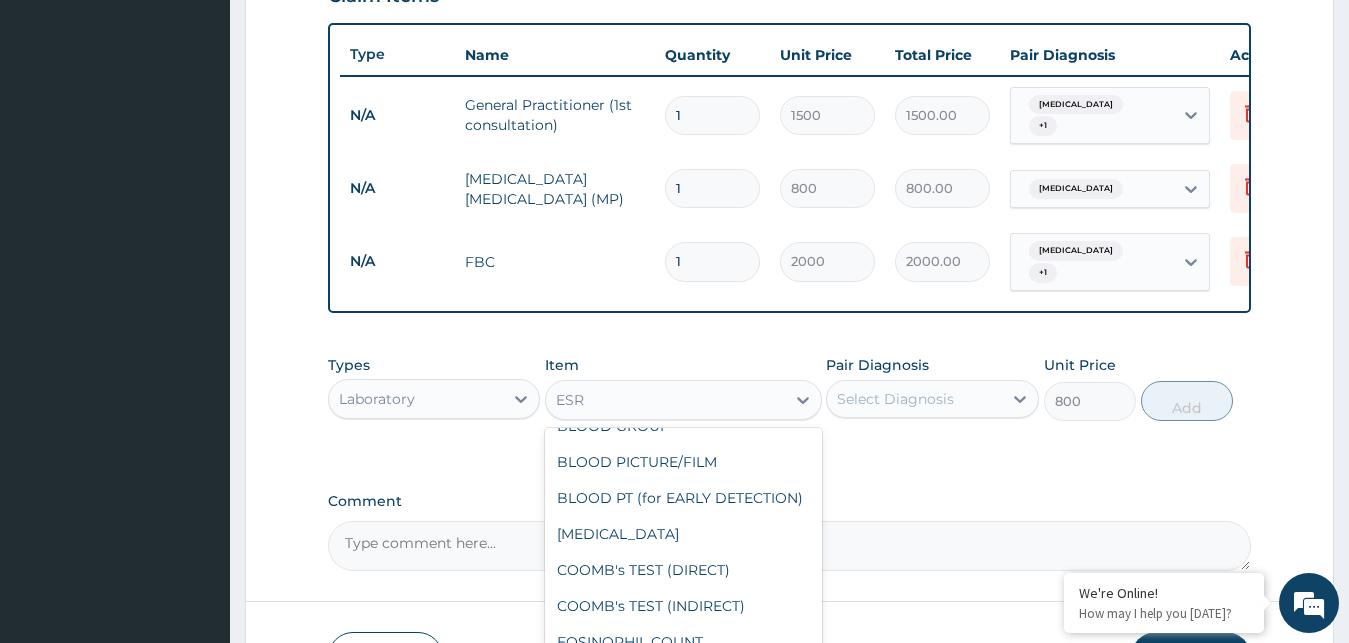 drag, startPoint x: 758, startPoint y: 400, endPoint x: 503, endPoint y: 421, distance: 255.86325 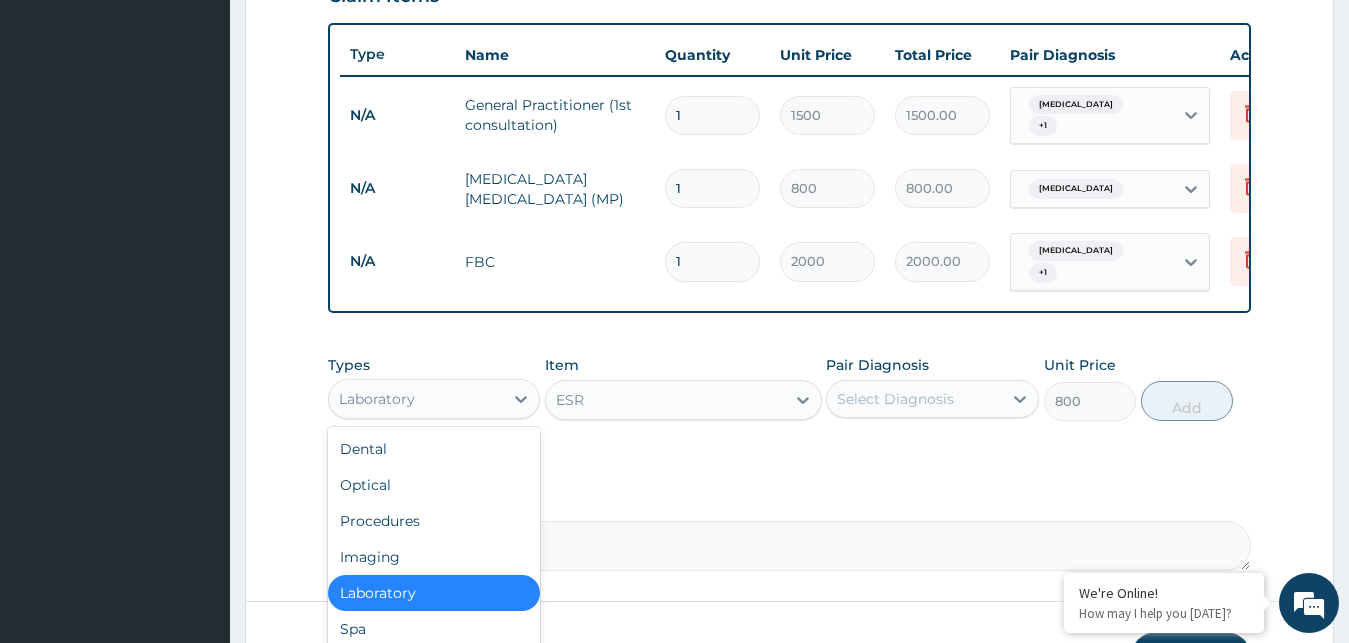 click on "Laboratory" at bounding box center [434, 399] 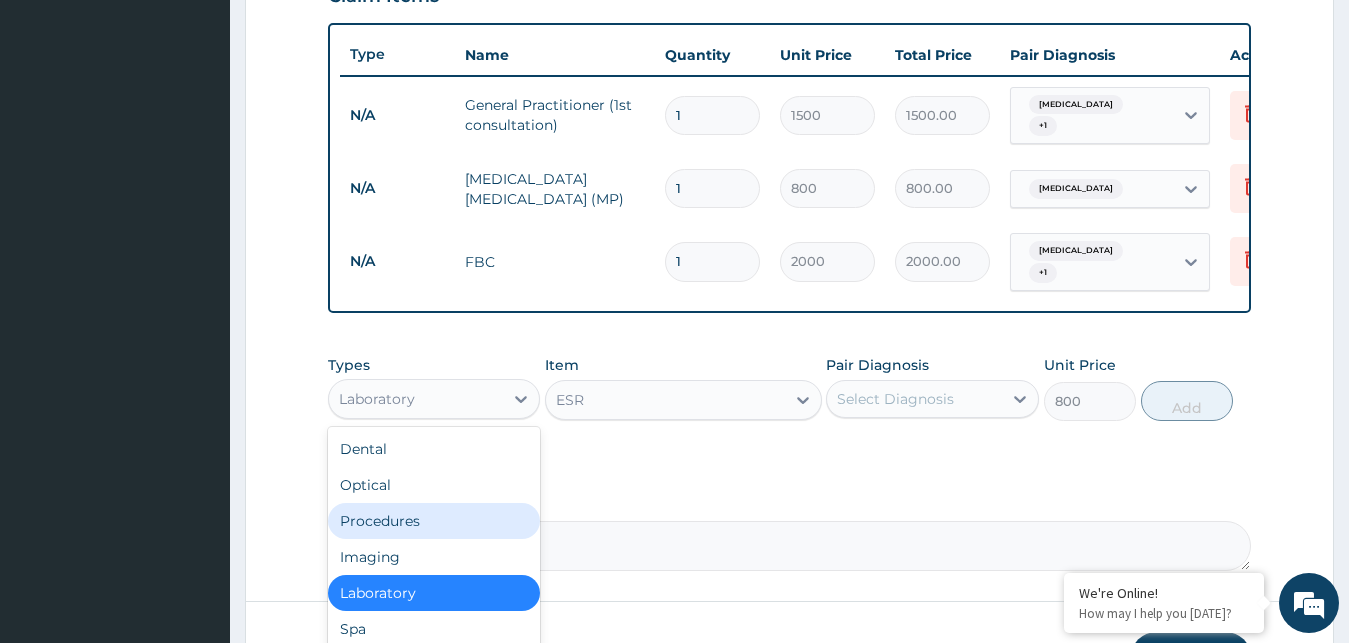 scroll, scrollTop: 68, scrollLeft: 0, axis: vertical 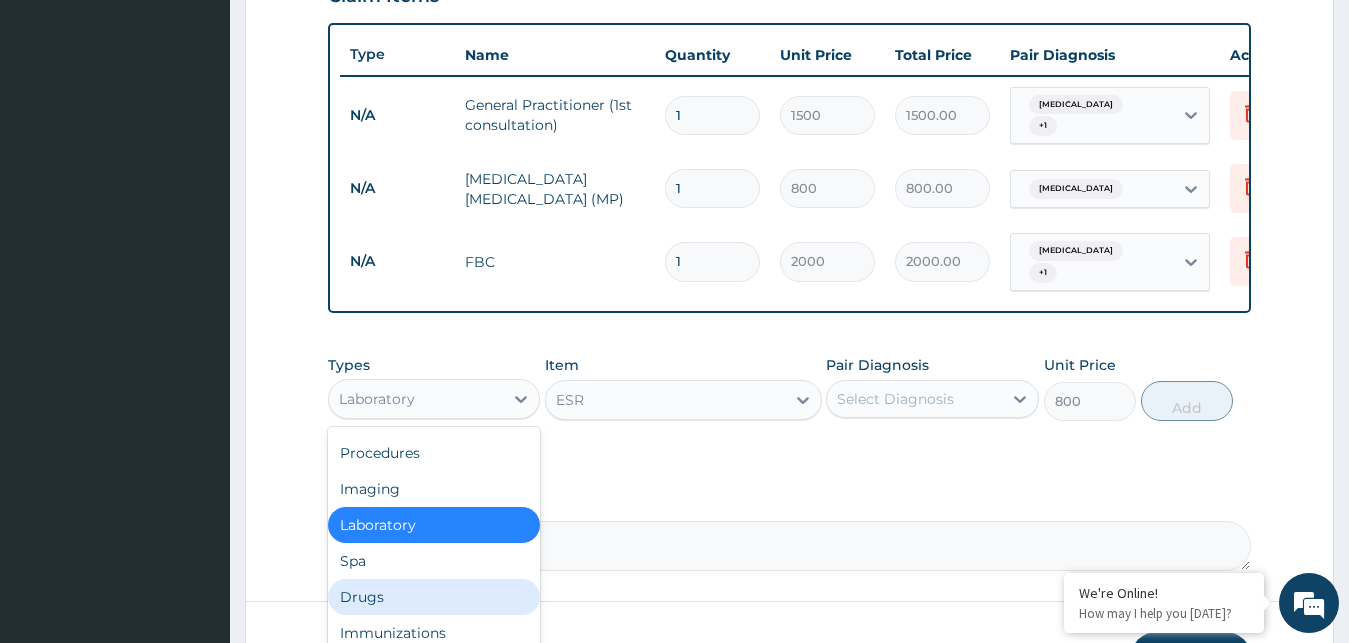 click on "Drugs" at bounding box center [434, 597] 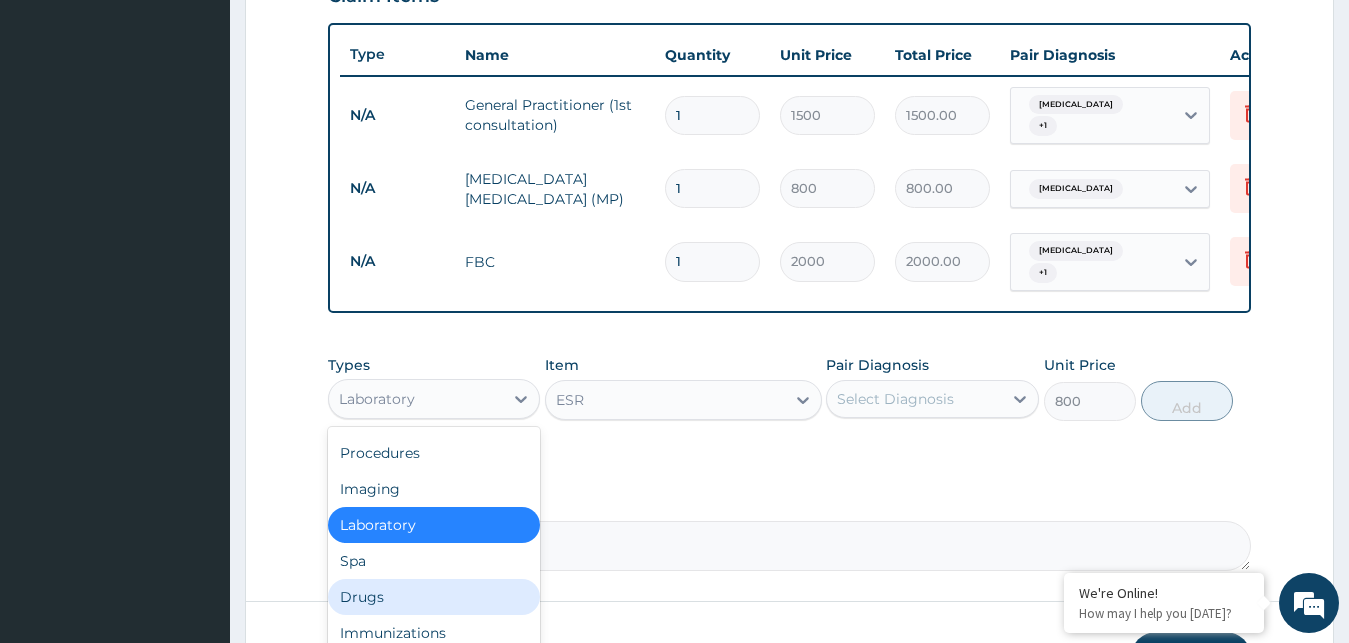 type on "0" 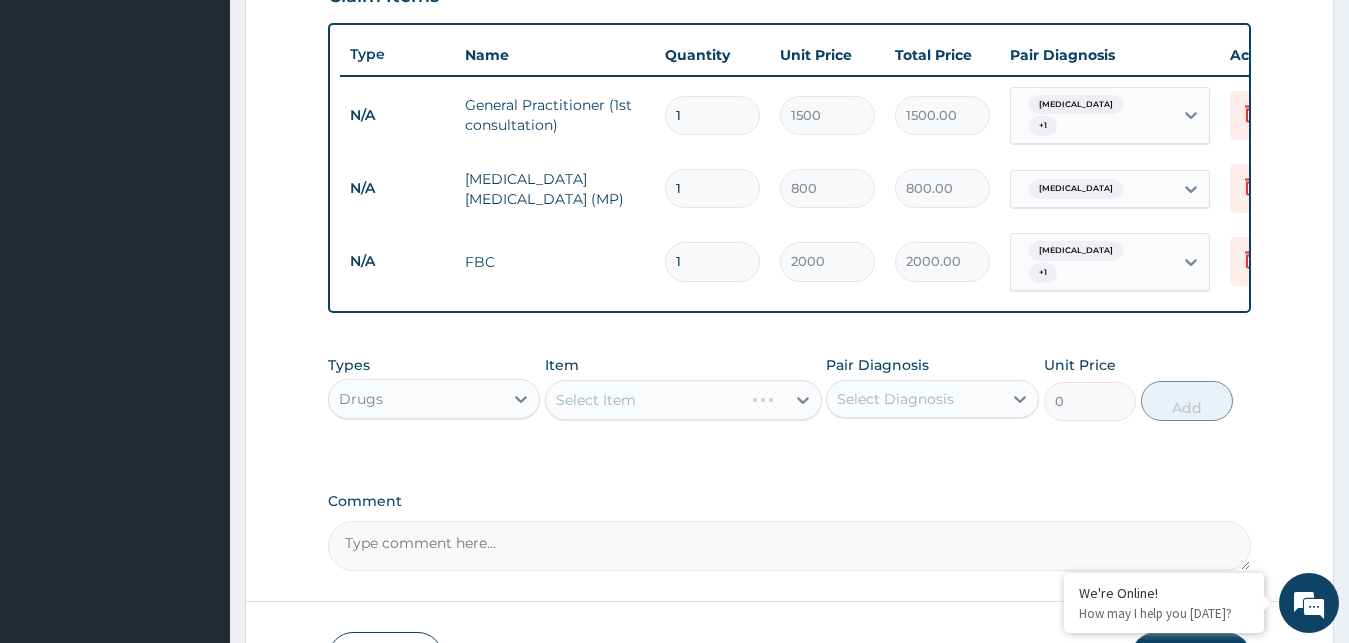 click on "Select Diagnosis" at bounding box center (914, 399) 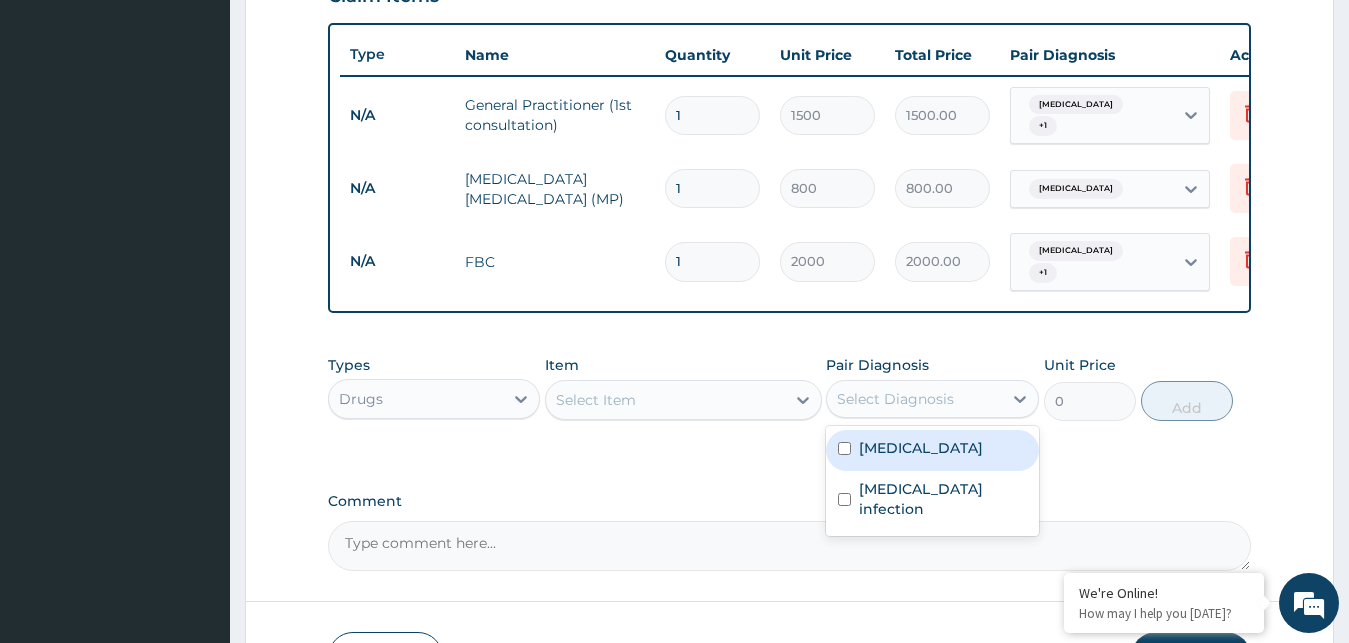 click on "Malaria" at bounding box center [932, 450] 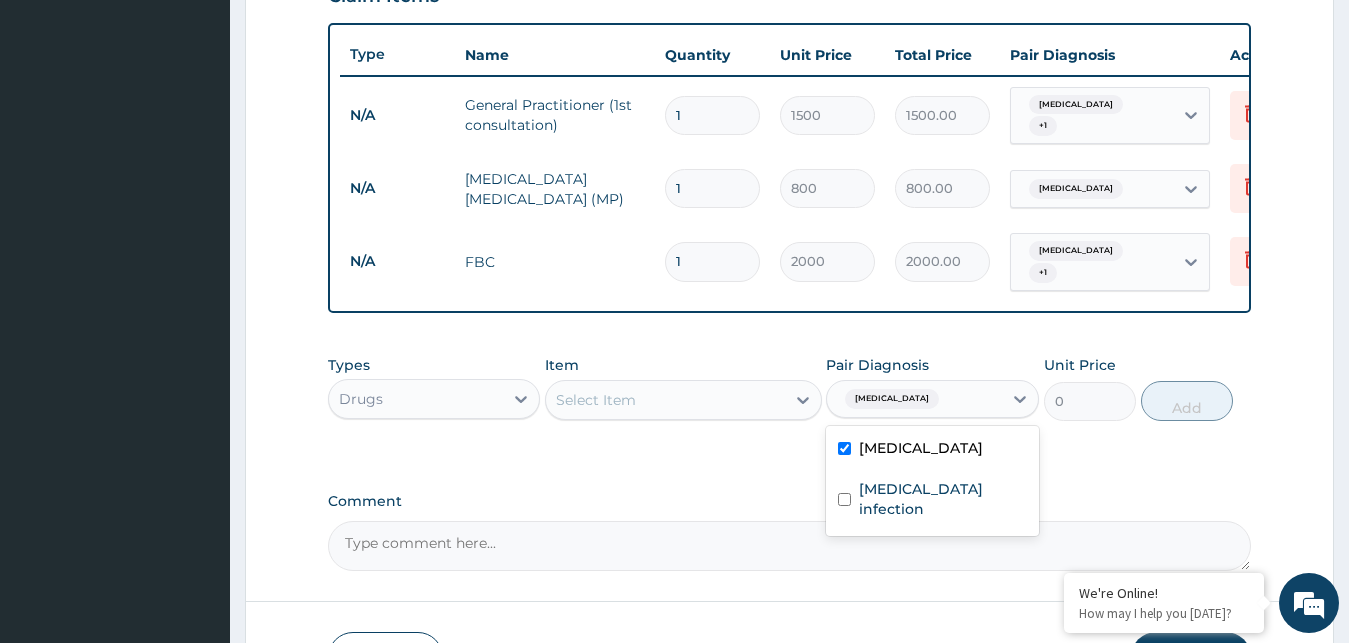 checkbox on "true" 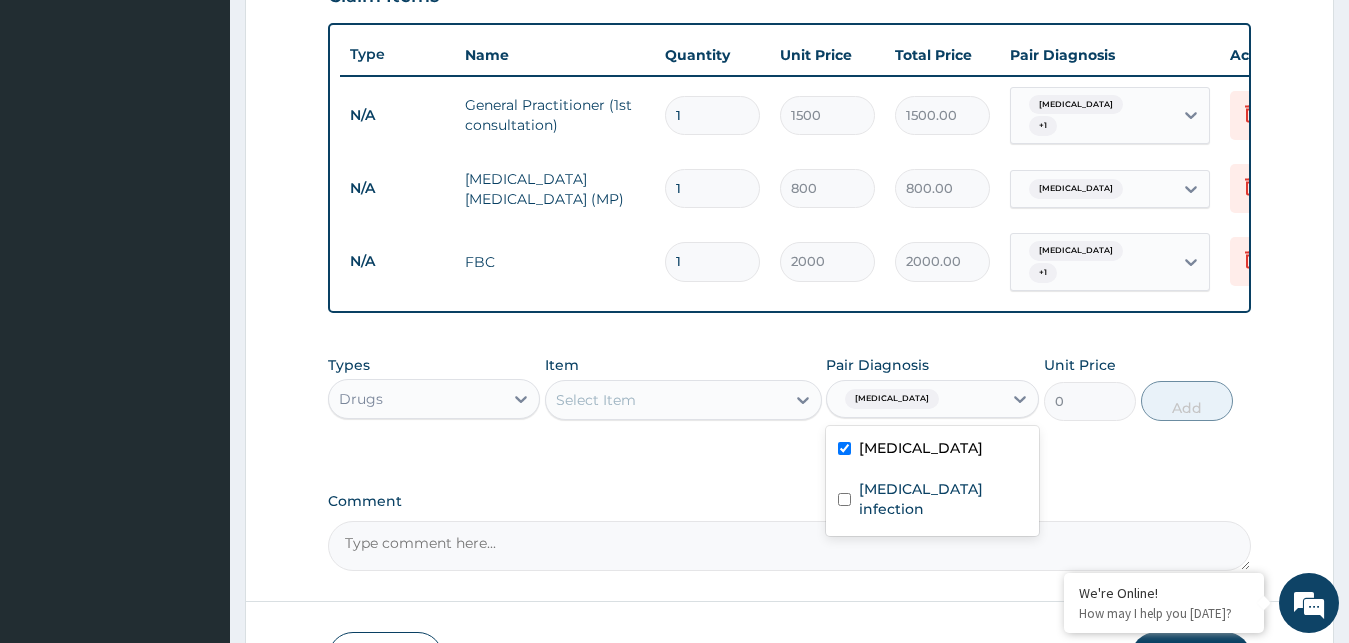 click on "Select Item" at bounding box center [665, 400] 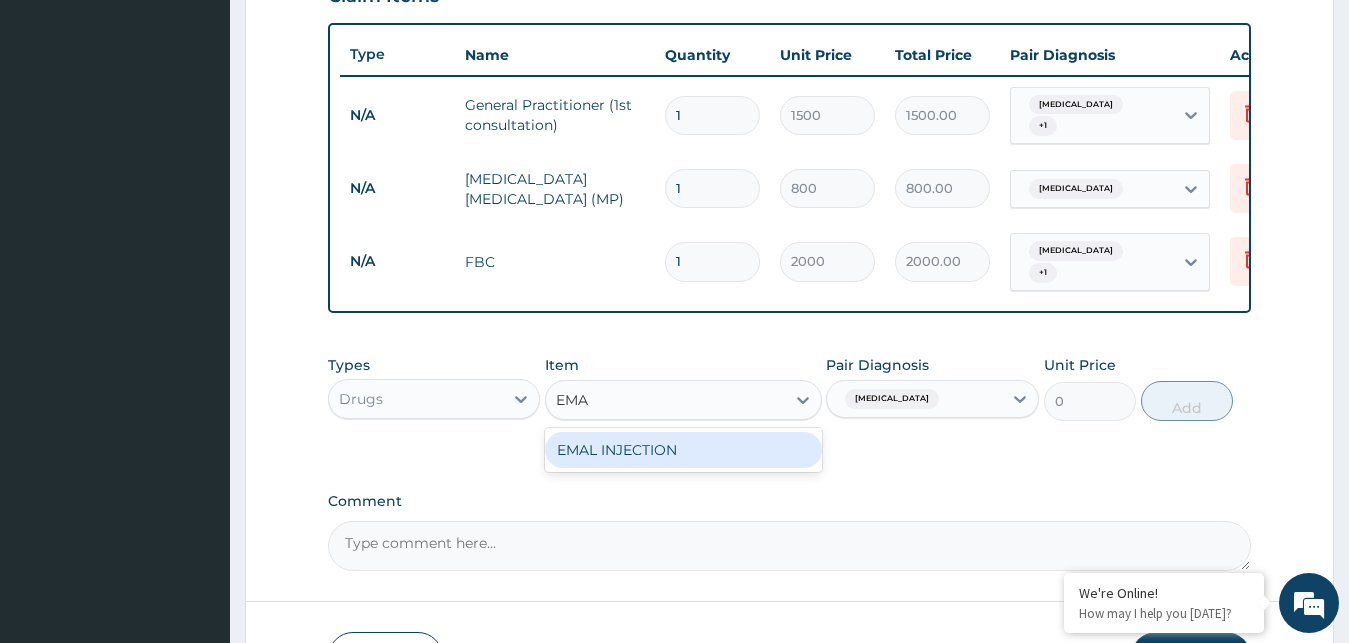 type on "EMAL" 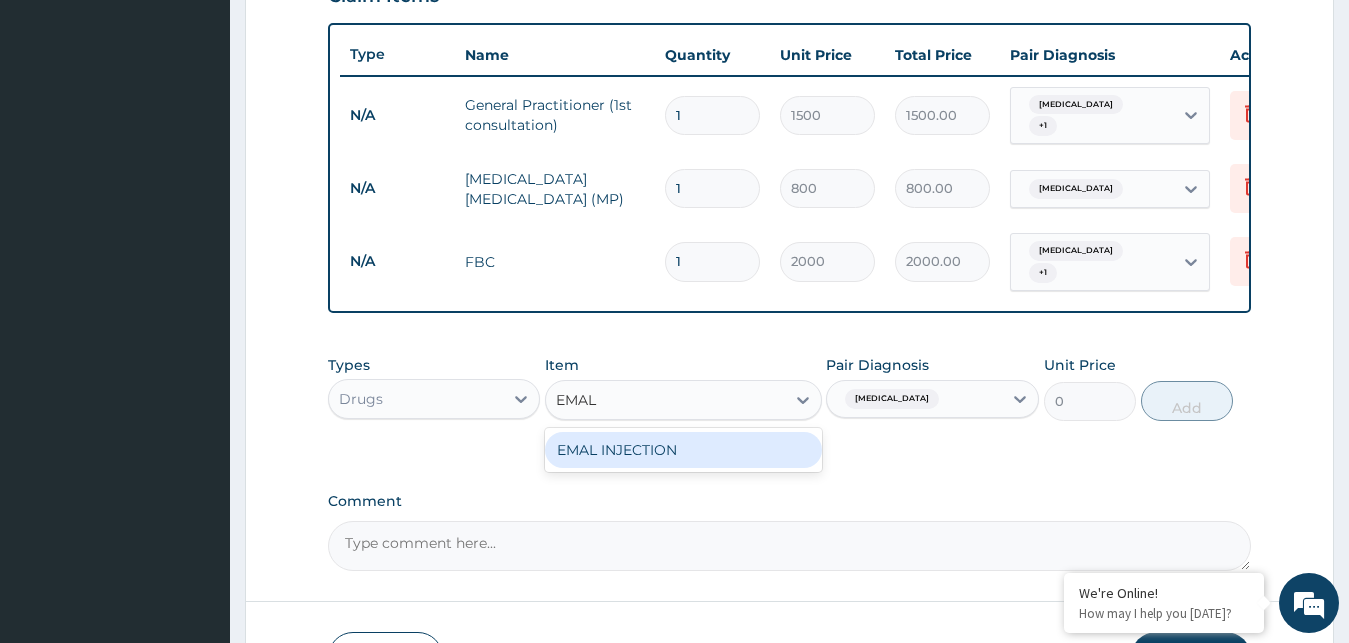 click on "EMAL INJECTION" at bounding box center [683, 450] 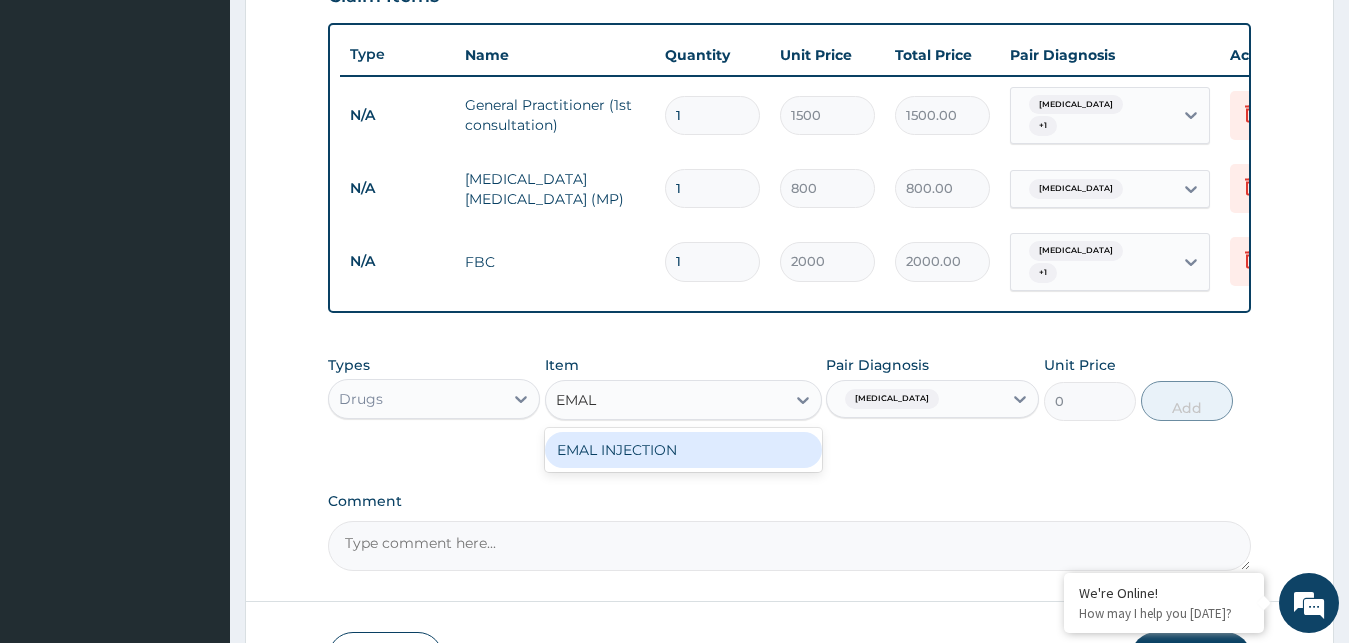 type 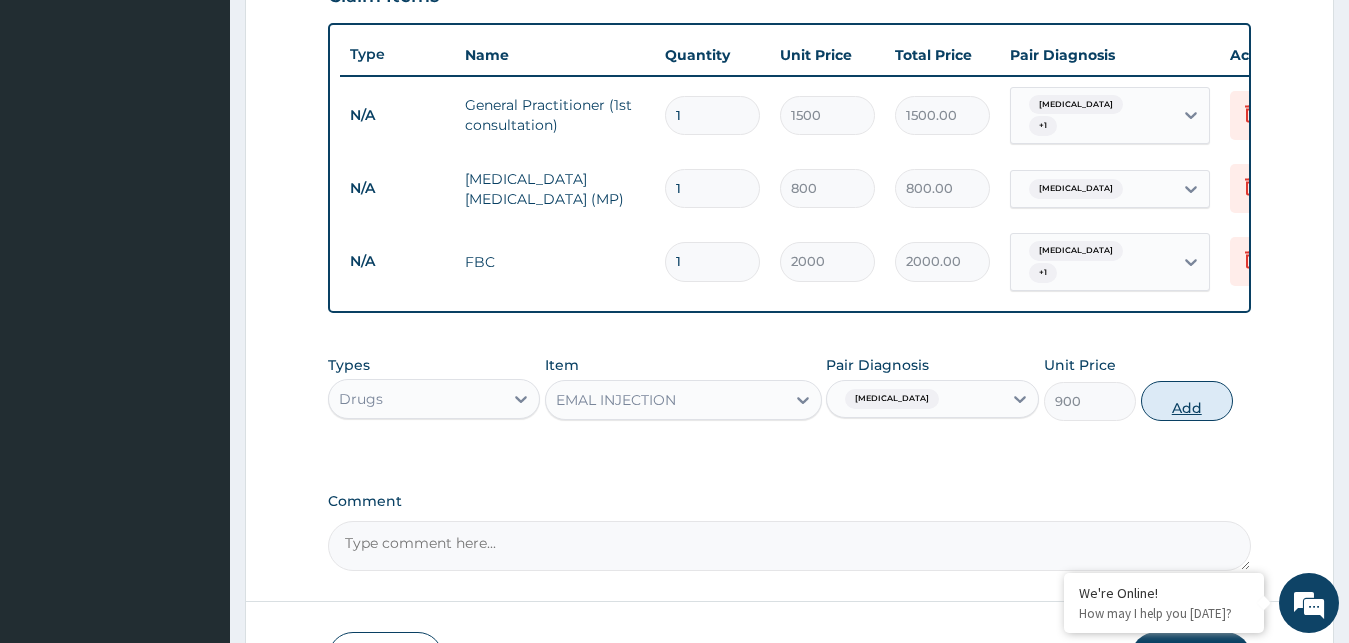click on "Add" at bounding box center [1187, 401] 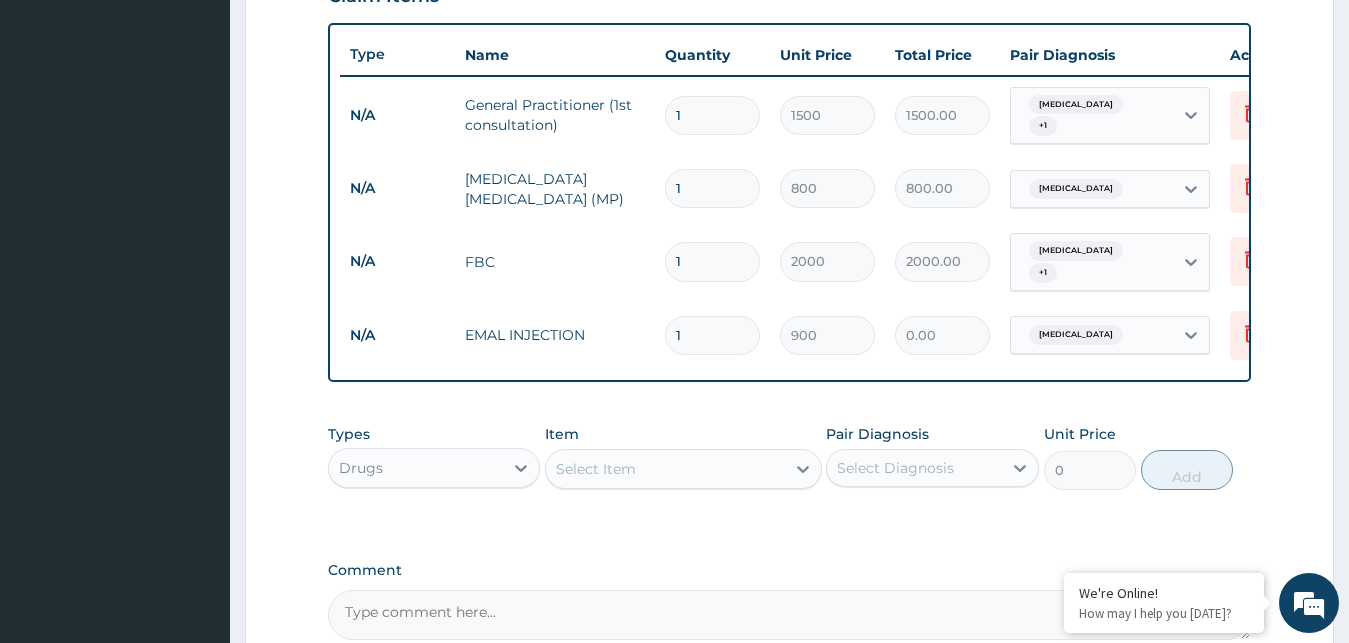 type 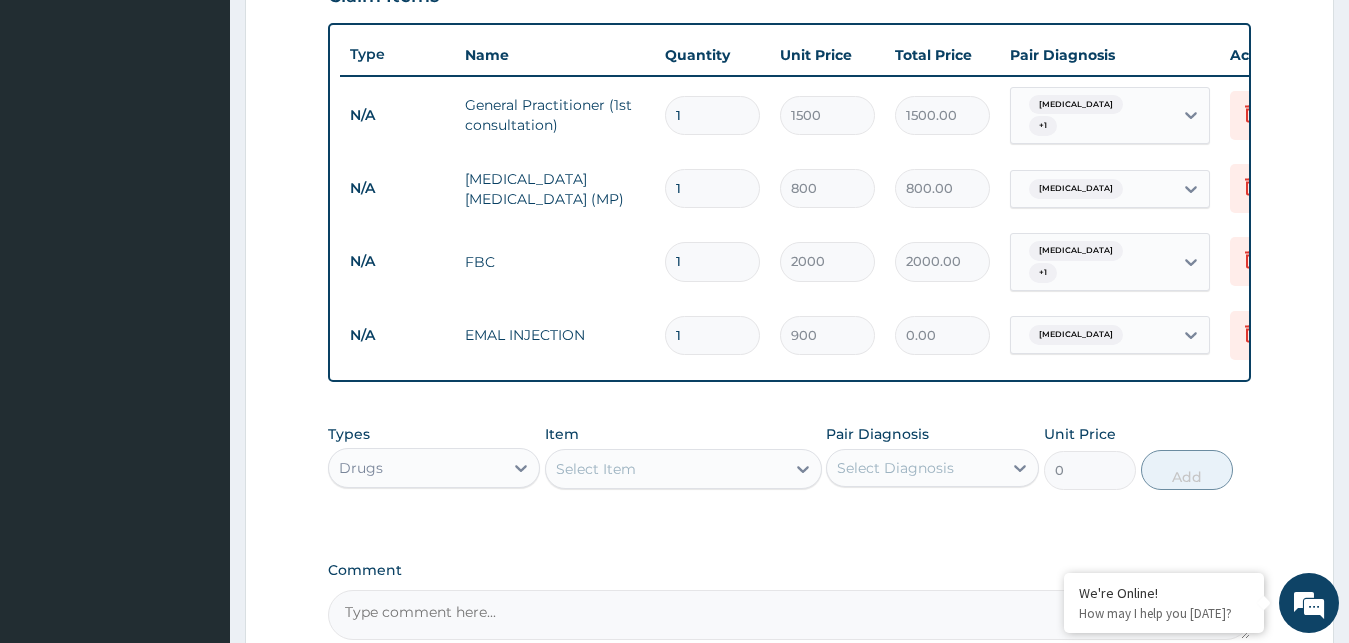 type on "0.00" 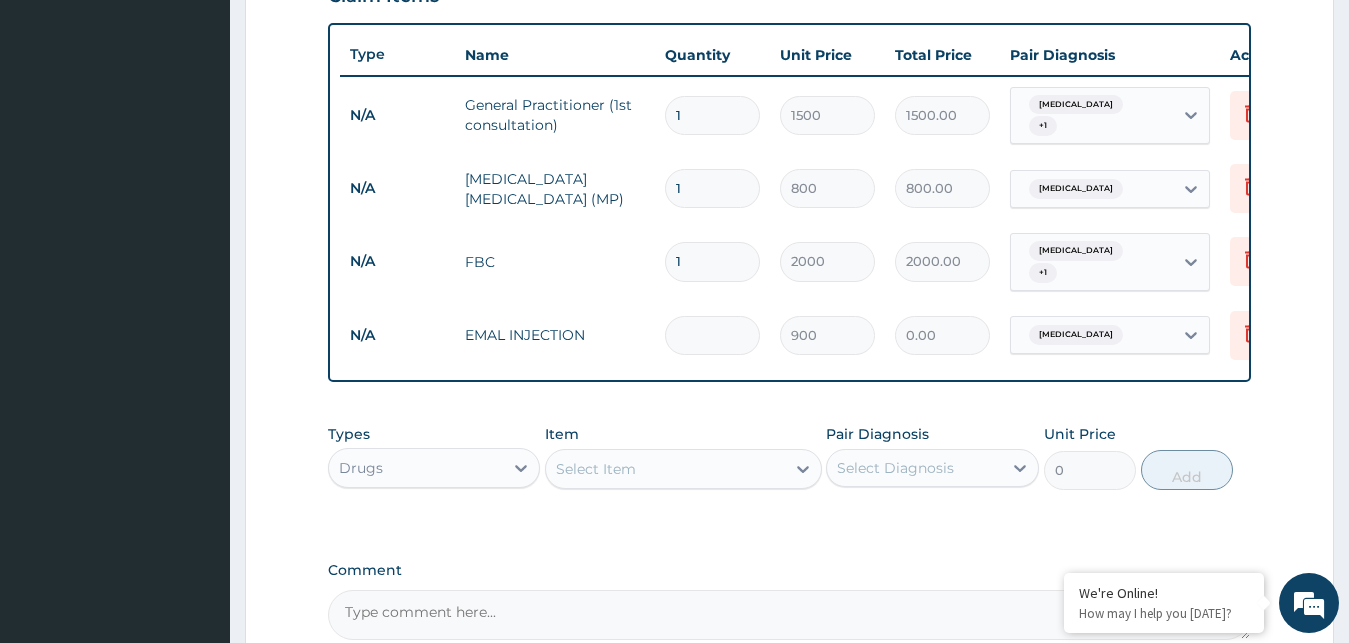 type on "2" 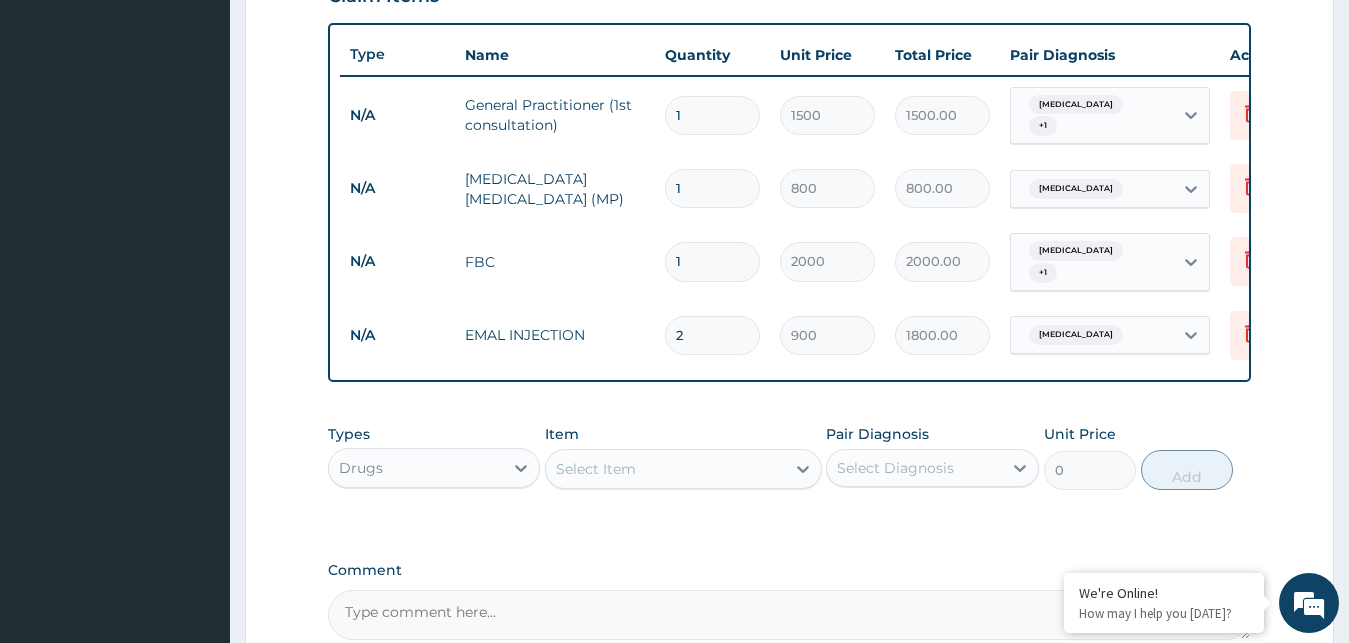 type on "2" 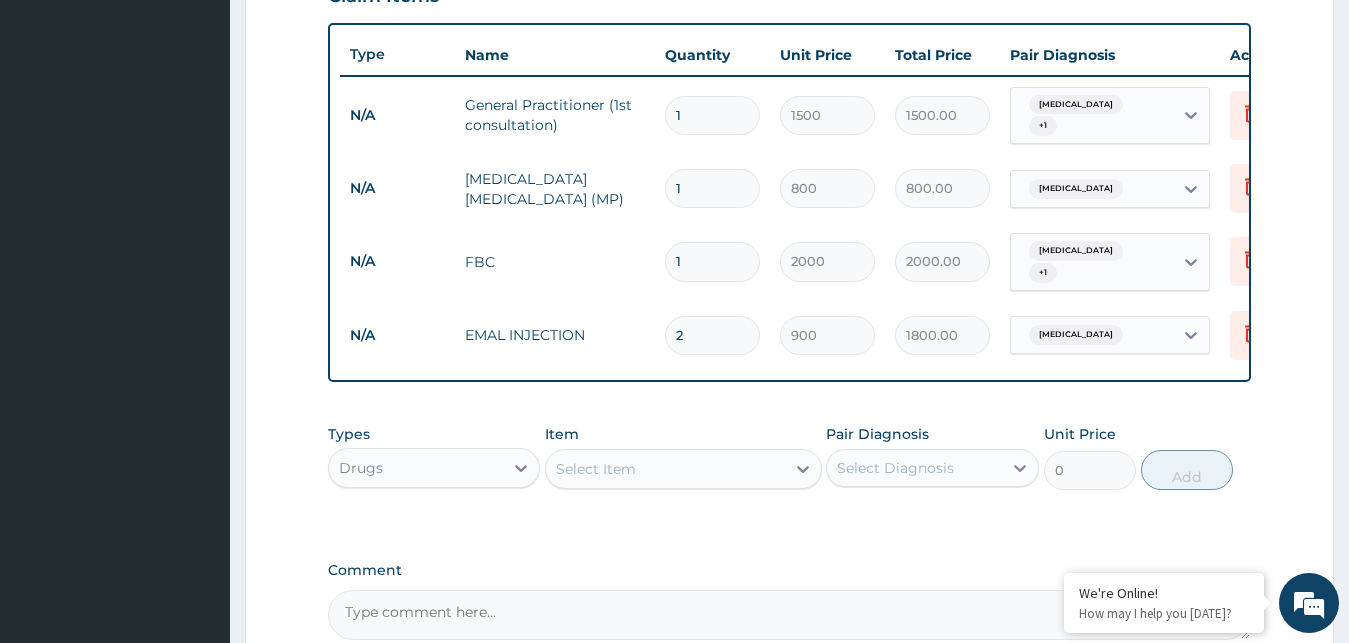 click on "Select Item" at bounding box center (665, 469) 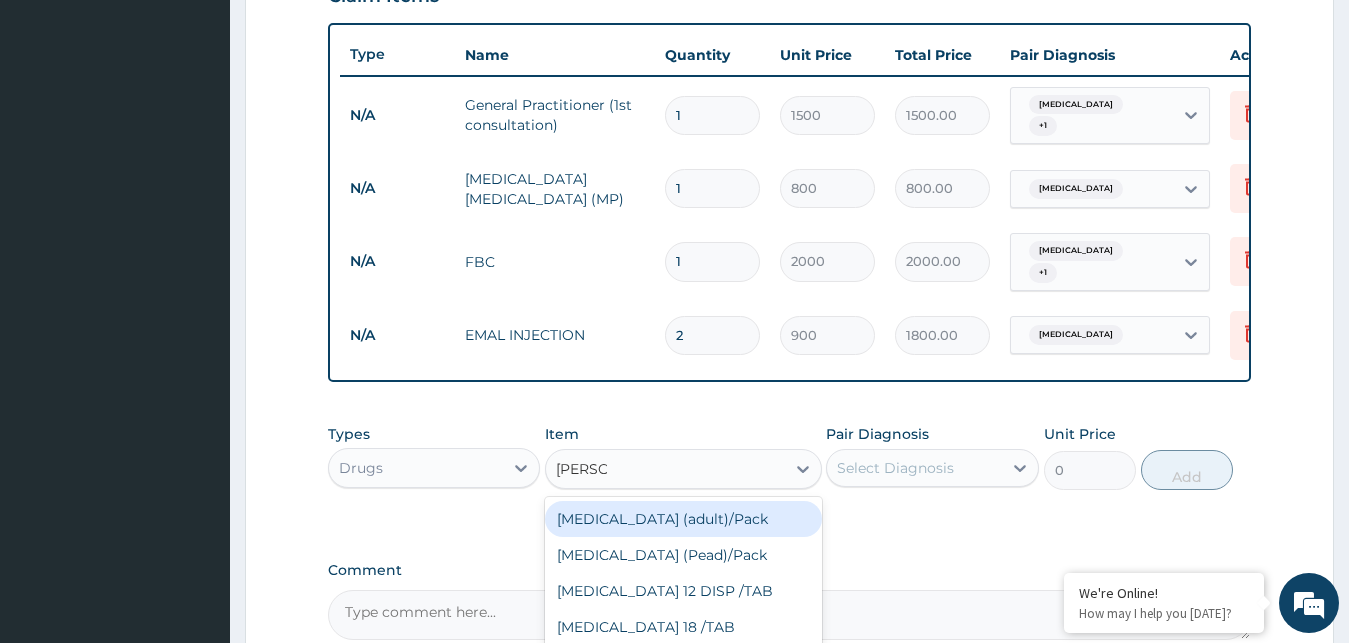 type on "COART" 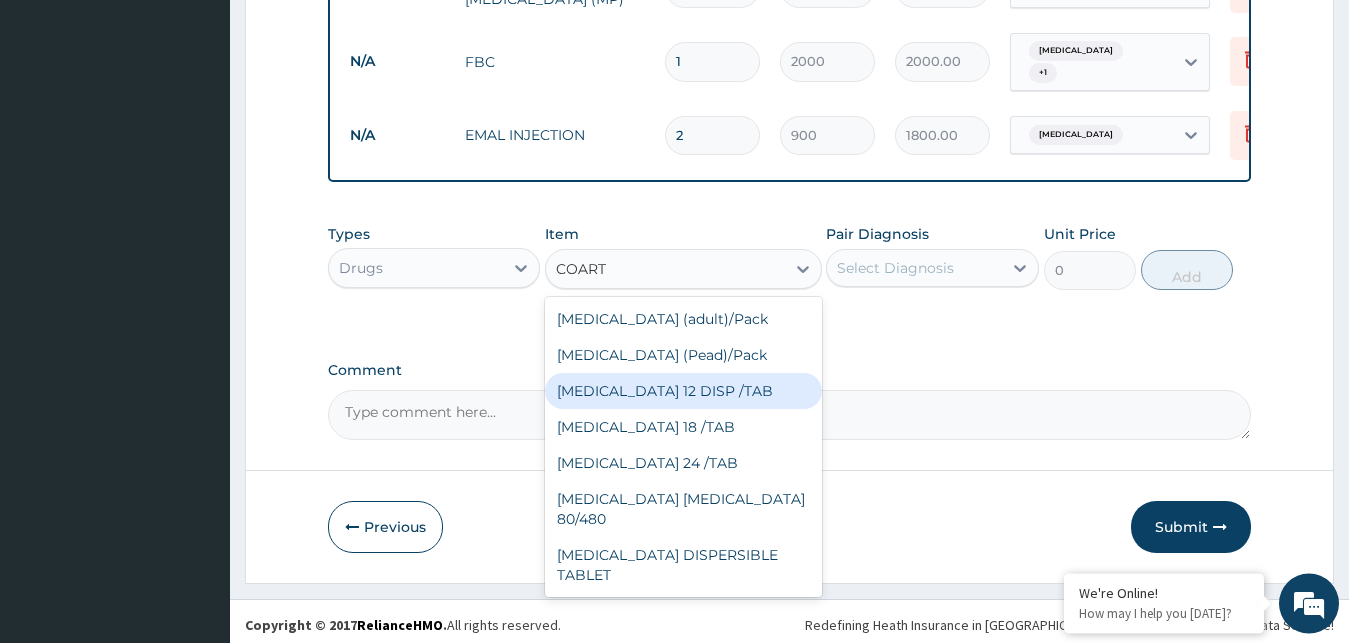 scroll, scrollTop: 928, scrollLeft: 0, axis: vertical 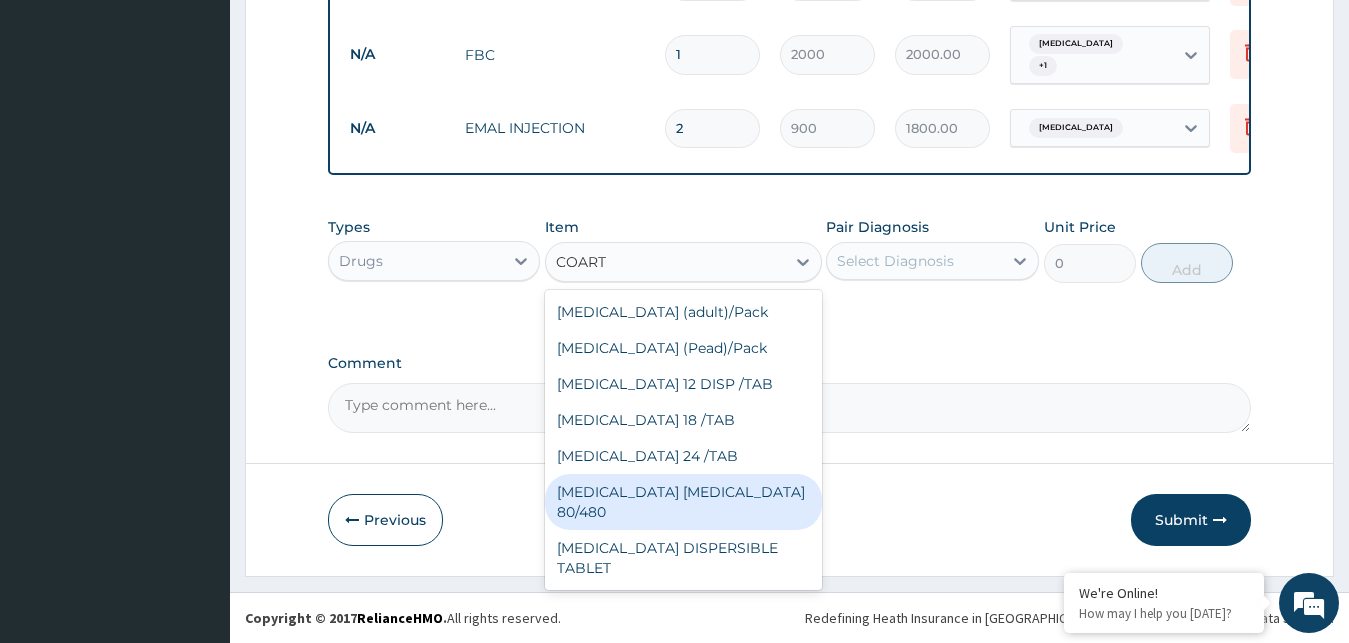 click on "COARTEM D TAB 80/480" at bounding box center (683, 502) 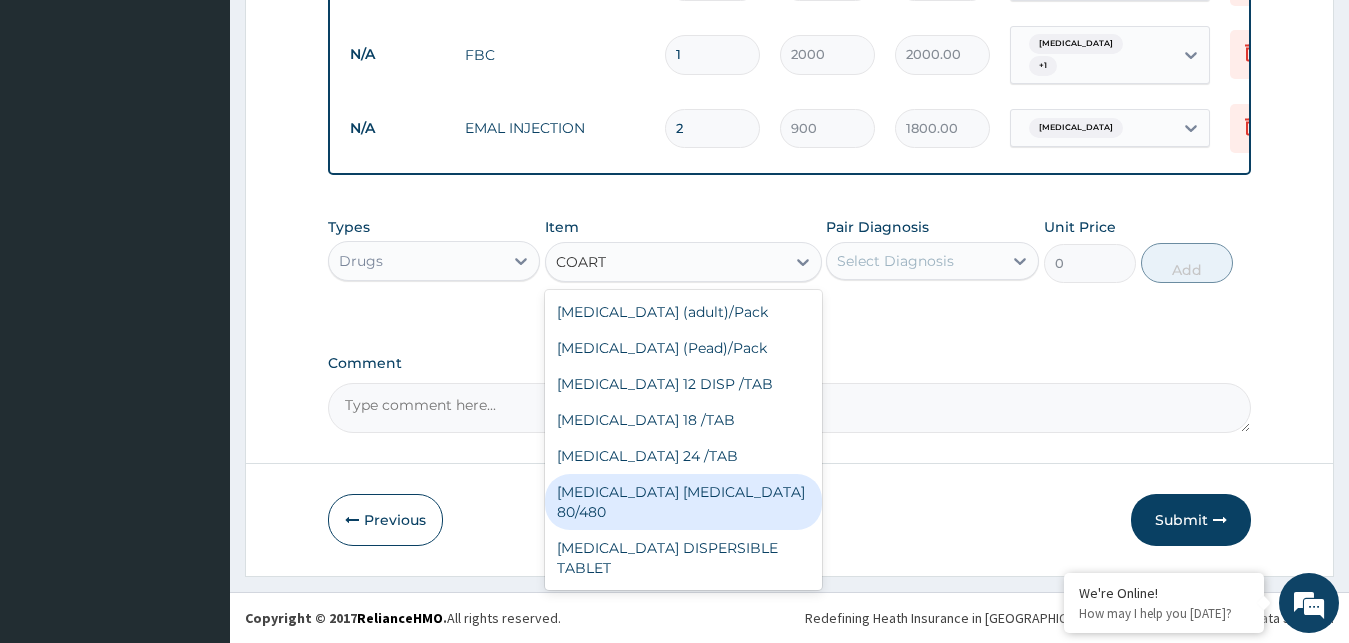 type 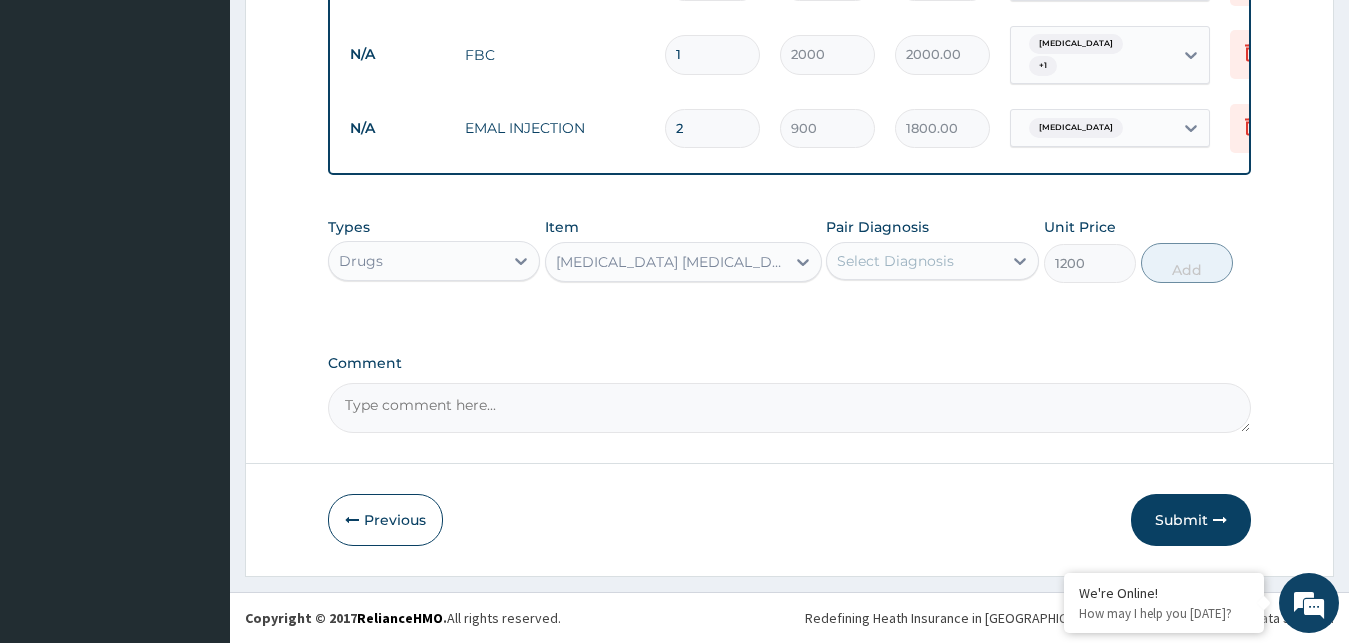 click on "Select Diagnosis" at bounding box center [914, 261] 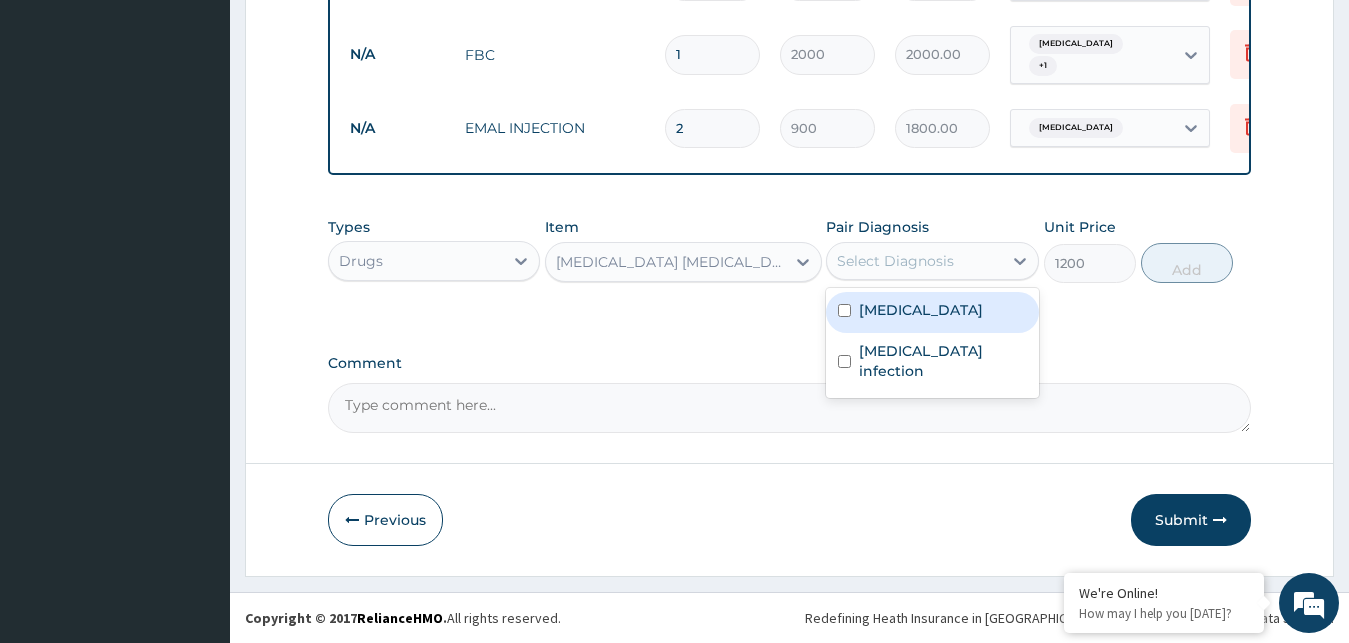 click on "Malaria" at bounding box center (932, 312) 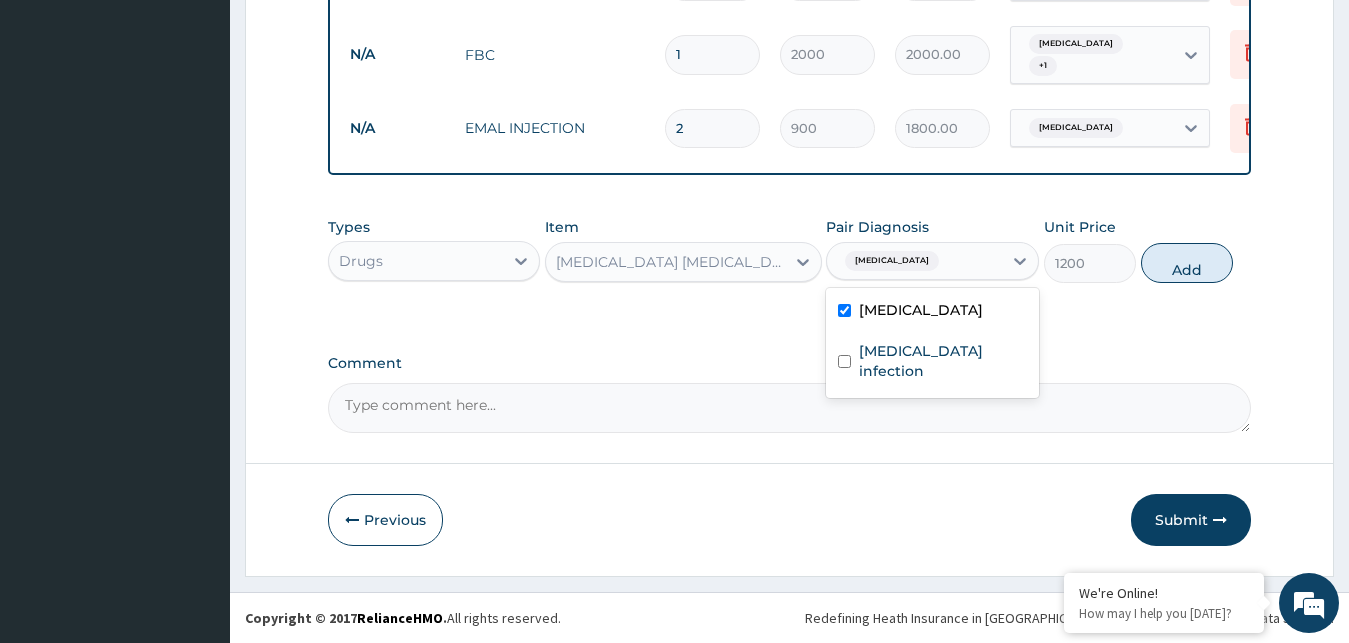 checkbox on "true" 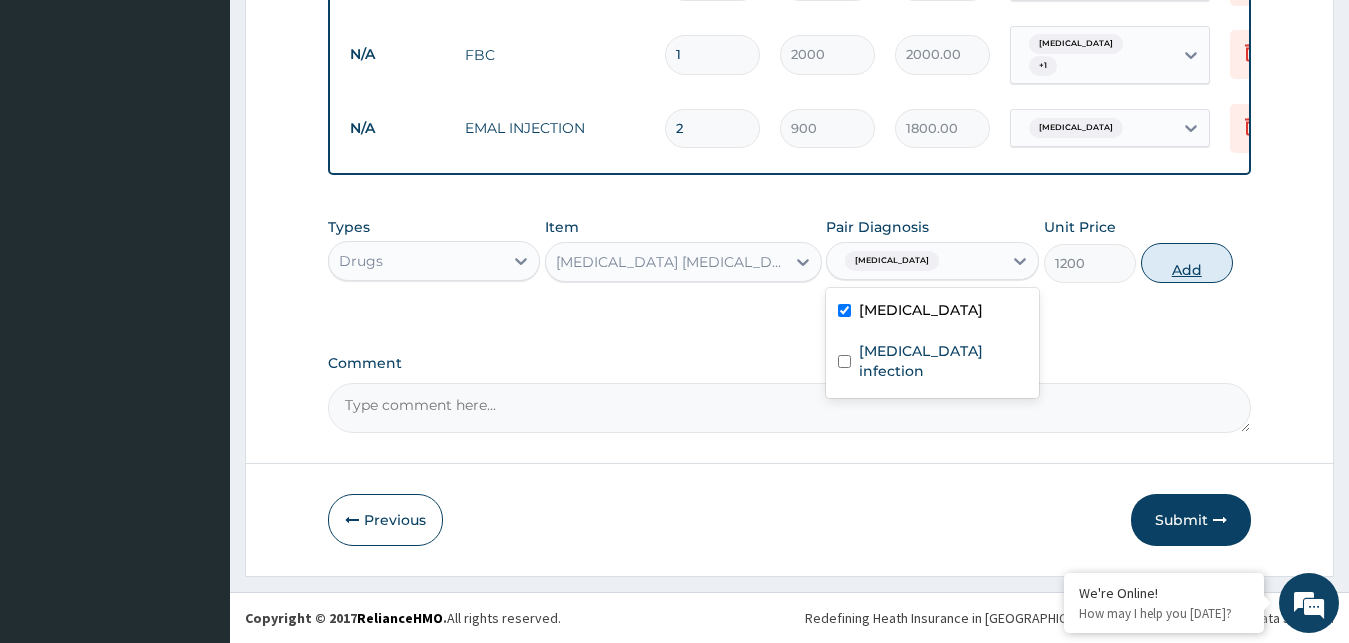 click on "Add" at bounding box center (1187, 263) 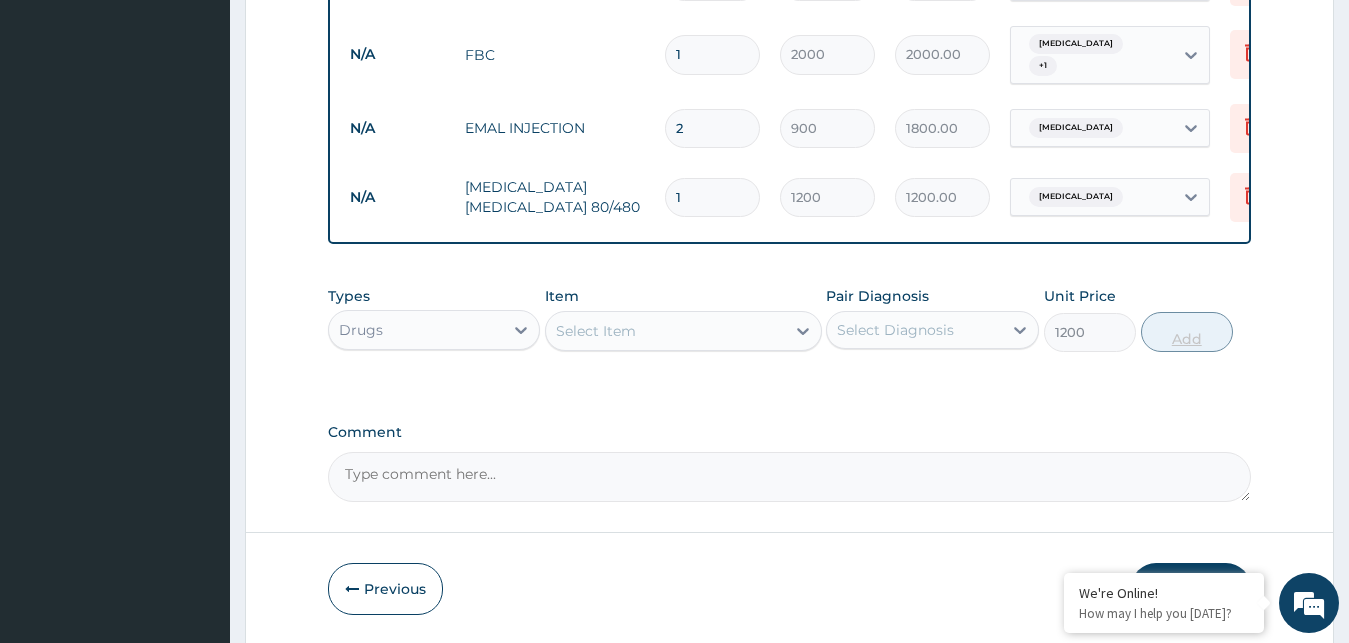 type on "0" 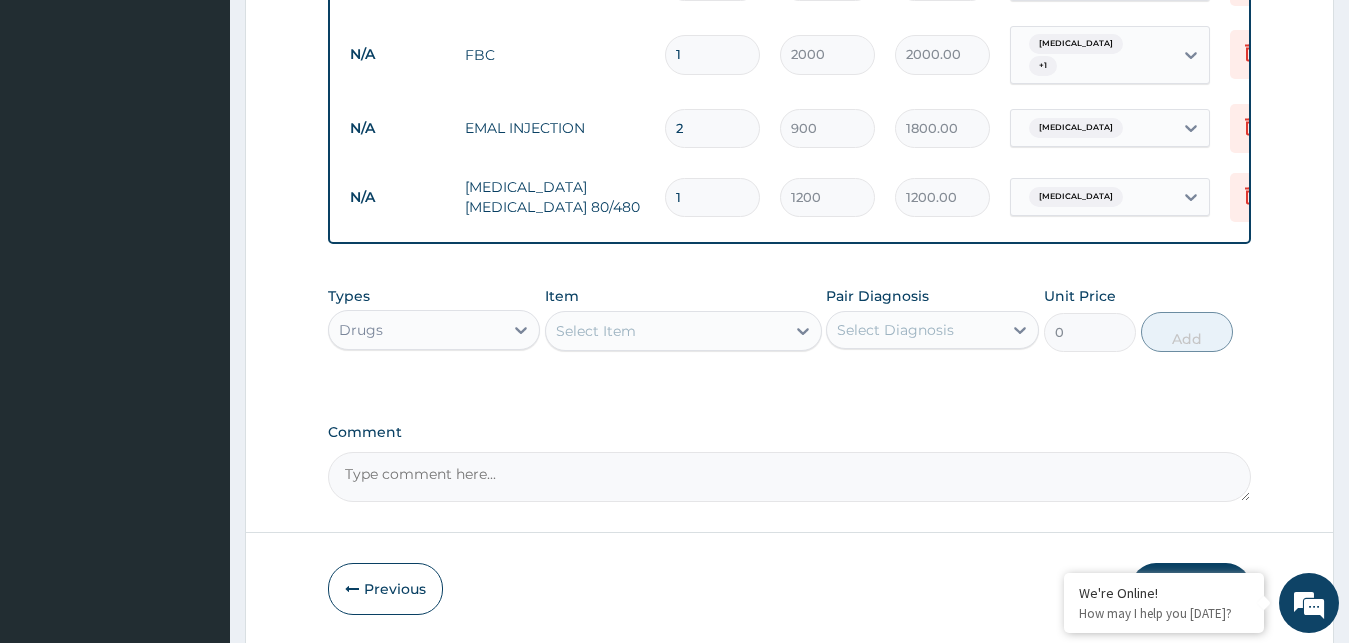 click on "Select Item" at bounding box center (665, 331) 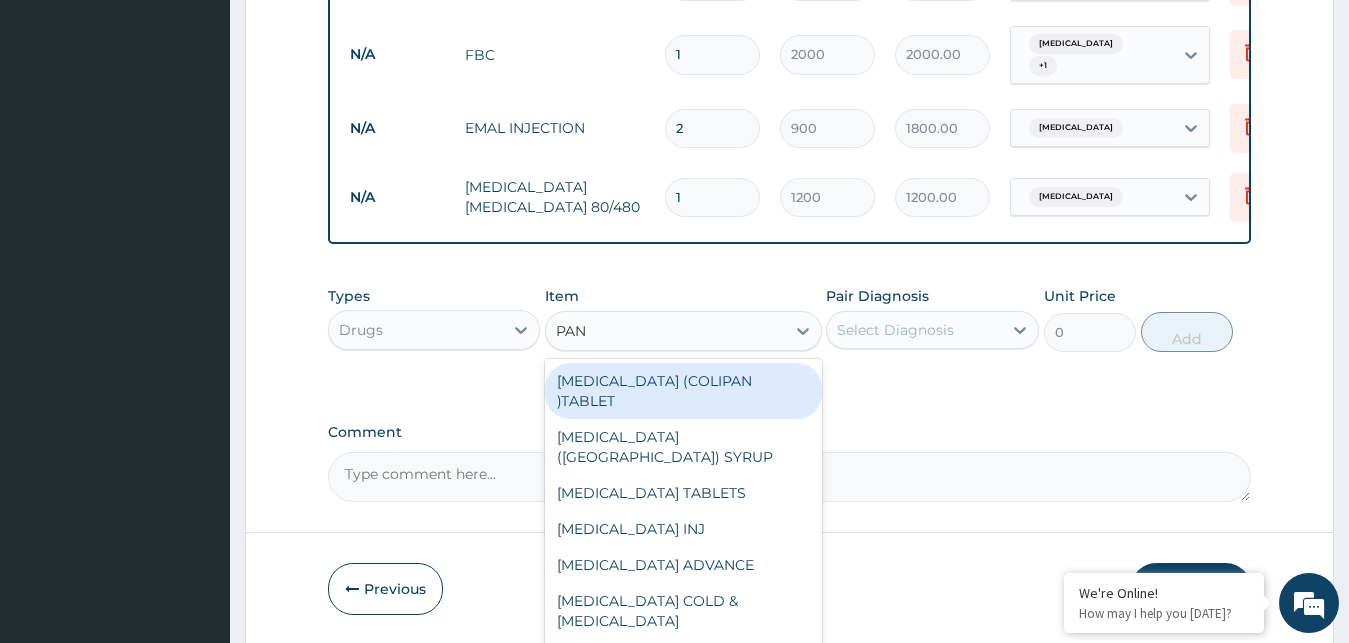 type on "PANA" 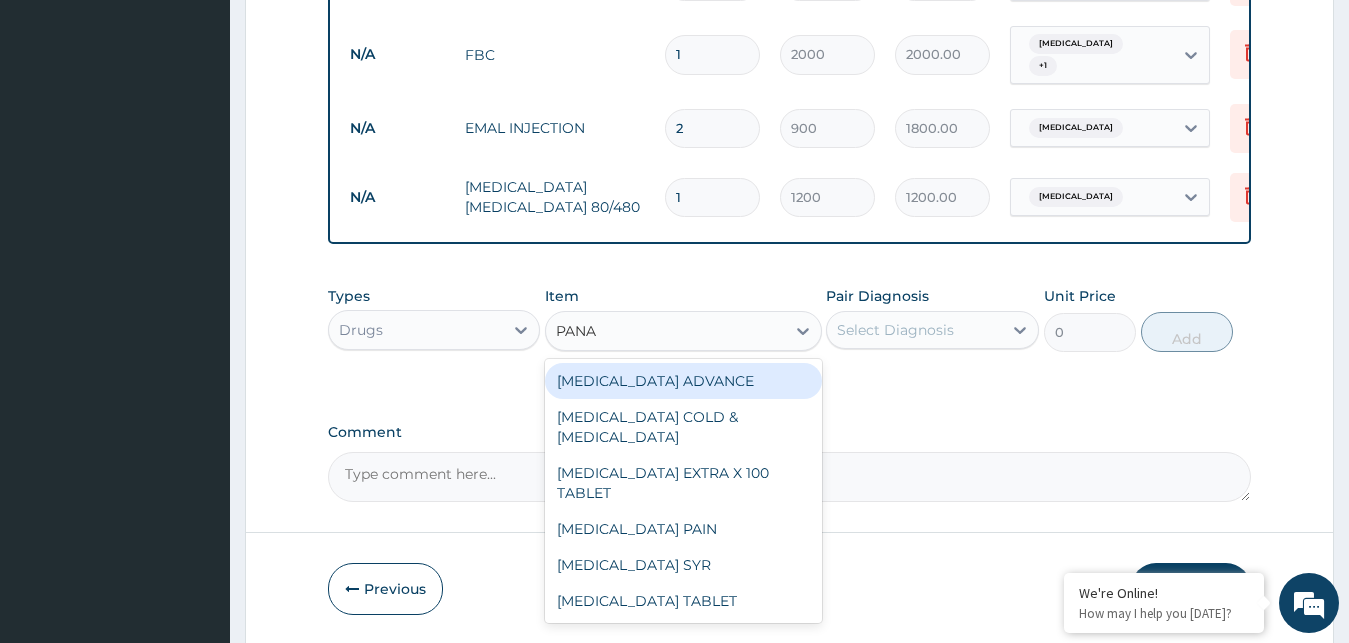 click on "PANADOL ADVANCE" at bounding box center (683, 381) 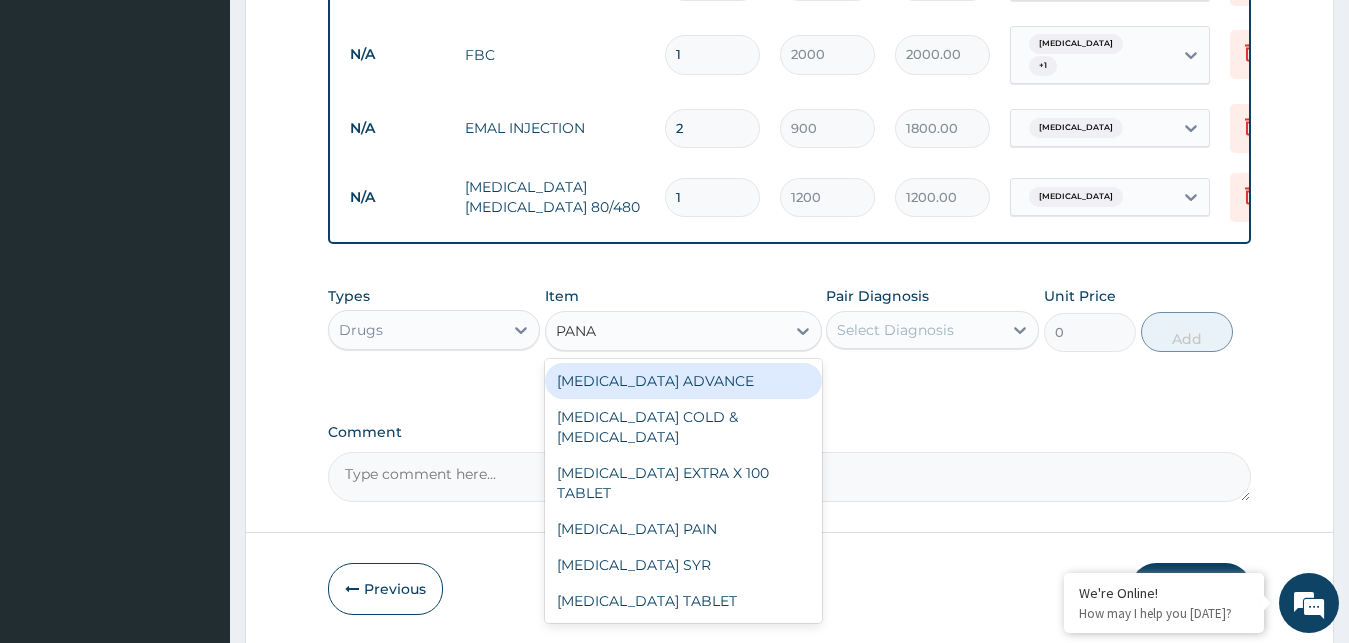 type 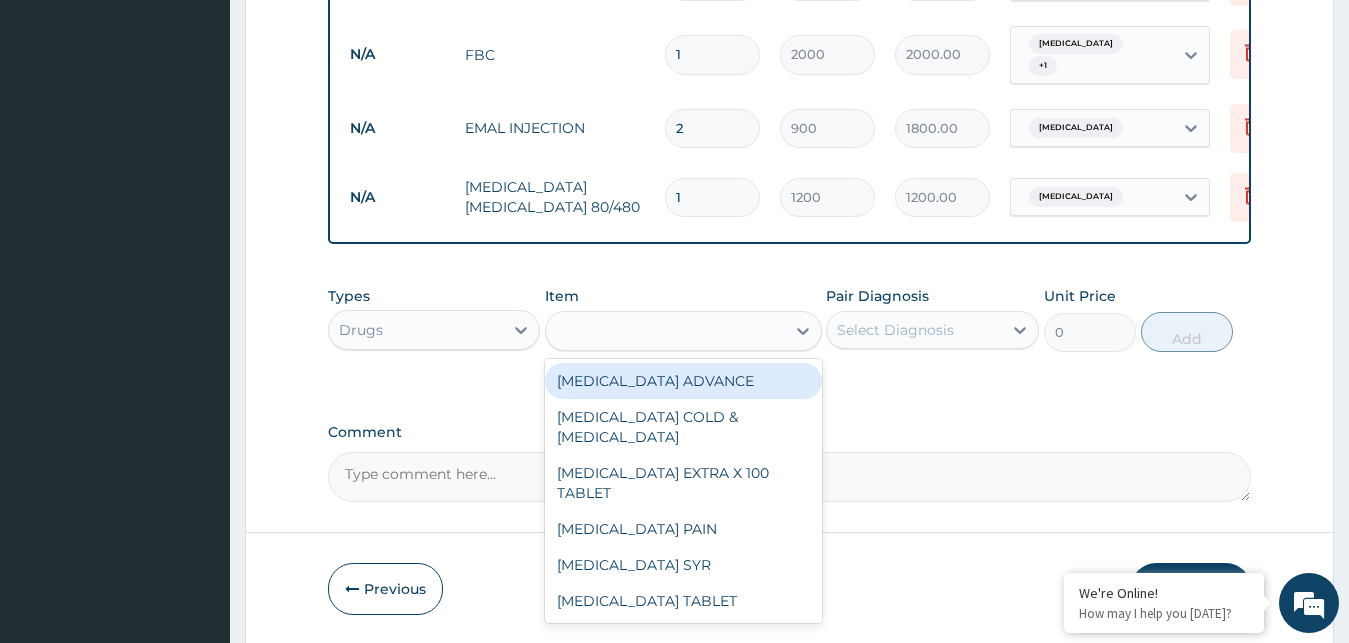 type on "90" 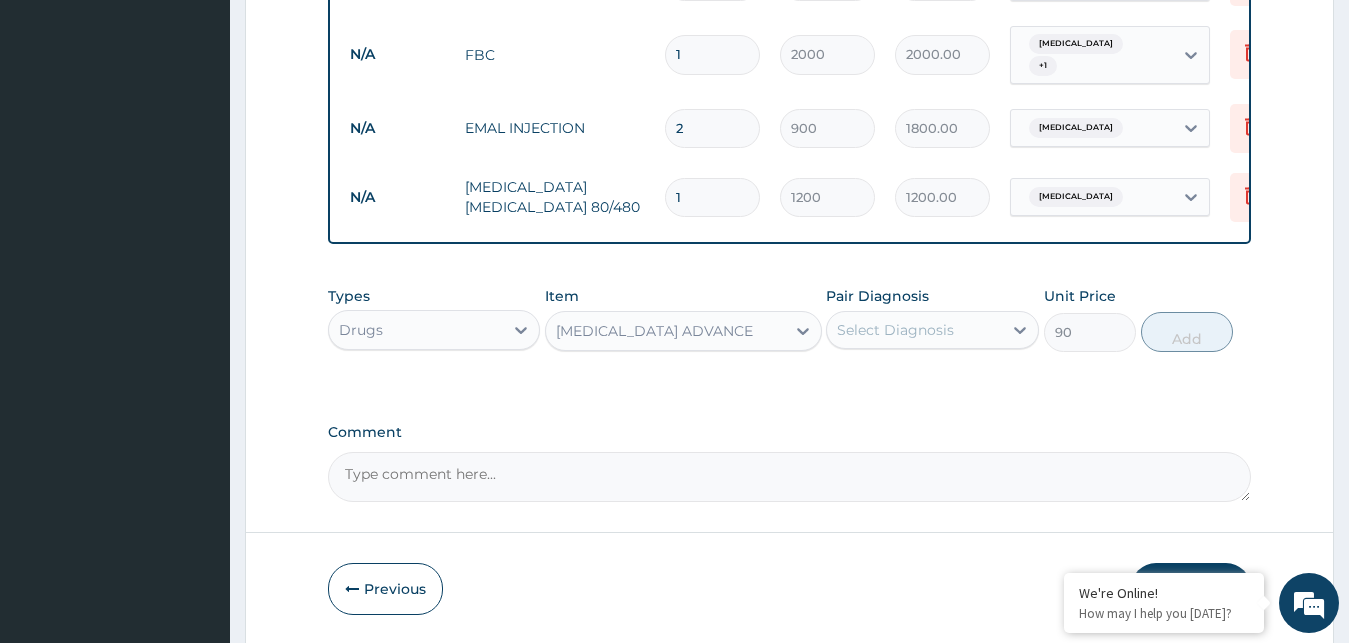 click on "Select Diagnosis" at bounding box center [914, 330] 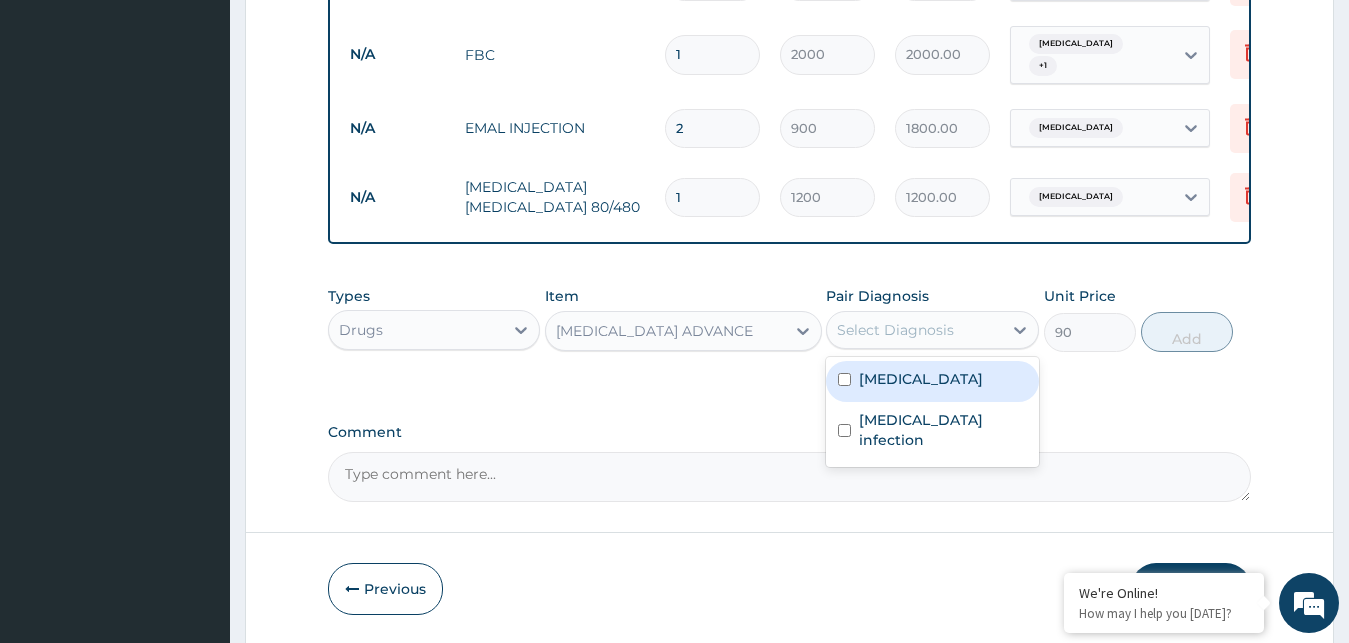 click on "Malaria" at bounding box center (932, 381) 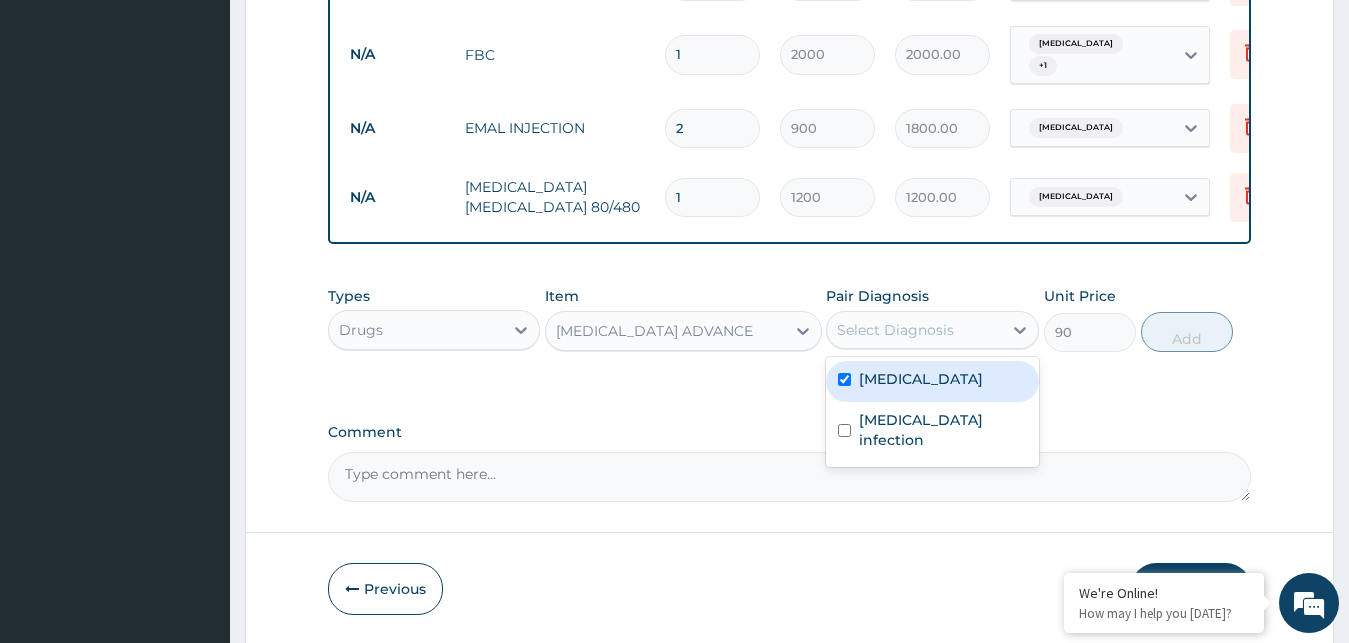 checkbox on "true" 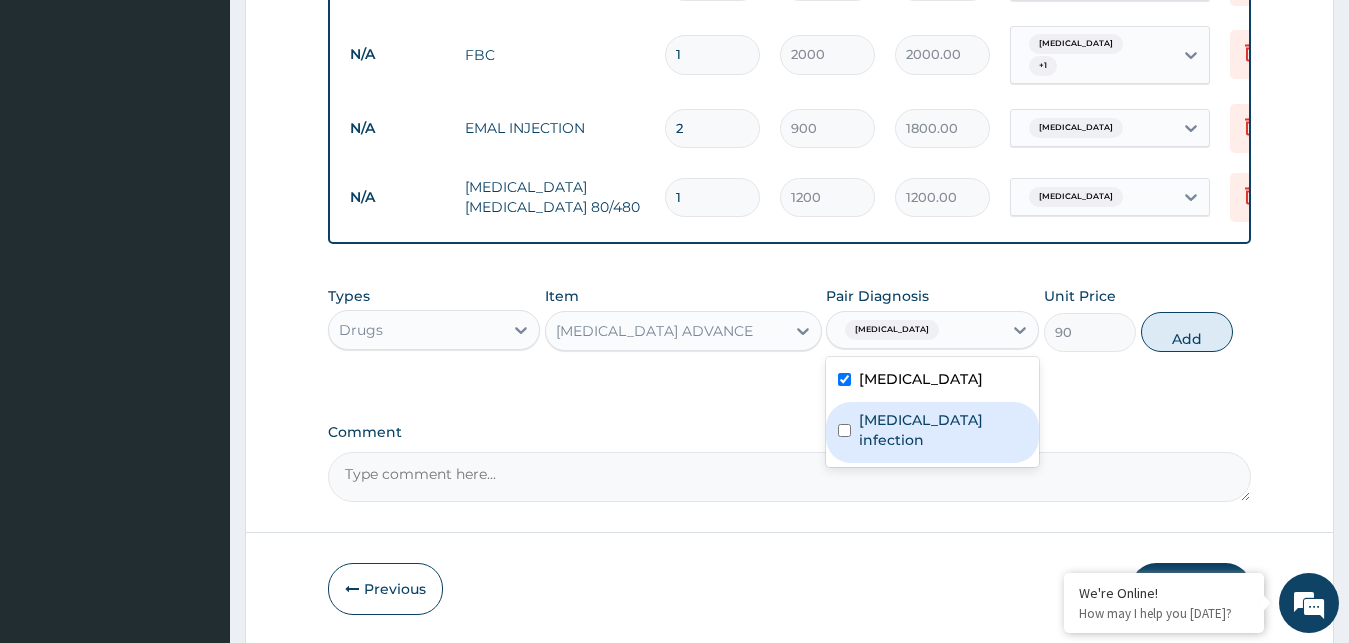 click on "Salmonella infection" at bounding box center (943, 430) 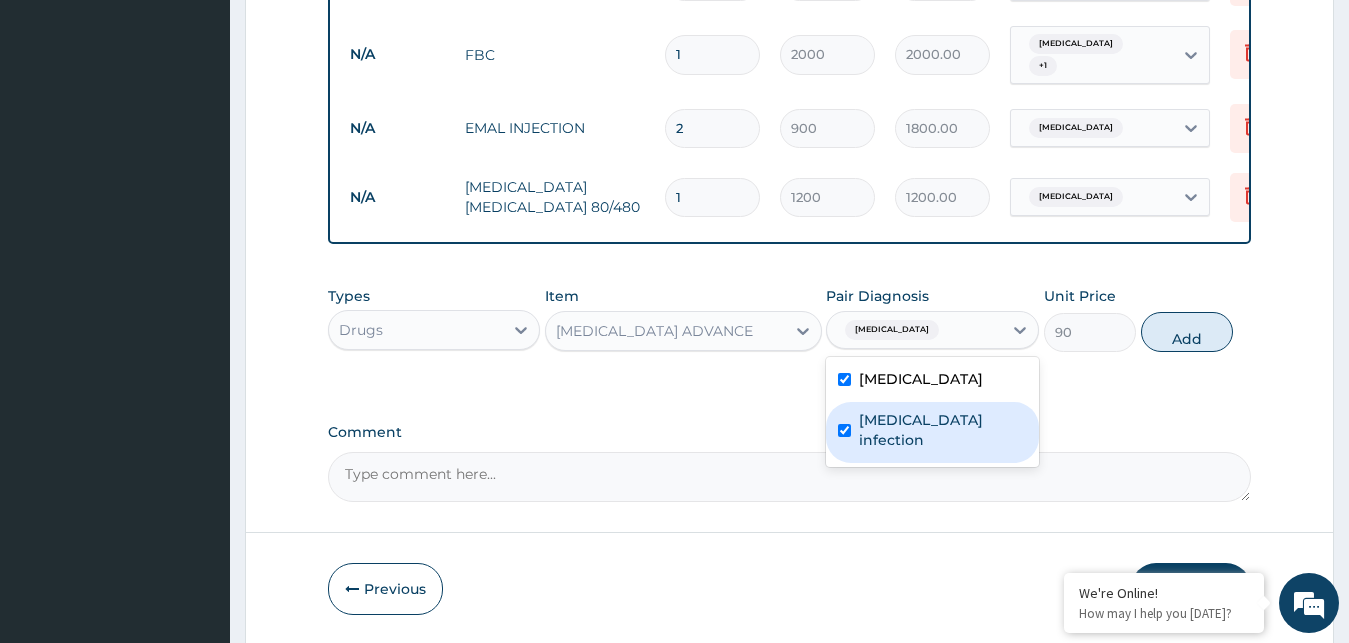 checkbox on "true" 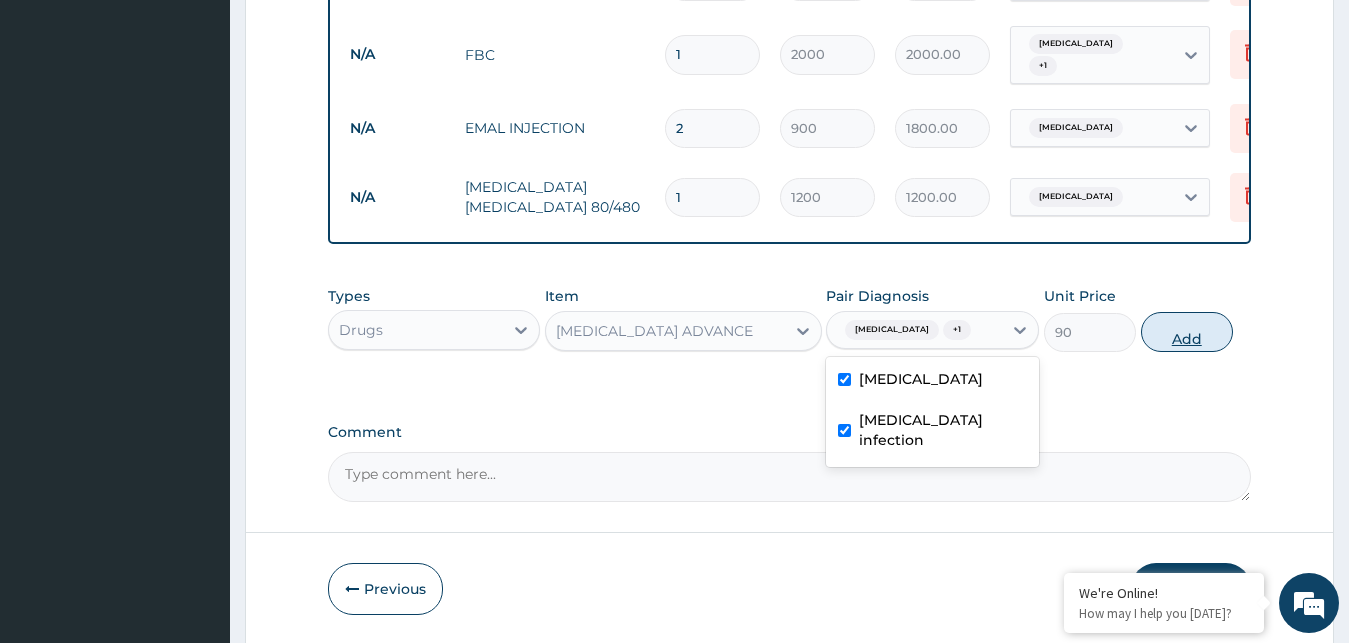 click on "Add" at bounding box center (1187, 332) 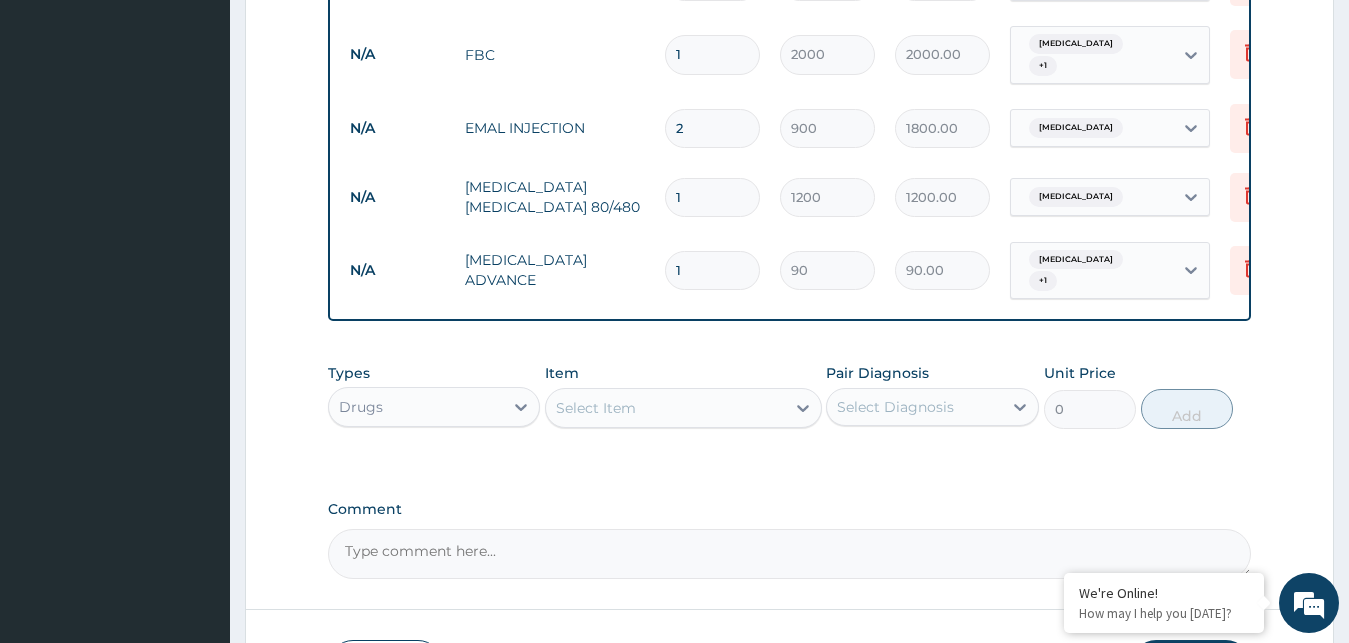 click on "Select Item" at bounding box center [665, 408] 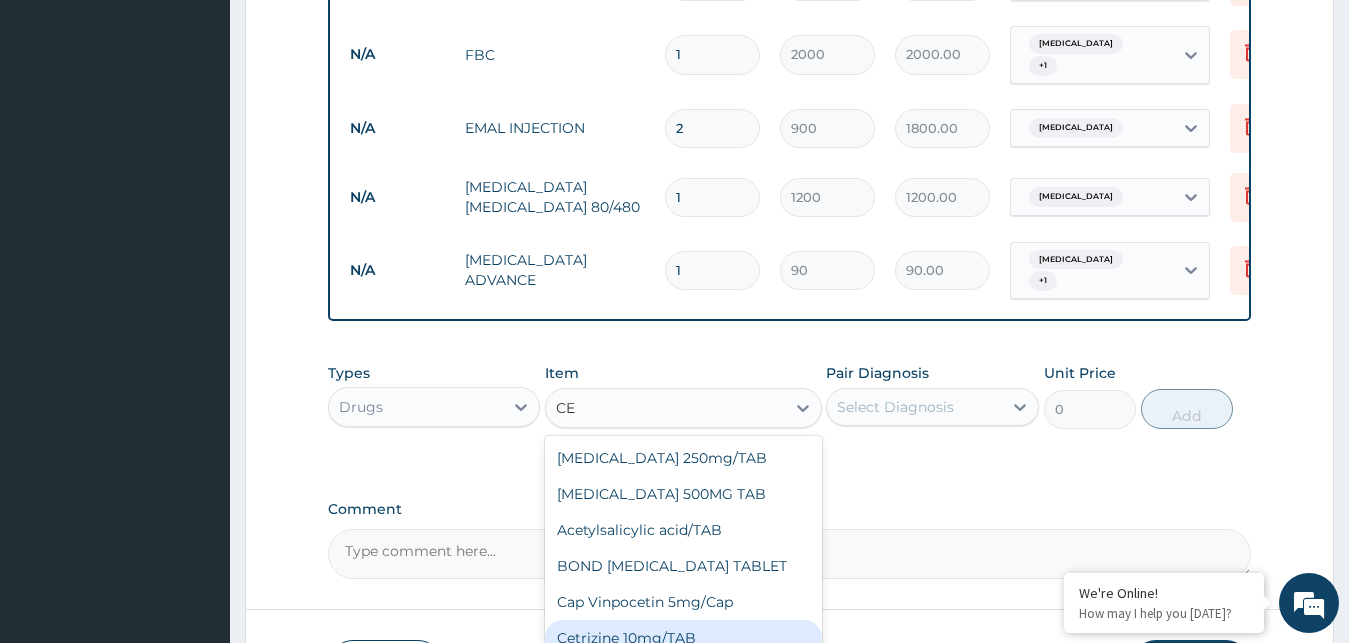 type on "C" 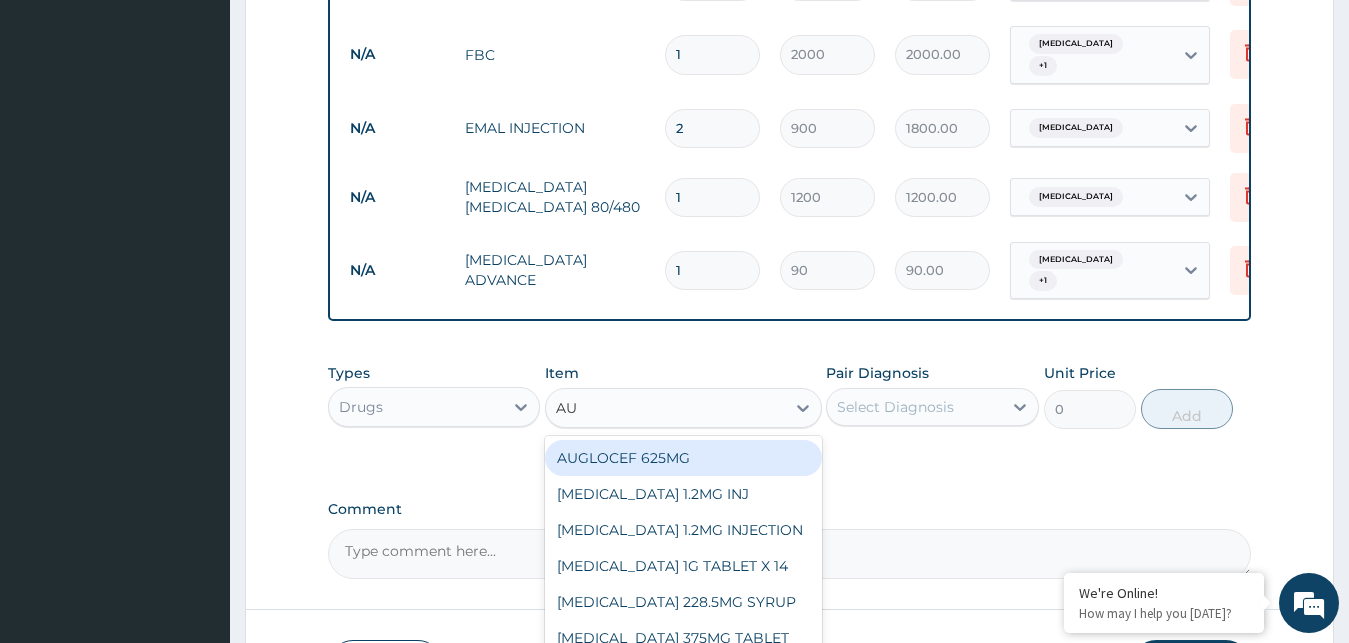 type on "AUG" 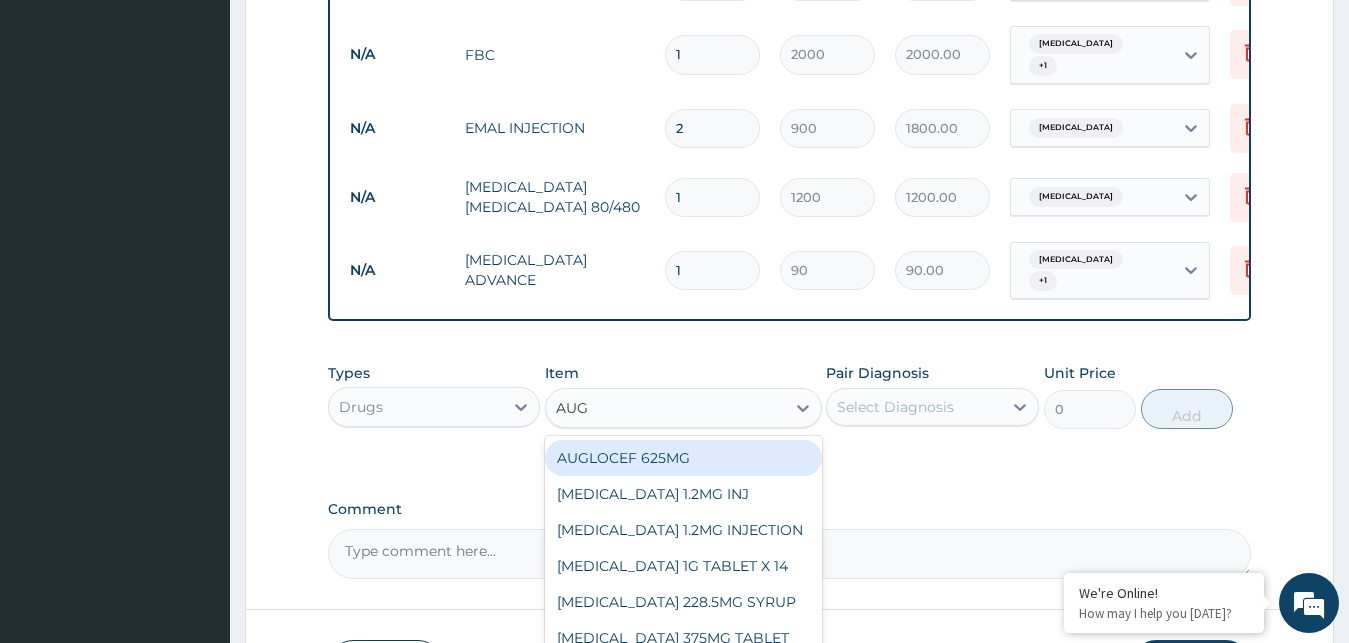 click on "AUGLOCEF 625MG" at bounding box center (683, 458) 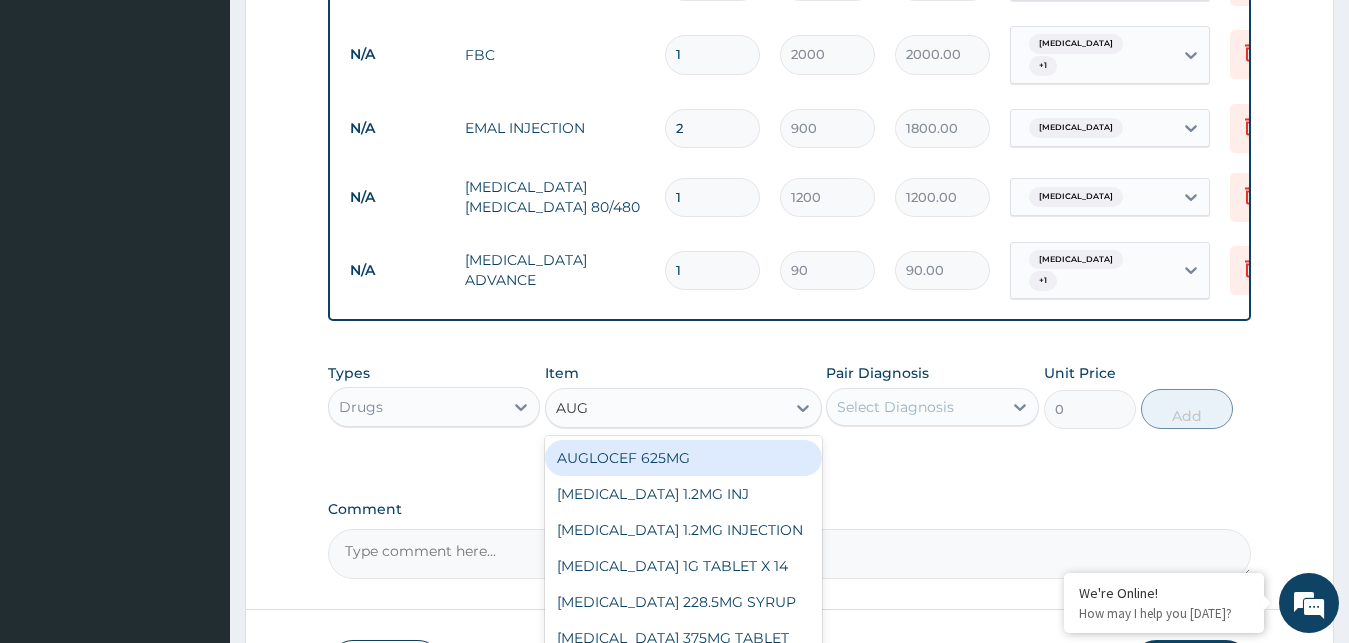 type 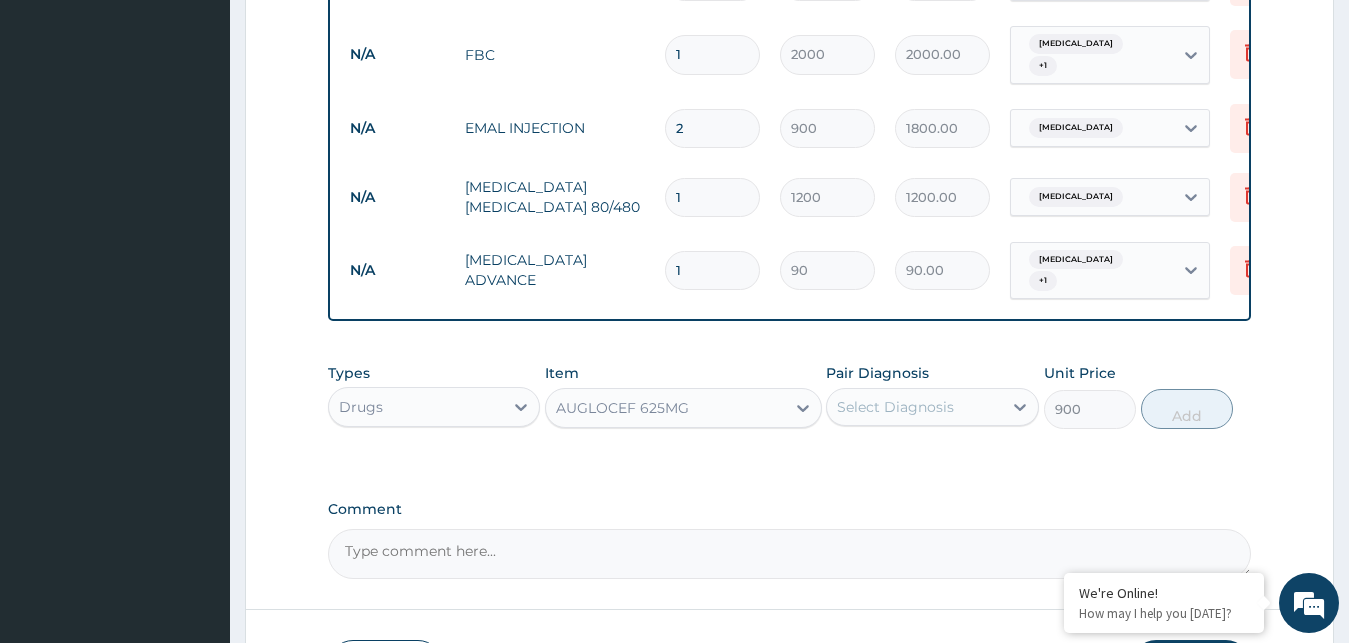 click on "Select Diagnosis" at bounding box center (895, 407) 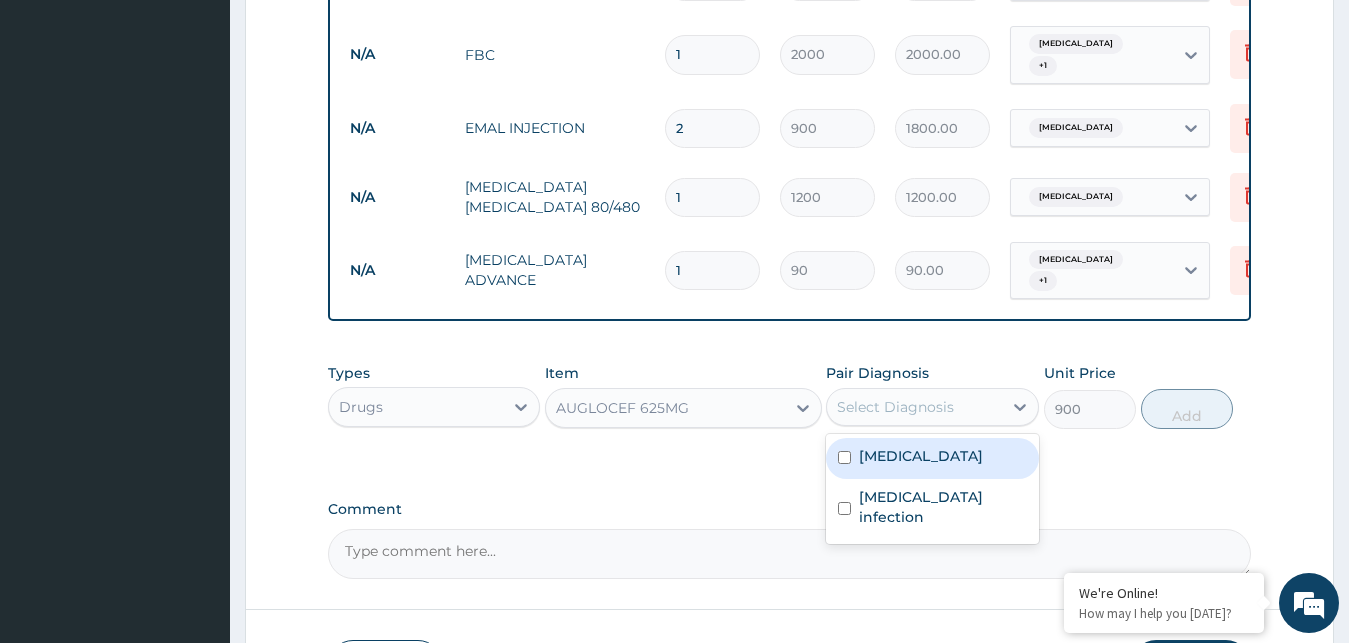 click on "Malaria" at bounding box center (921, 456) 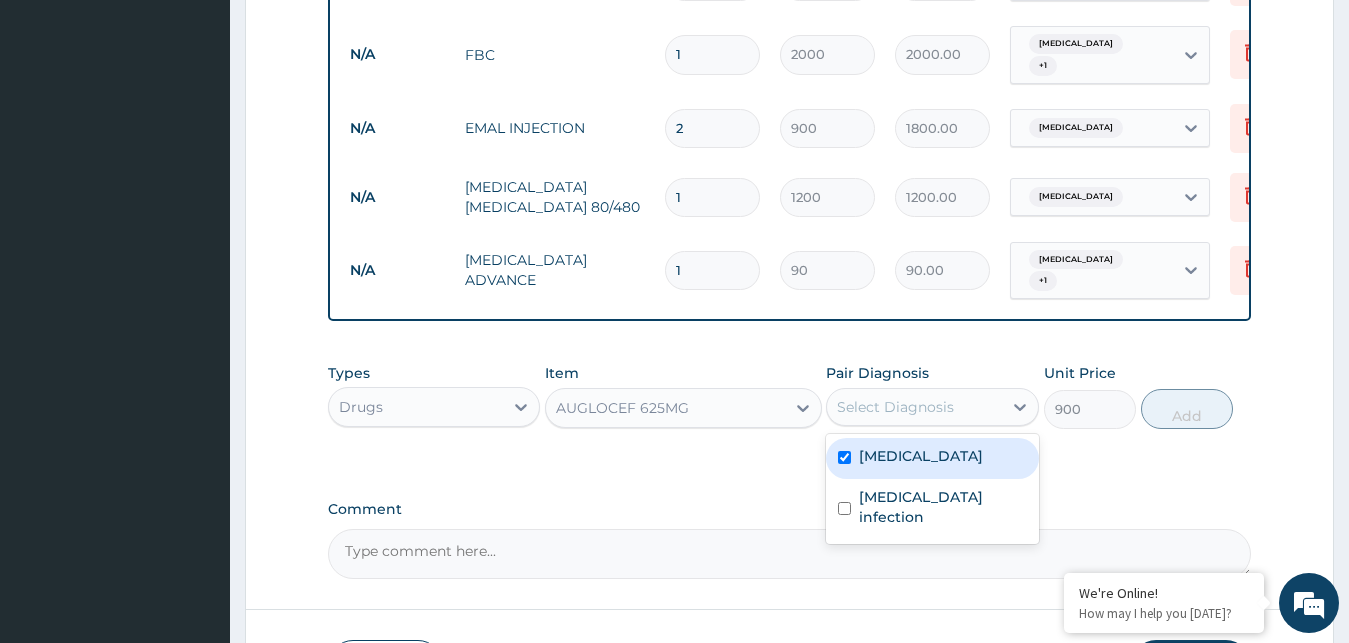 checkbox on "true" 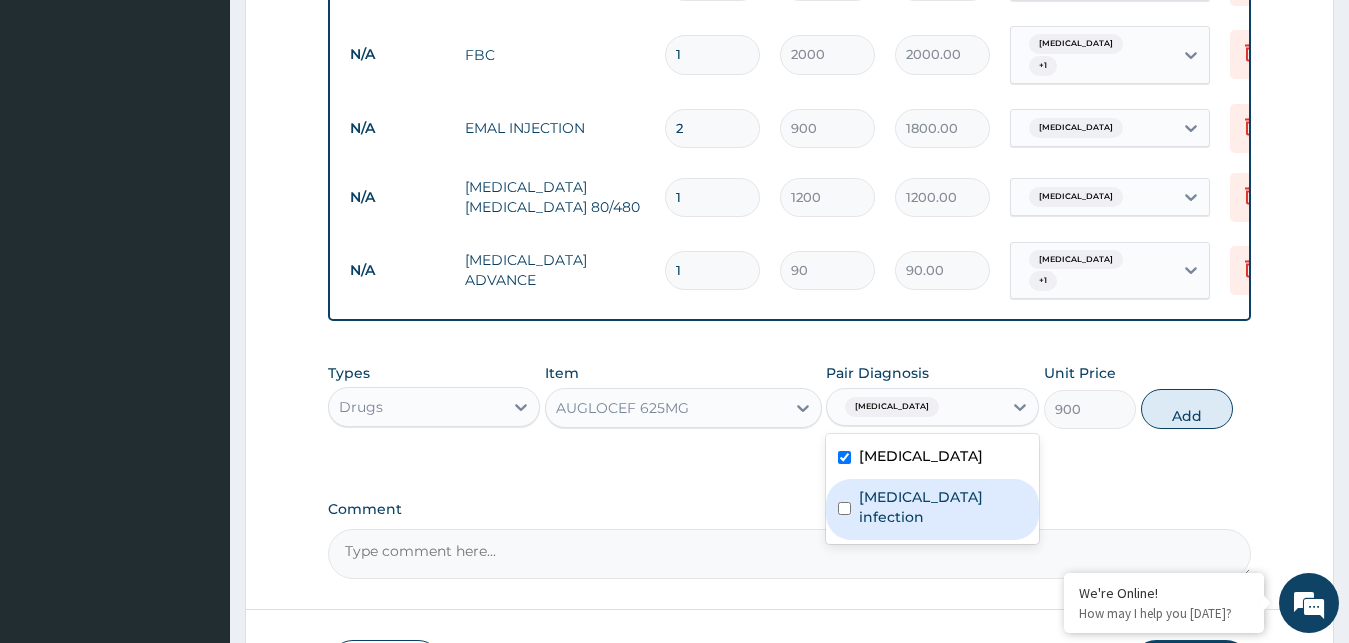 click on "Salmonella infection" at bounding box center [943, 507] 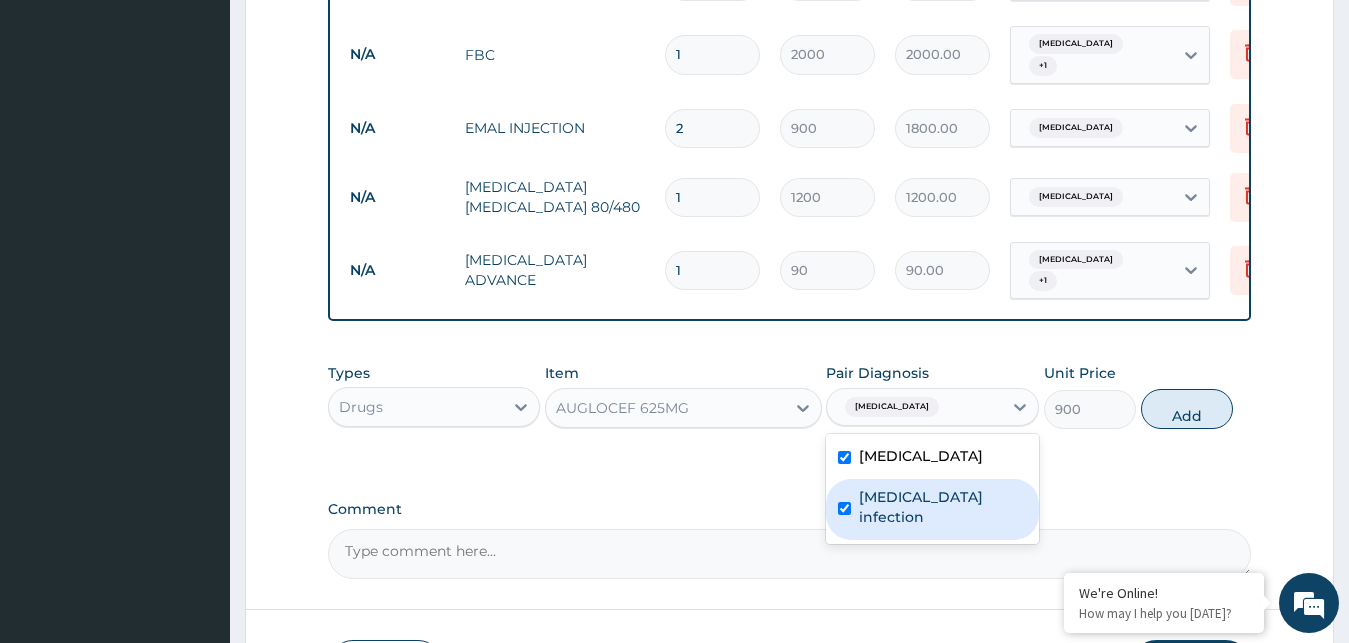 checkbox on "true" 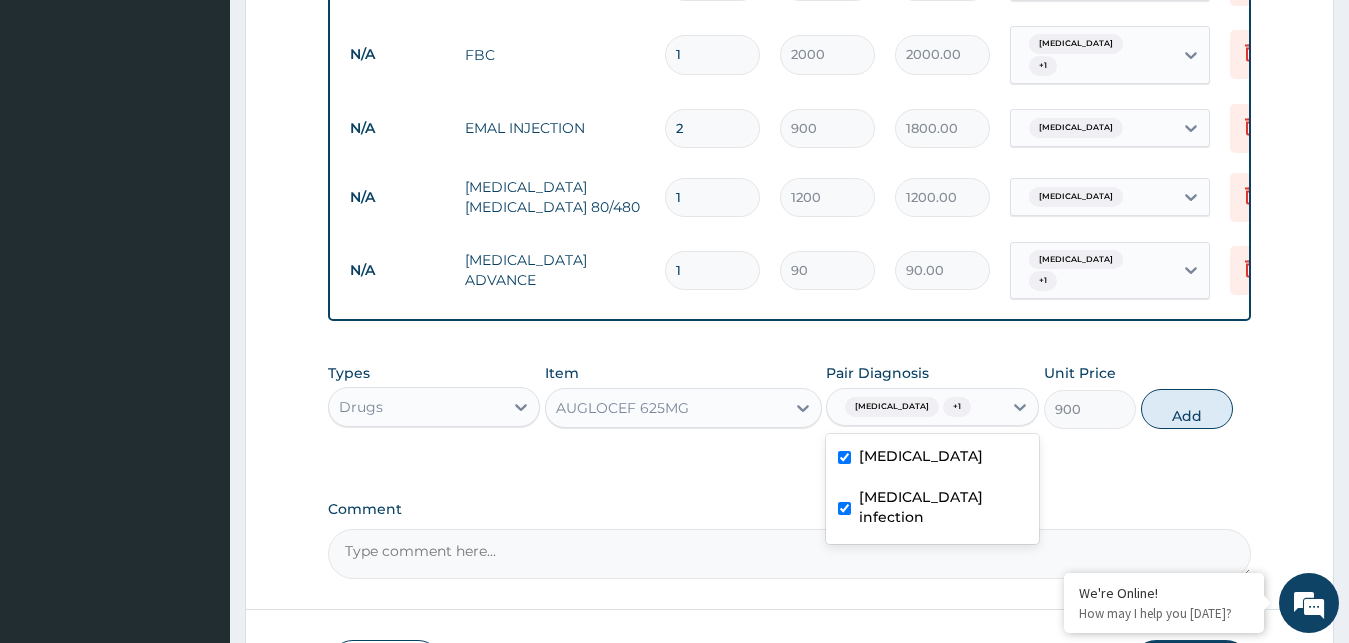 click on "Malaria" at bounding box center [932, 458] 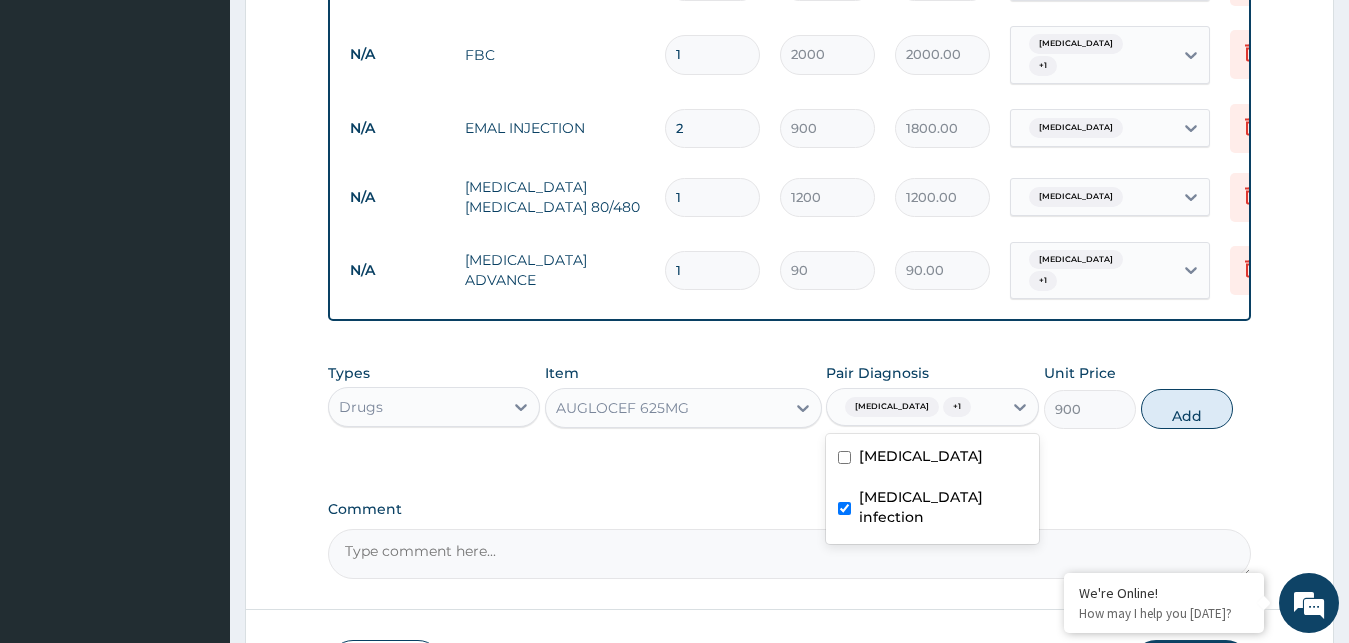 checkbox on "false" 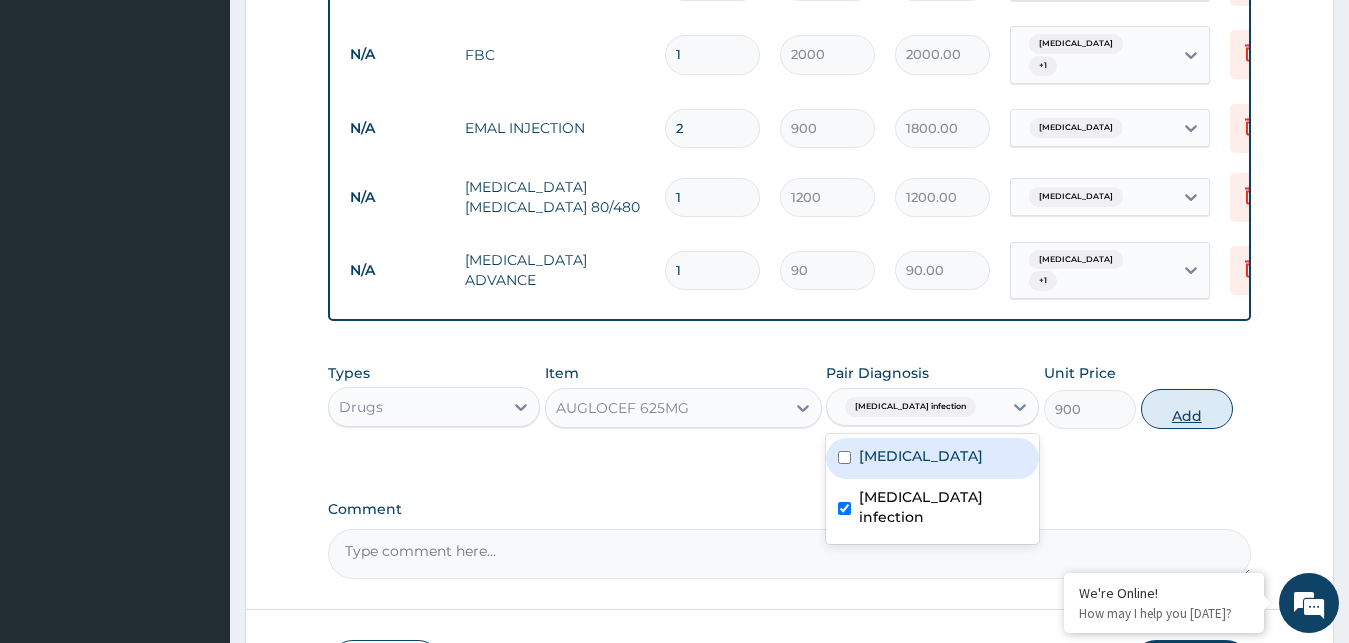 click on "Add" at bounding box center (1187, 409) 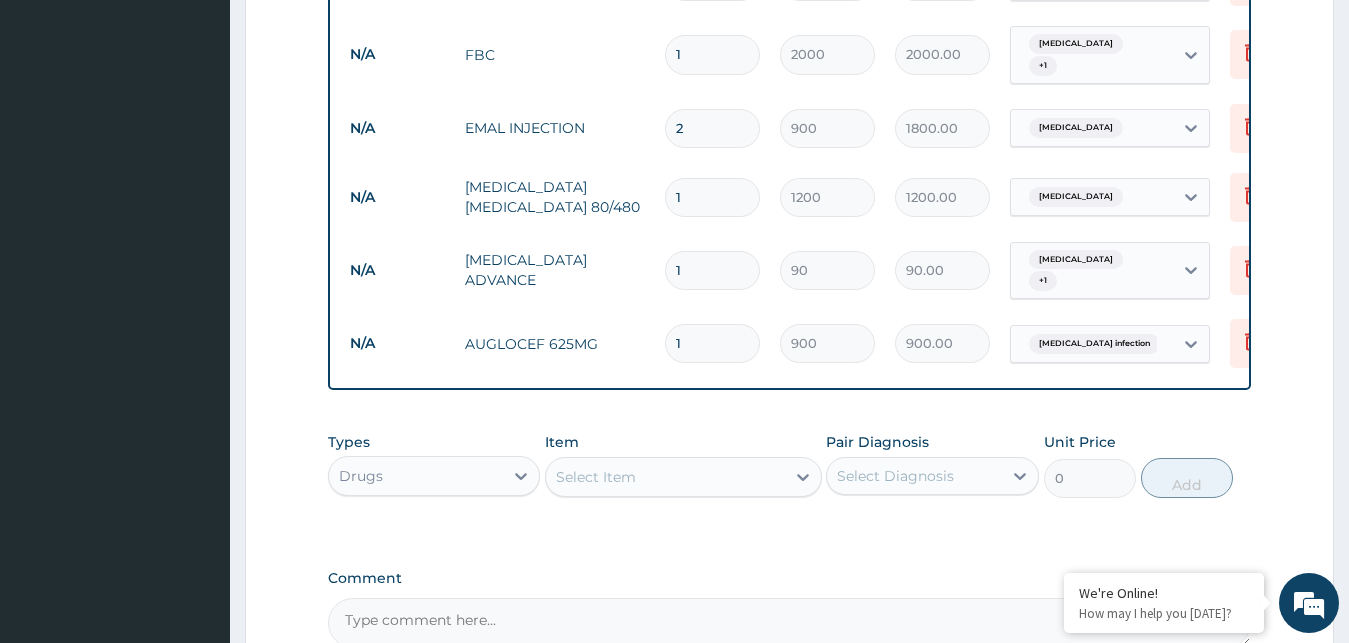 click on "Select Item" at bounding box center (665, 477) 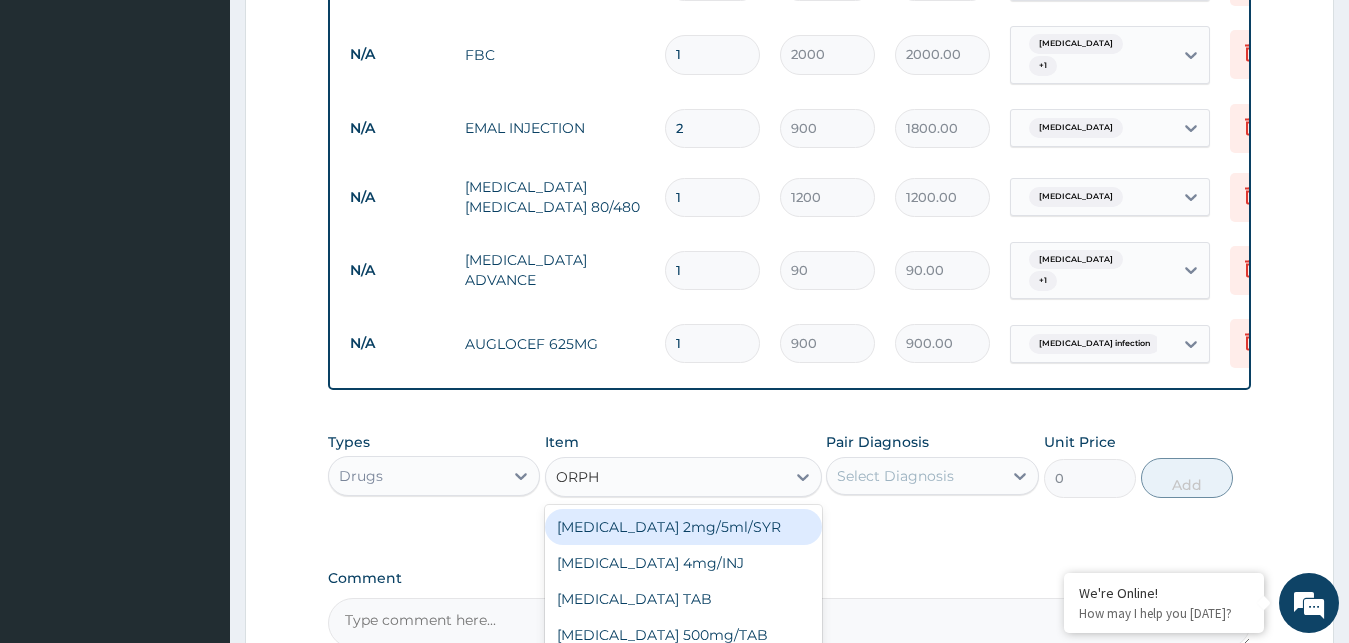 type on "ORPHE" 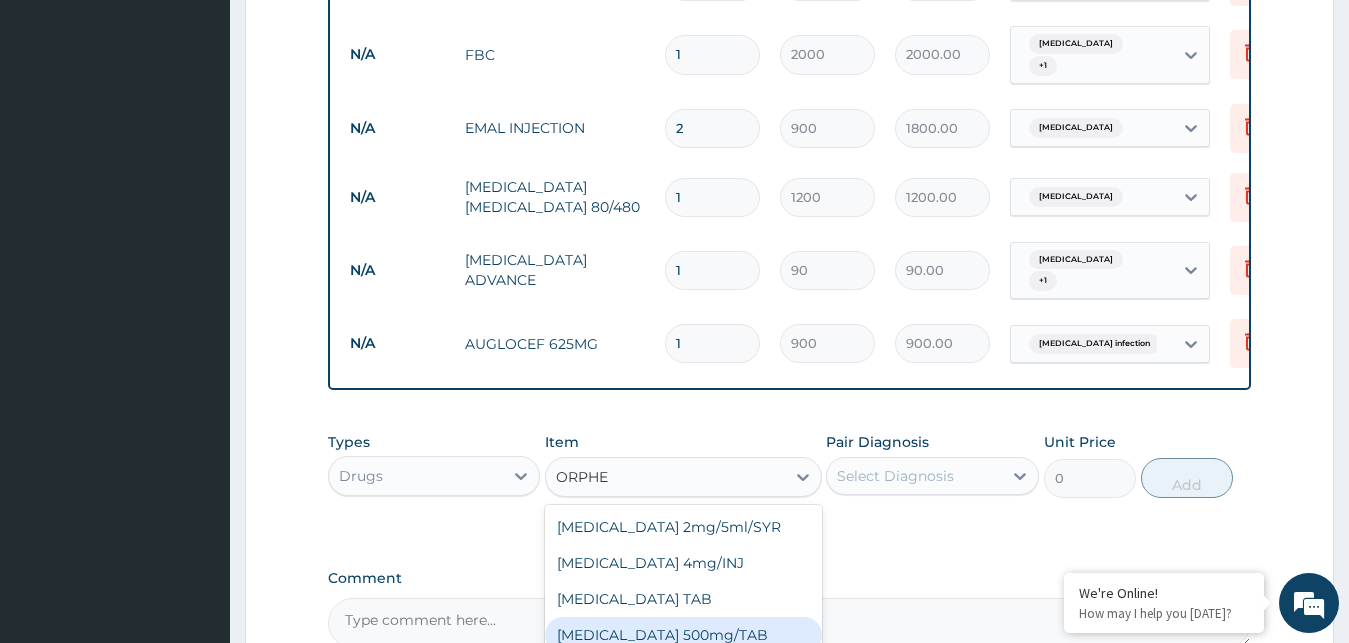 click on "ORPHENADRINE 500mg/TAB" at bounding box center (683, 635) 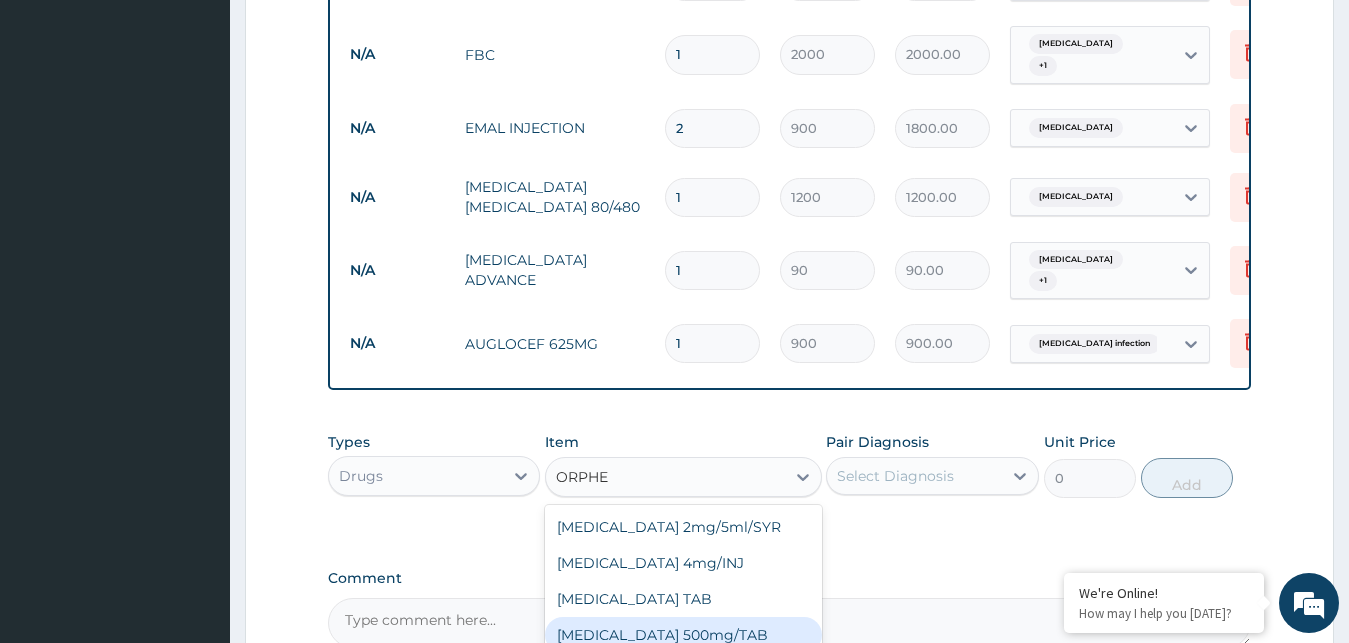 type 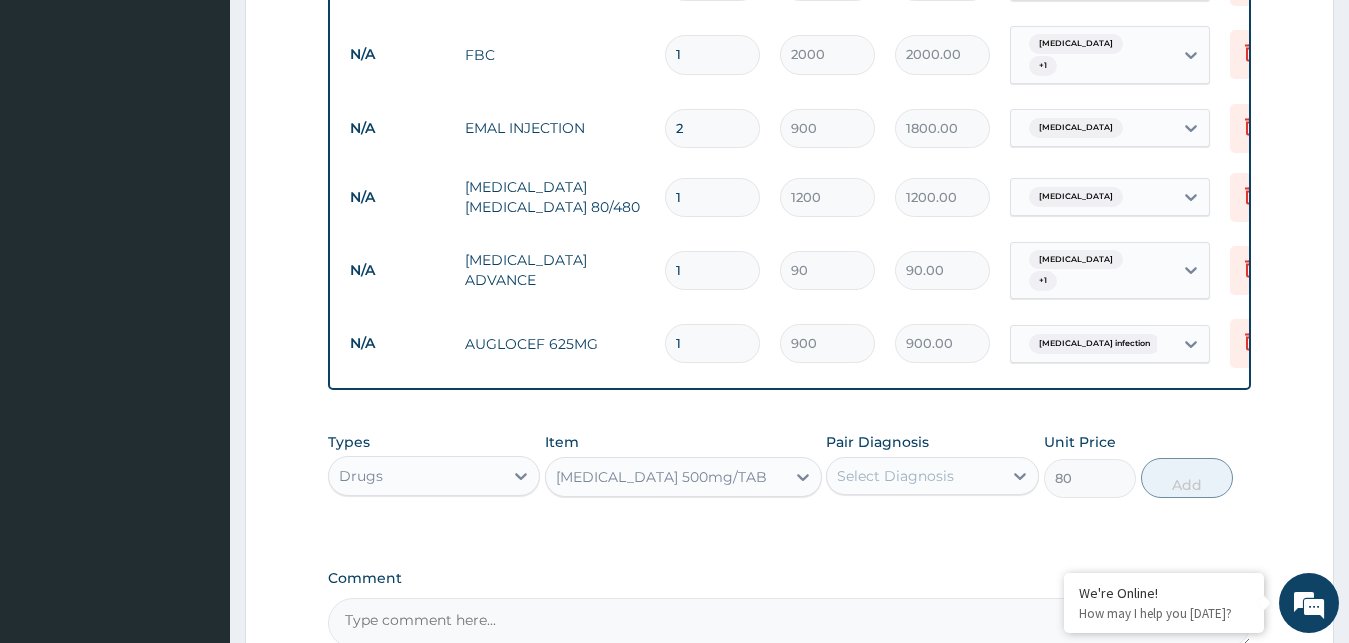 click on "Select Diagnosis" at bounding box center [895, 476] 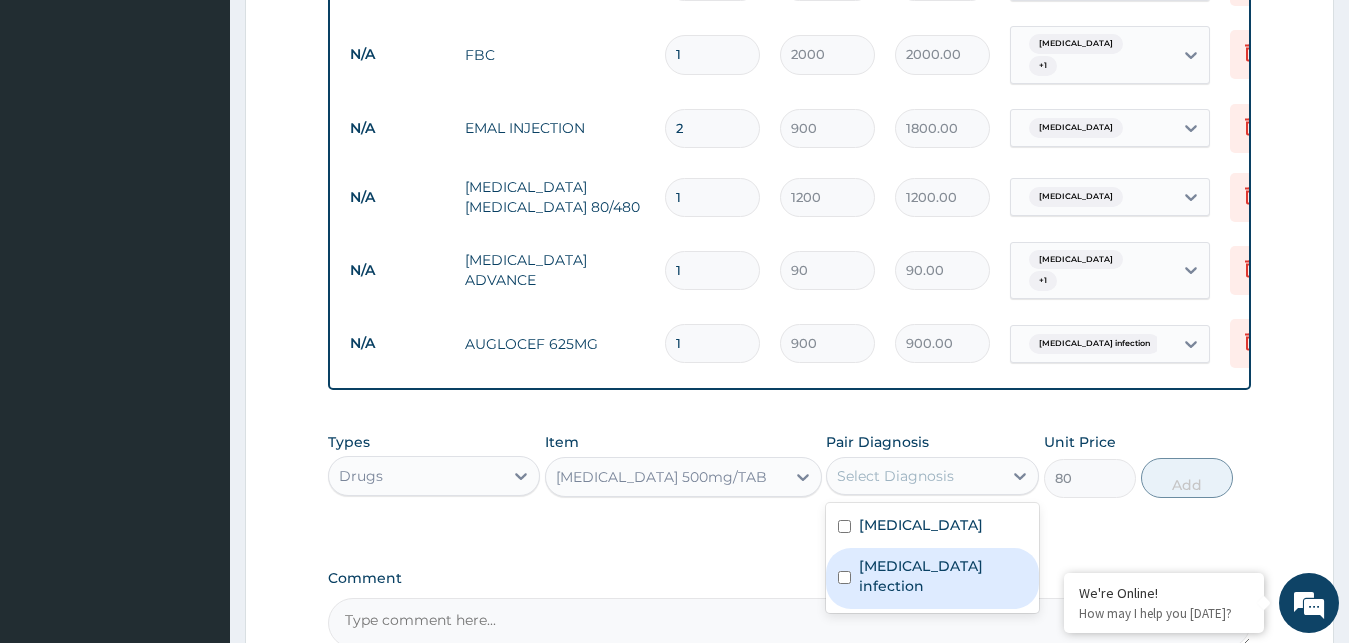 click on "Salmonella infection" at bounding box center [943, 576] 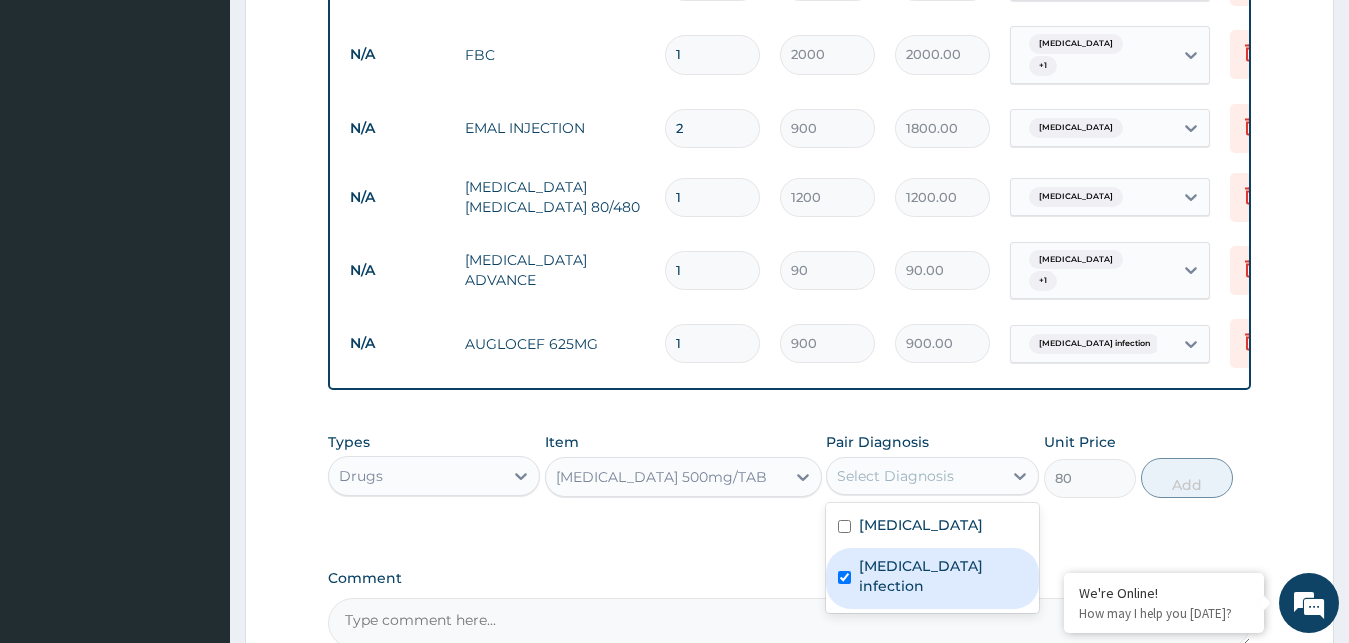 checkbox on "true" 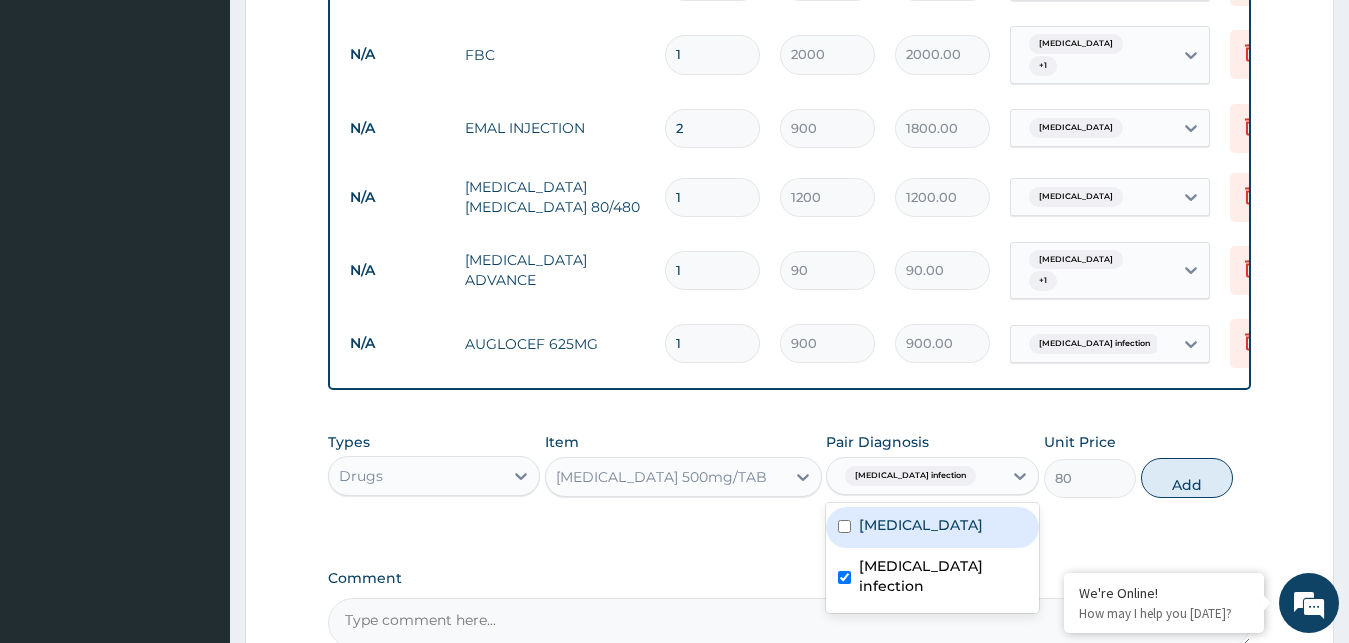 click on "Malaria" at bounding box center (932, 527) 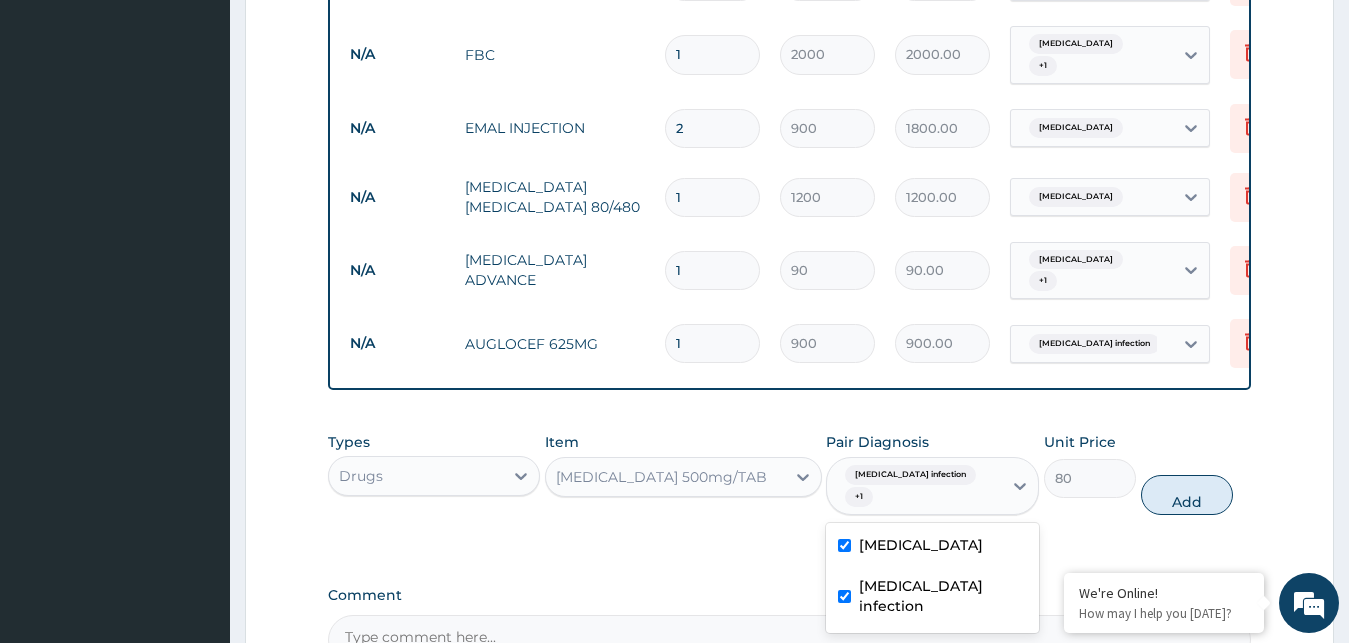 click on "Malaria" at bounding box center (932, 547) 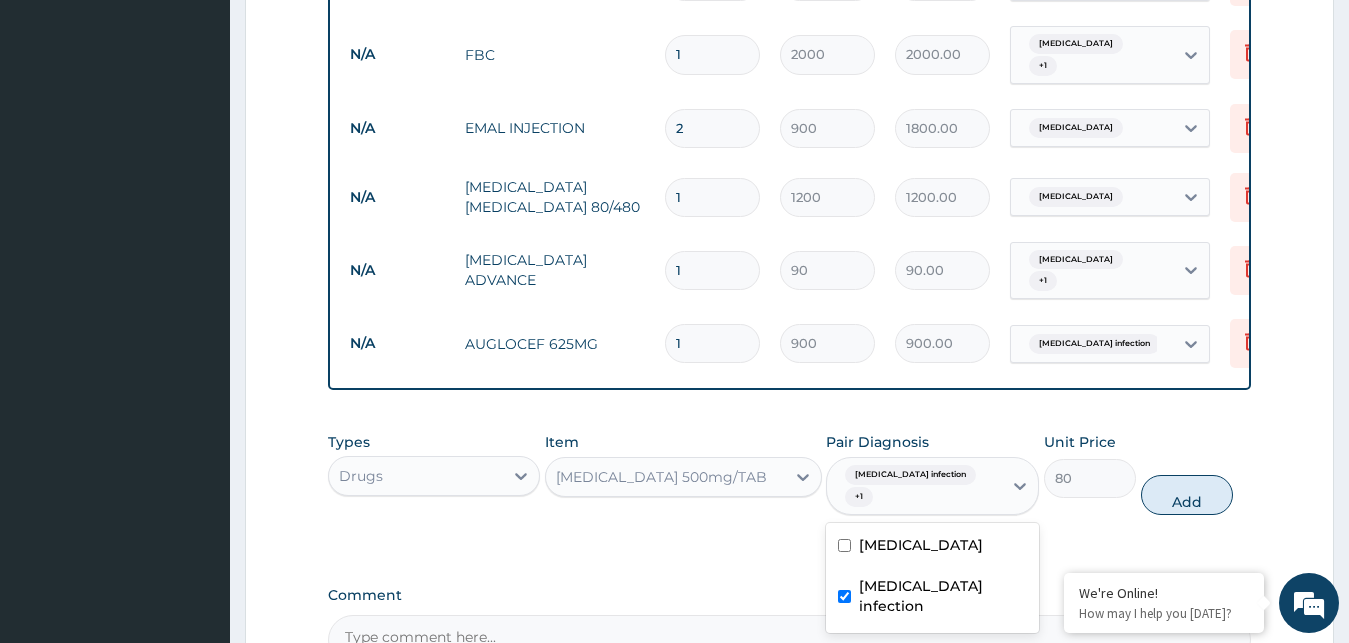 checkbox on "false" 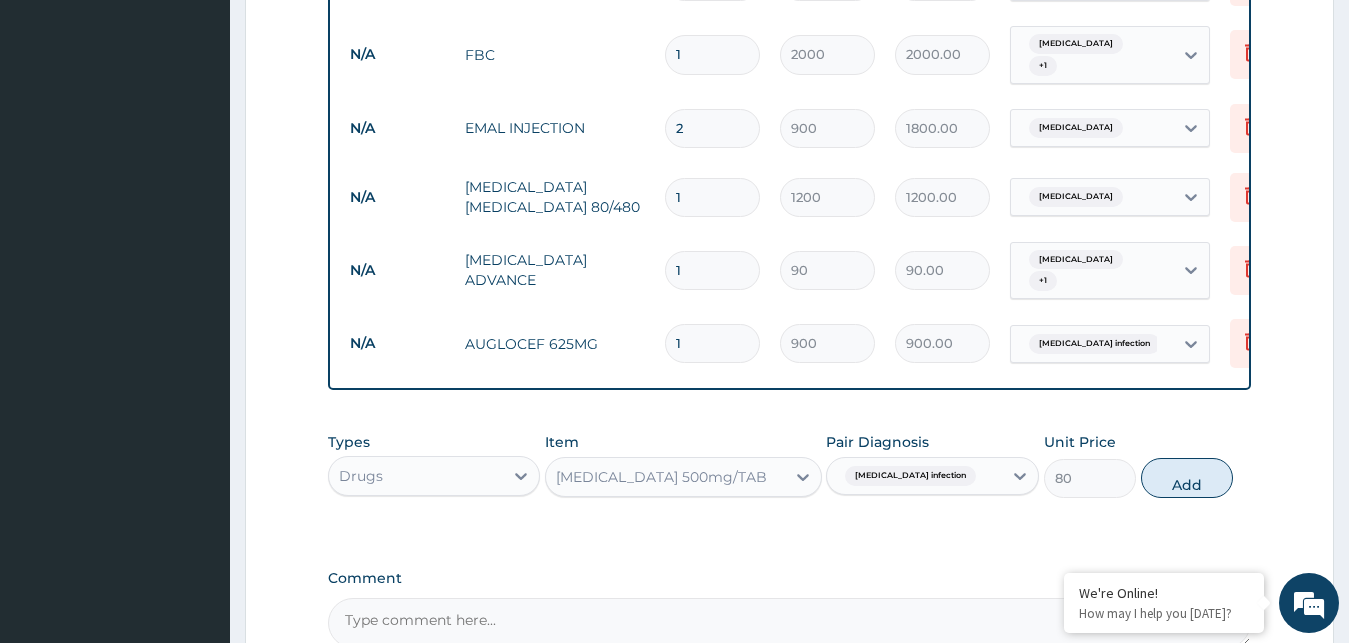 drag, startPoint x: 1161, startPoint y: 476, endPoint x: 1041, endPoint y: 466, distance: 120.41595 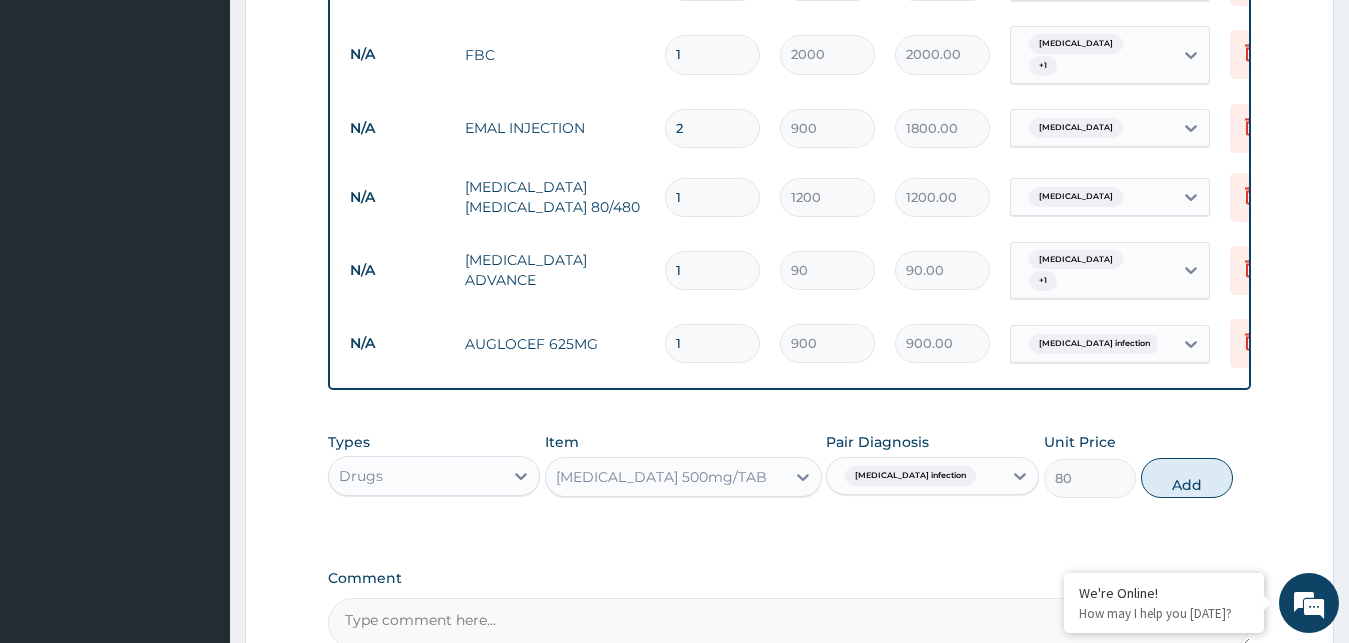 click on "Types Drugs Item ORPHENADRINE 500mg/TAB Pair Diagnosis Salmonella infection Unit Price 80 Add" at bounding box center (790, 465) 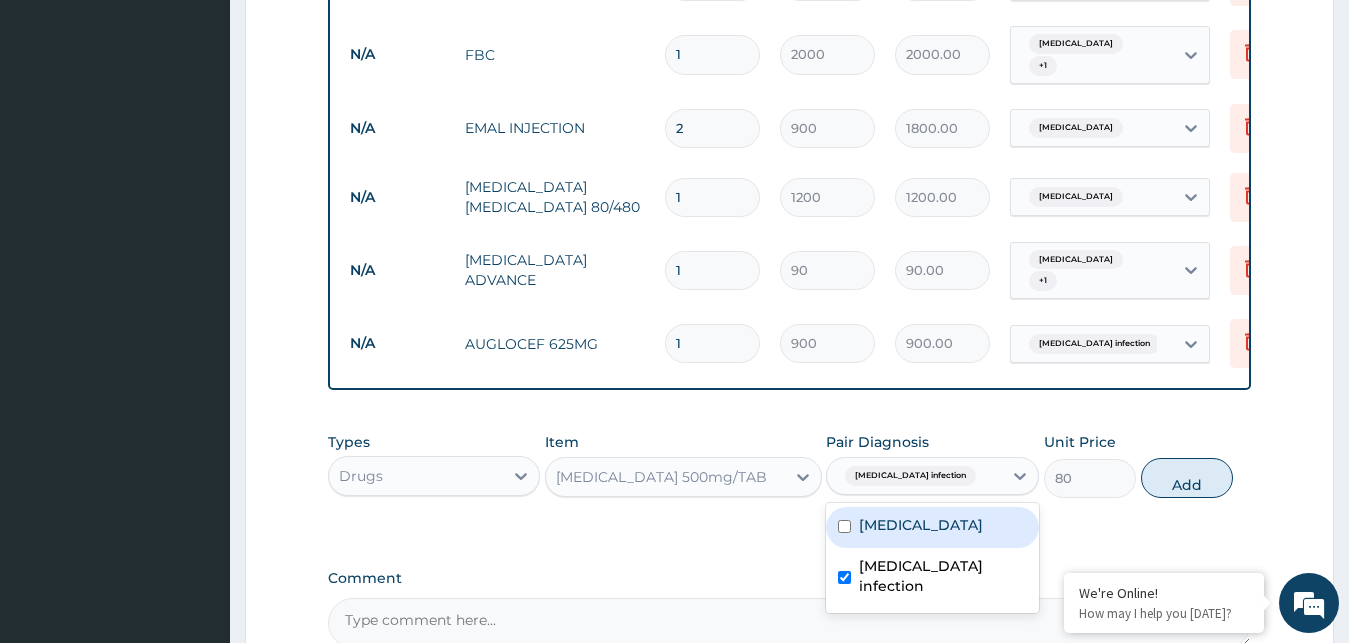 click on "Salmonella infection" at bounding box center [914, 476] 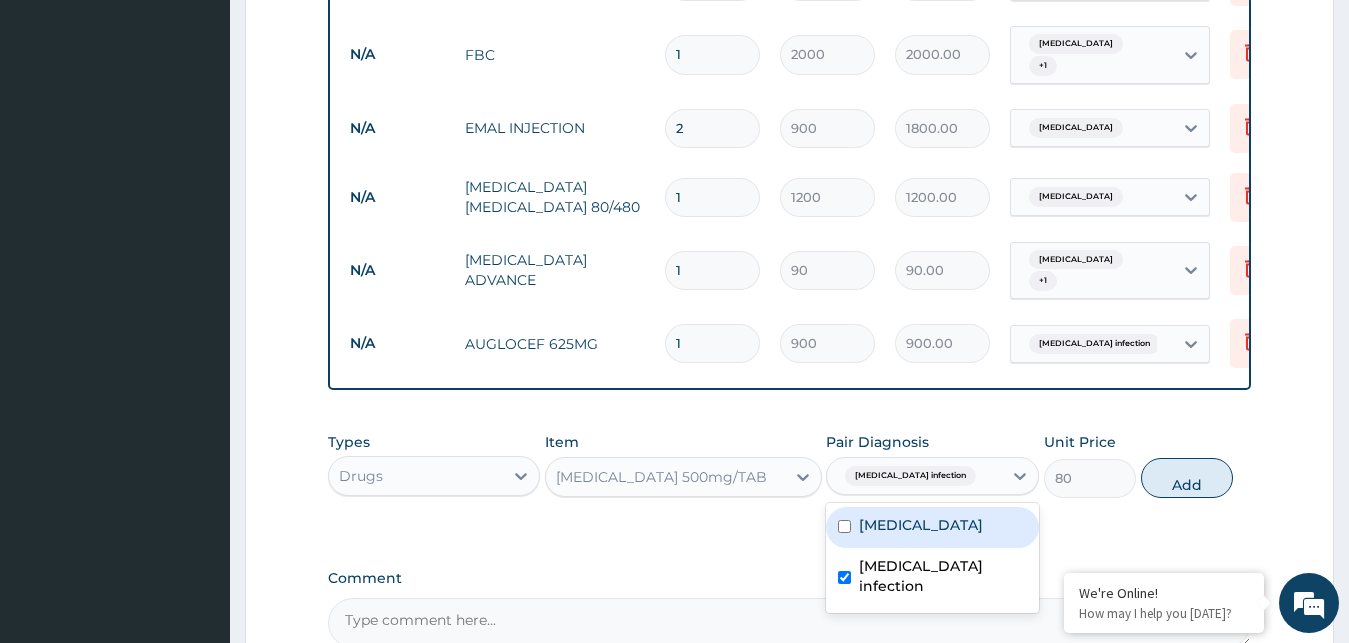 click on "Malaria" at bounding box center [932, 527] 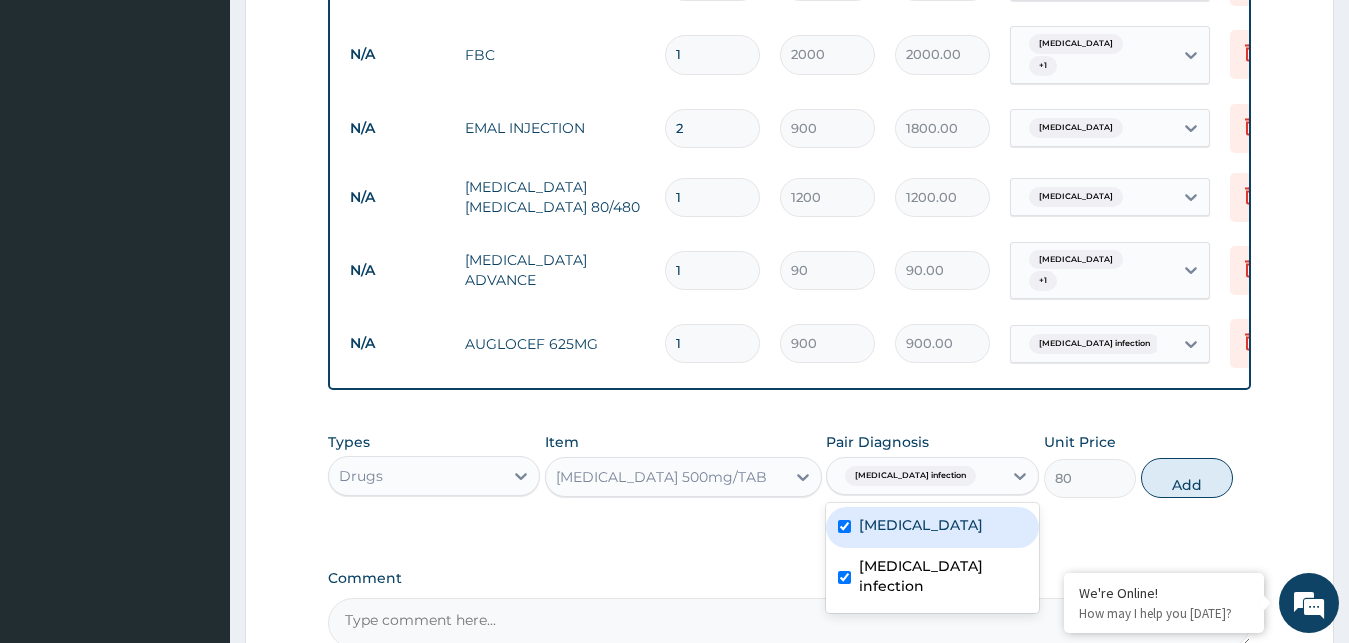 checkbox on "true" 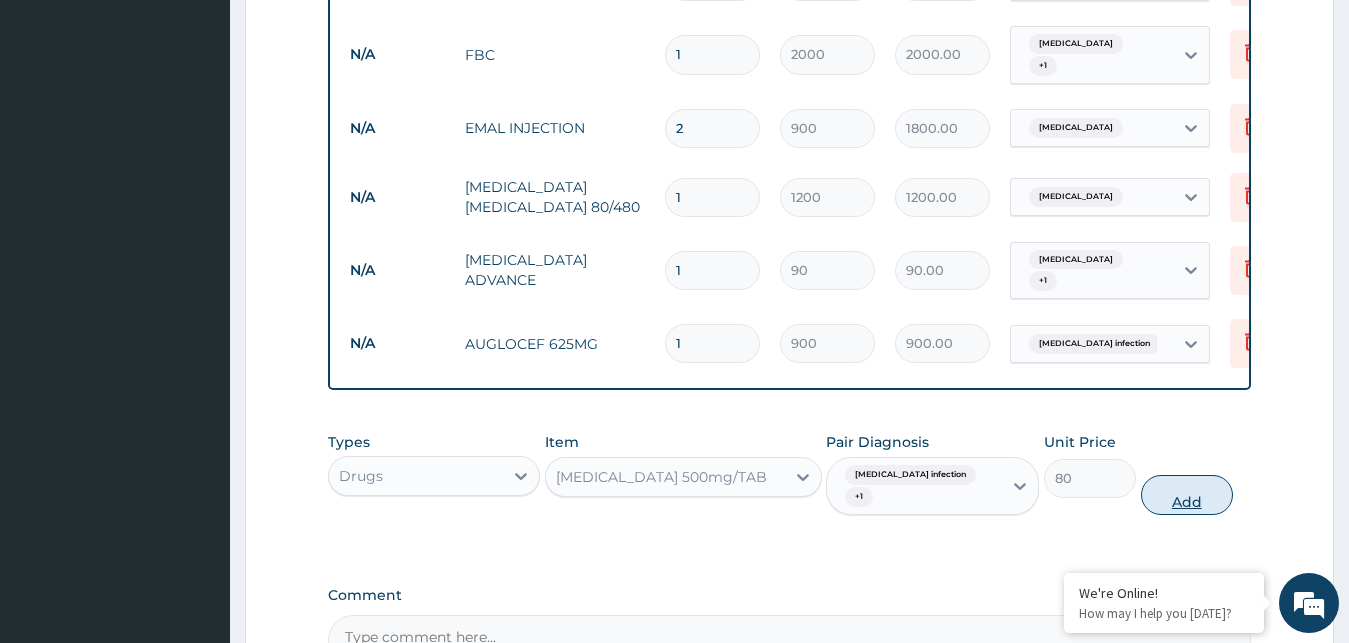 click on "Add" at bounding box center [1187, 495] 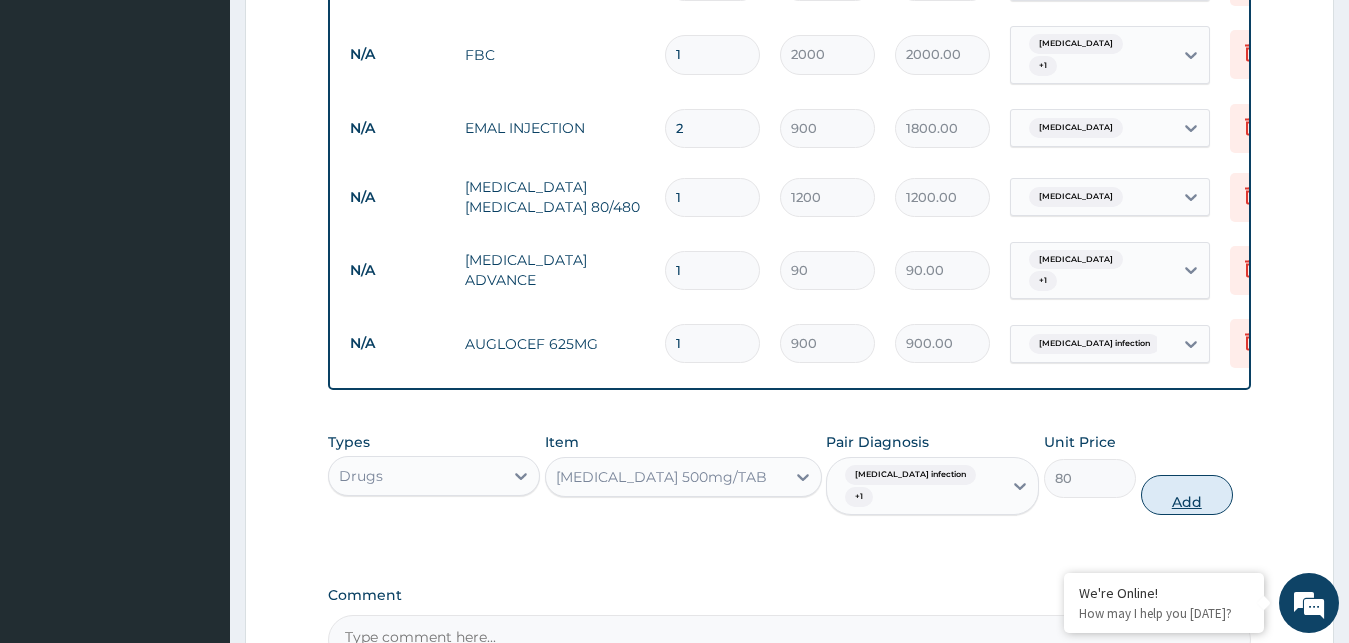 type on "0" 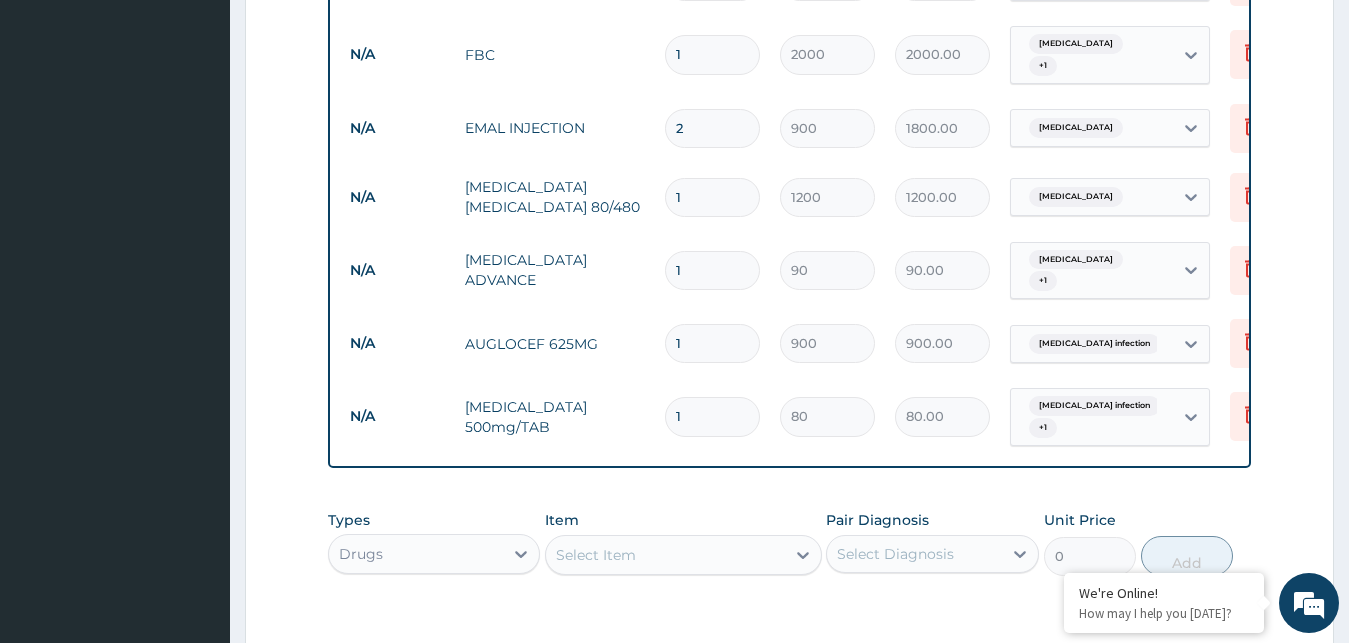click on "1" at bounding box center [712, 197] 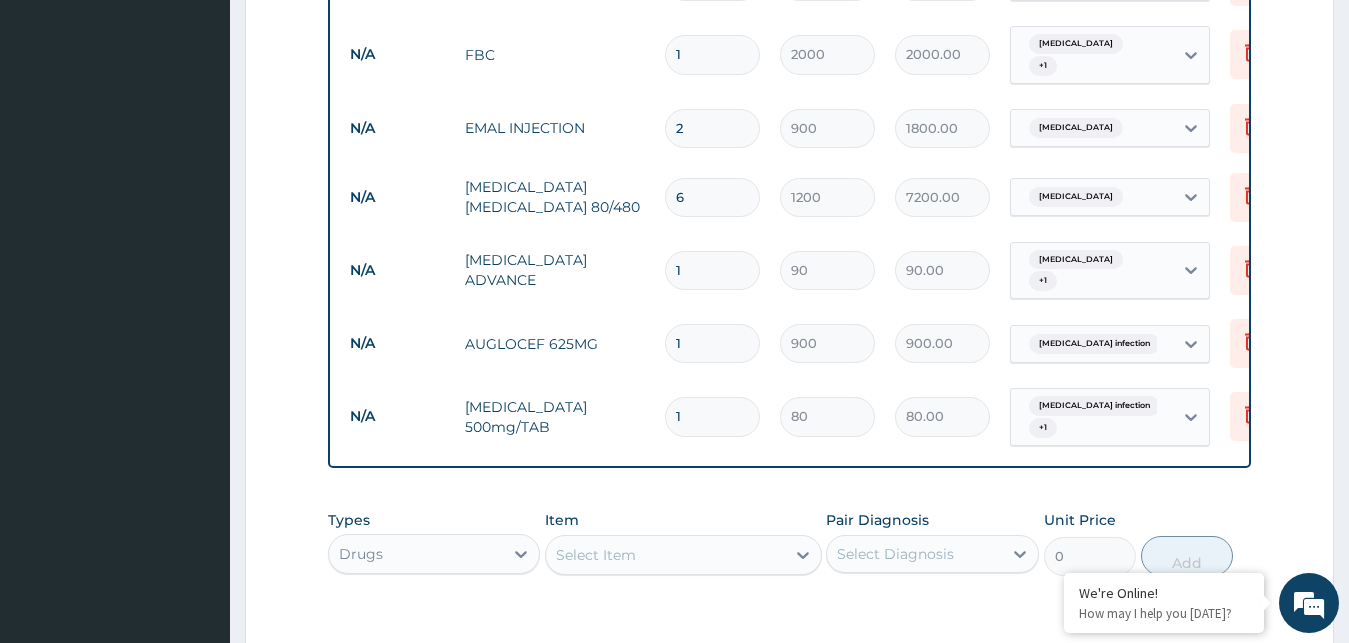 type on "6" 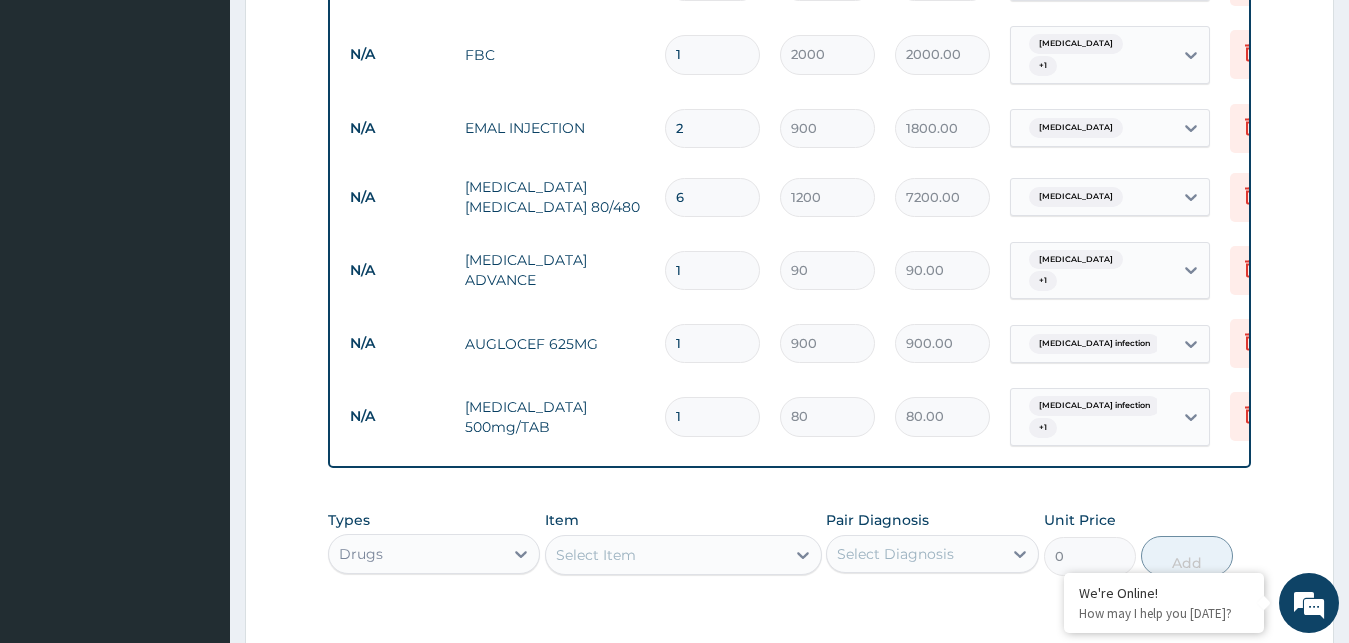 click on "1" at bounding box center (712, 270) 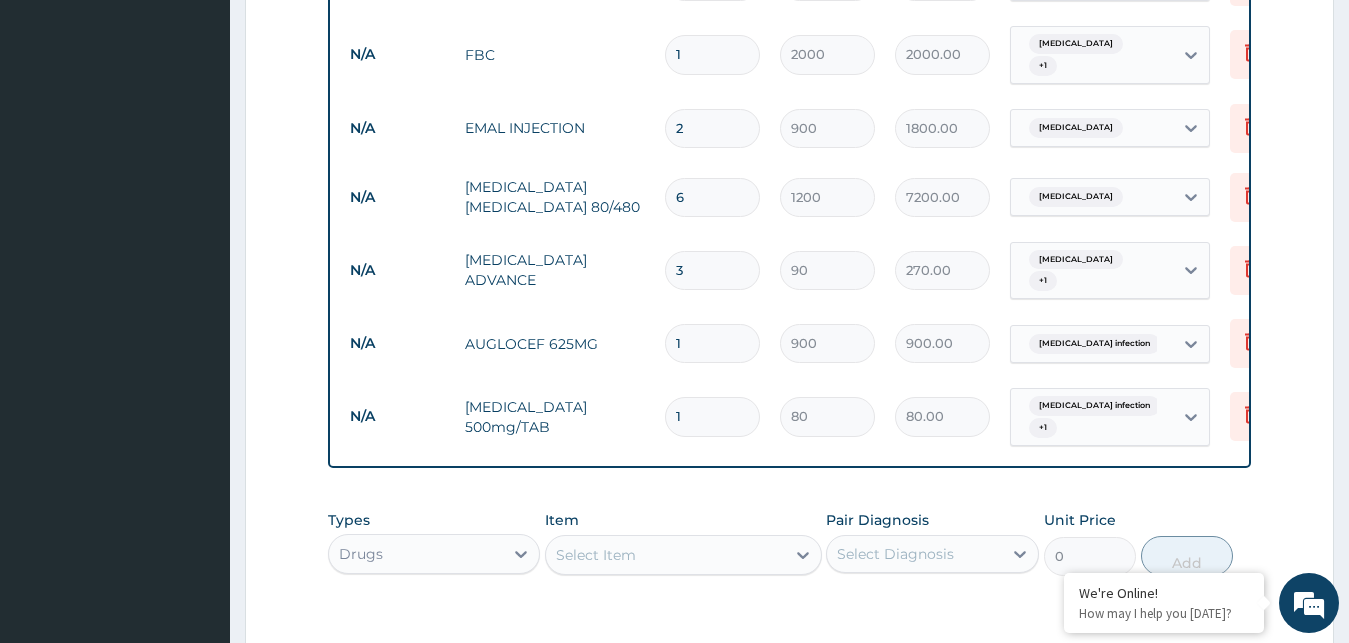 type on "30" 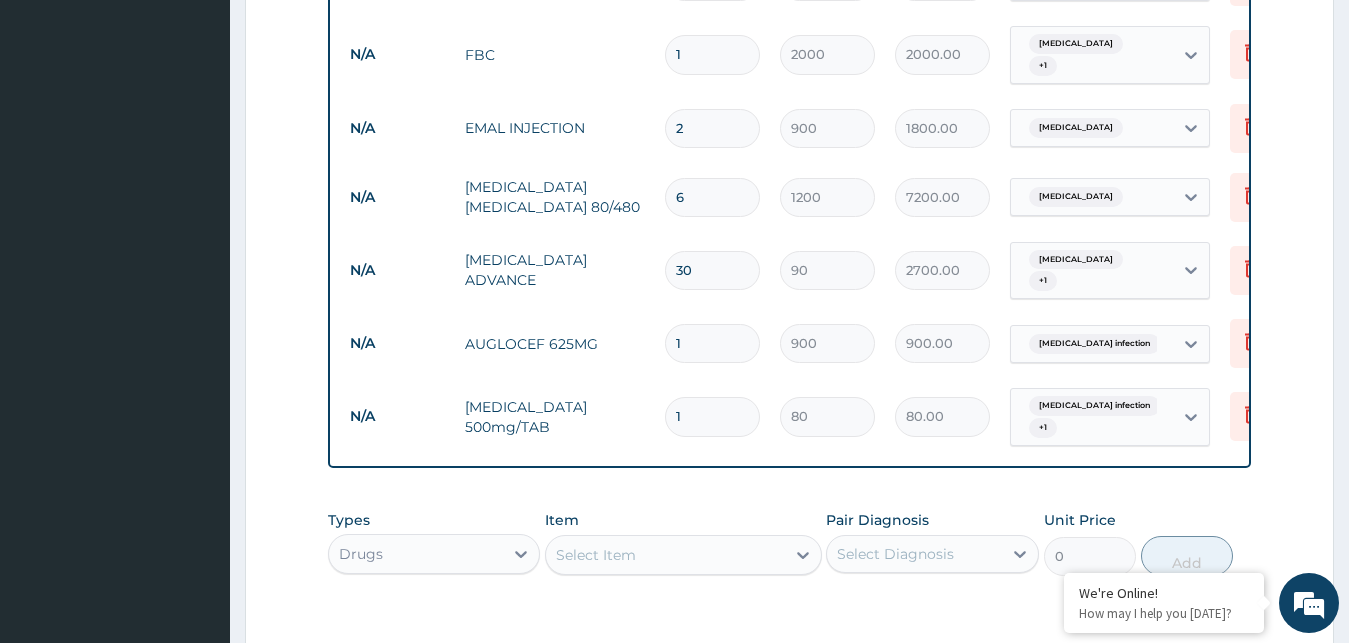 type on "30" 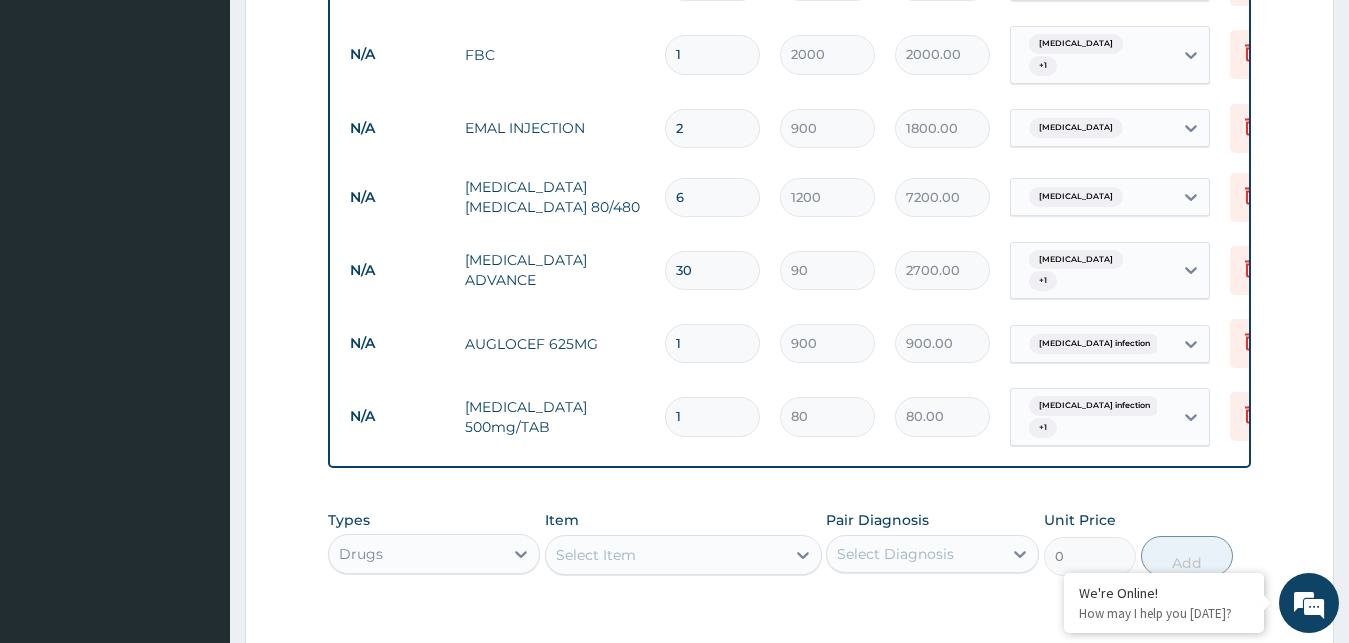 click on "1" at bounding box center (712, 343) 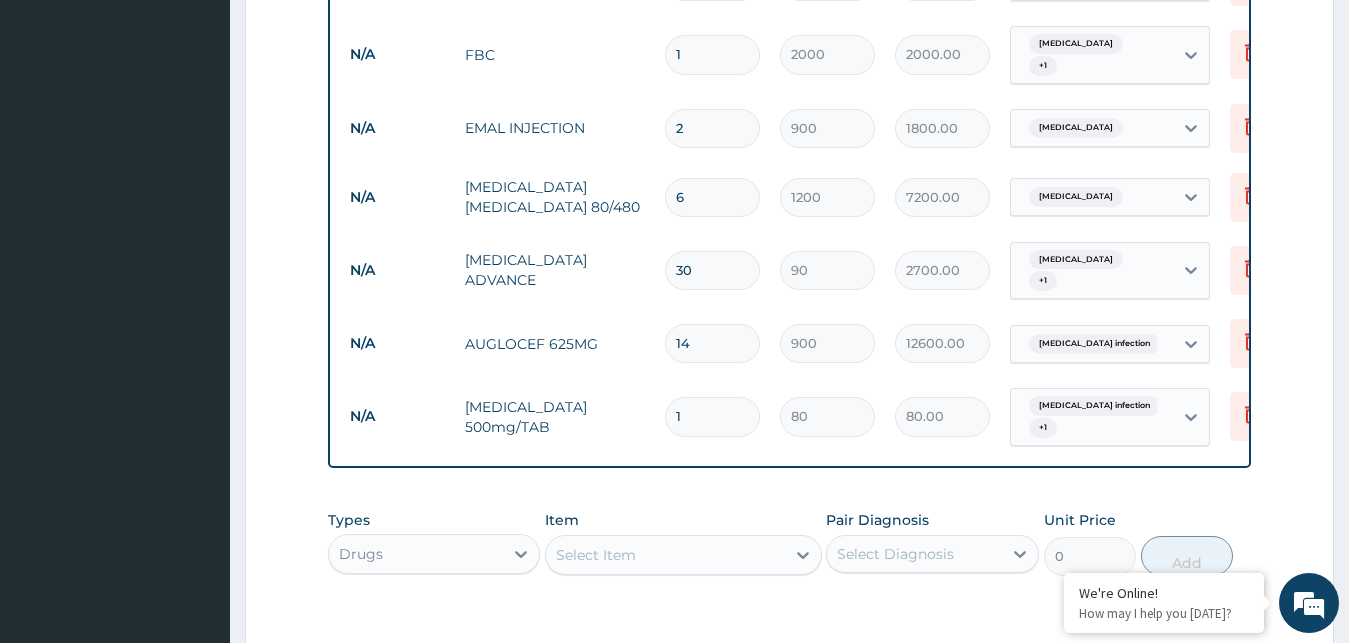 type on "14" 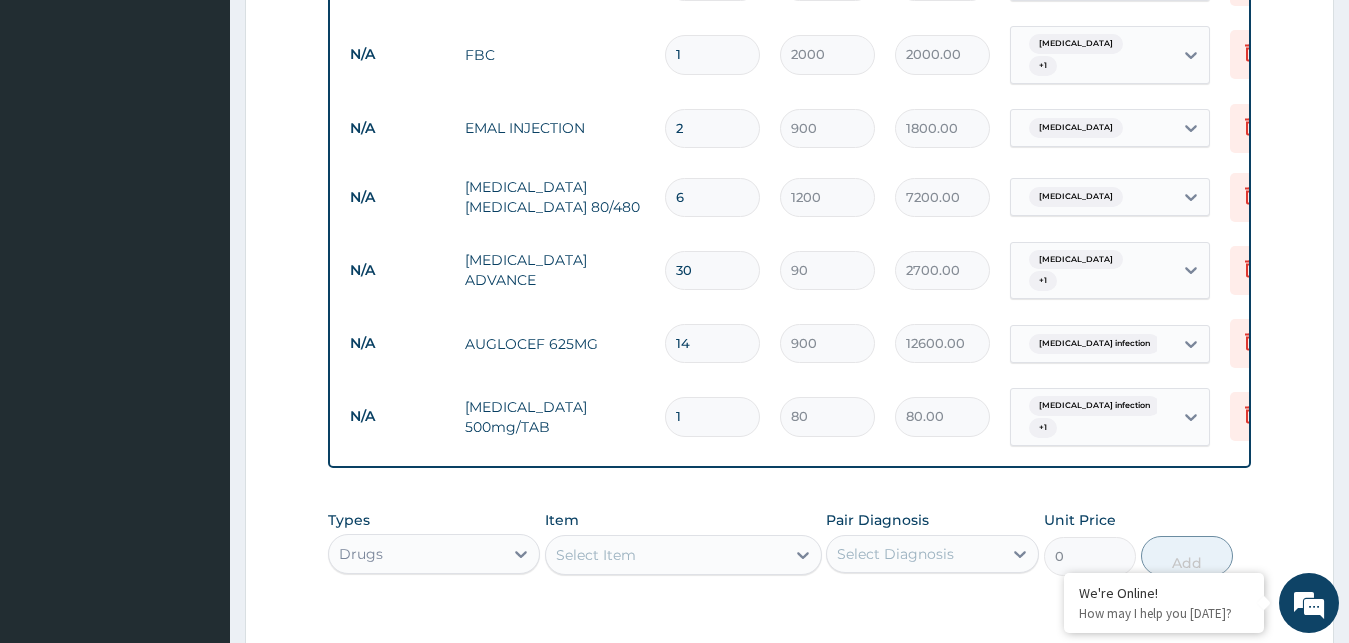 click on "1" at bounding box center [712, 416] 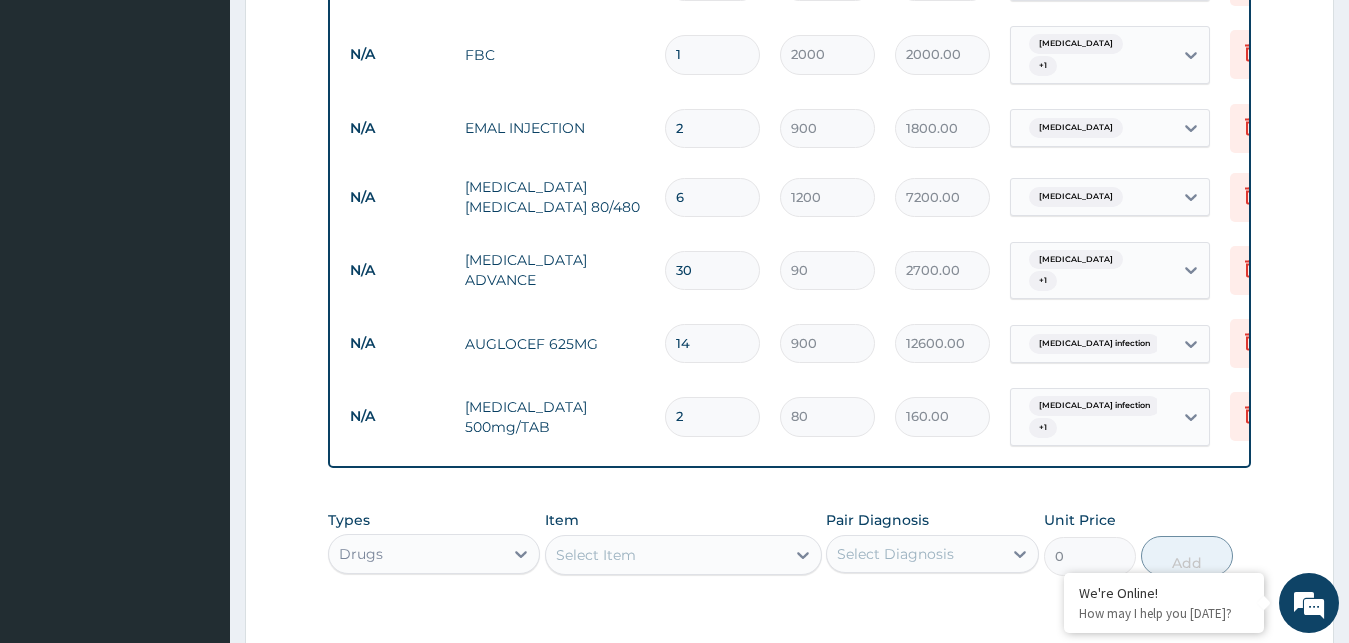 type on "21" 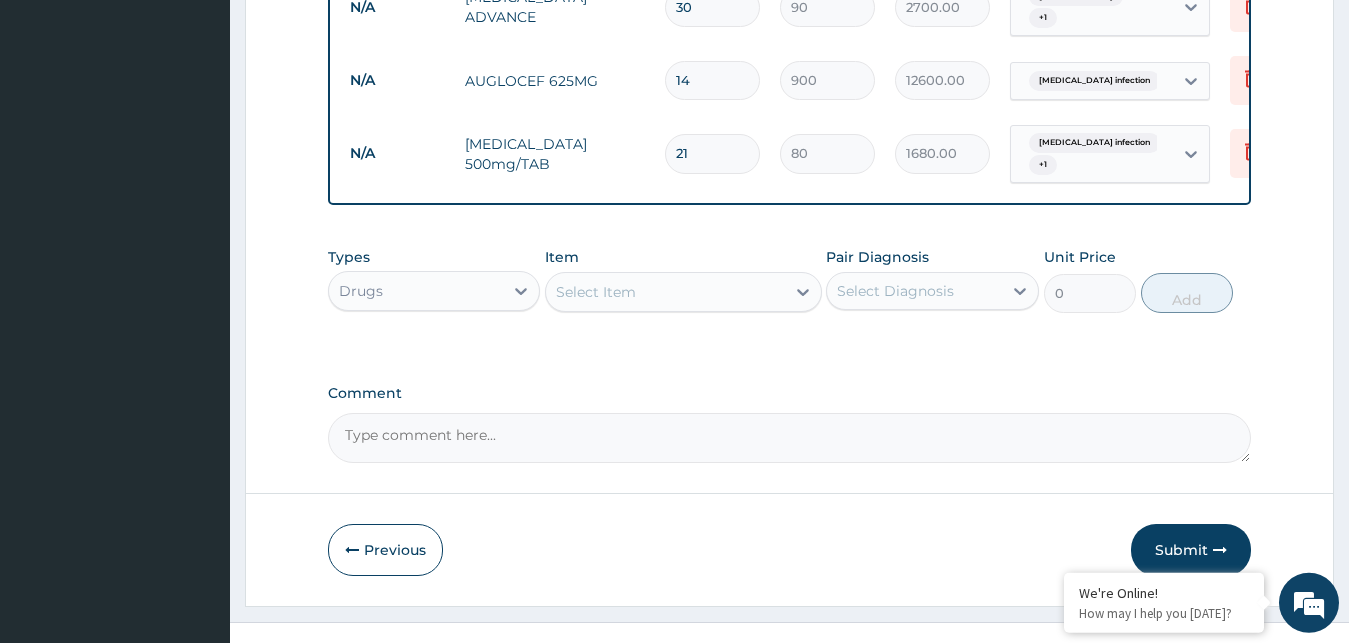 scroll, scrollTop: 1212, scrollLeft: 0, axis: vertical 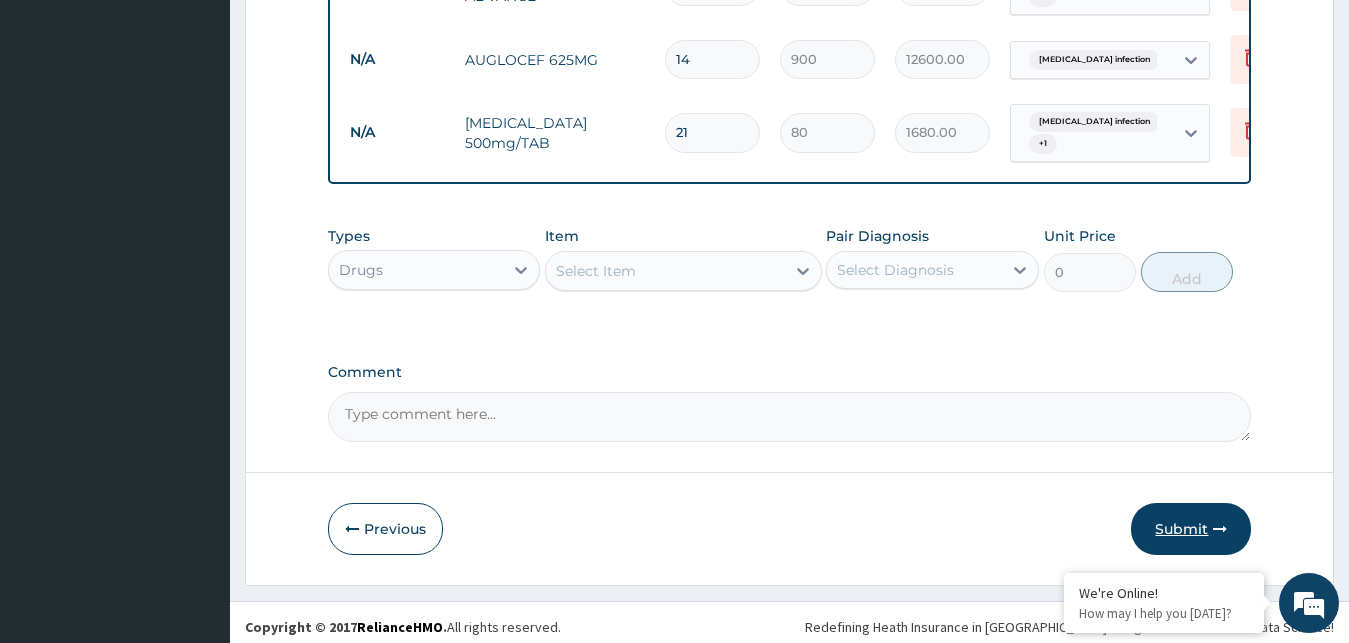 type on "21" 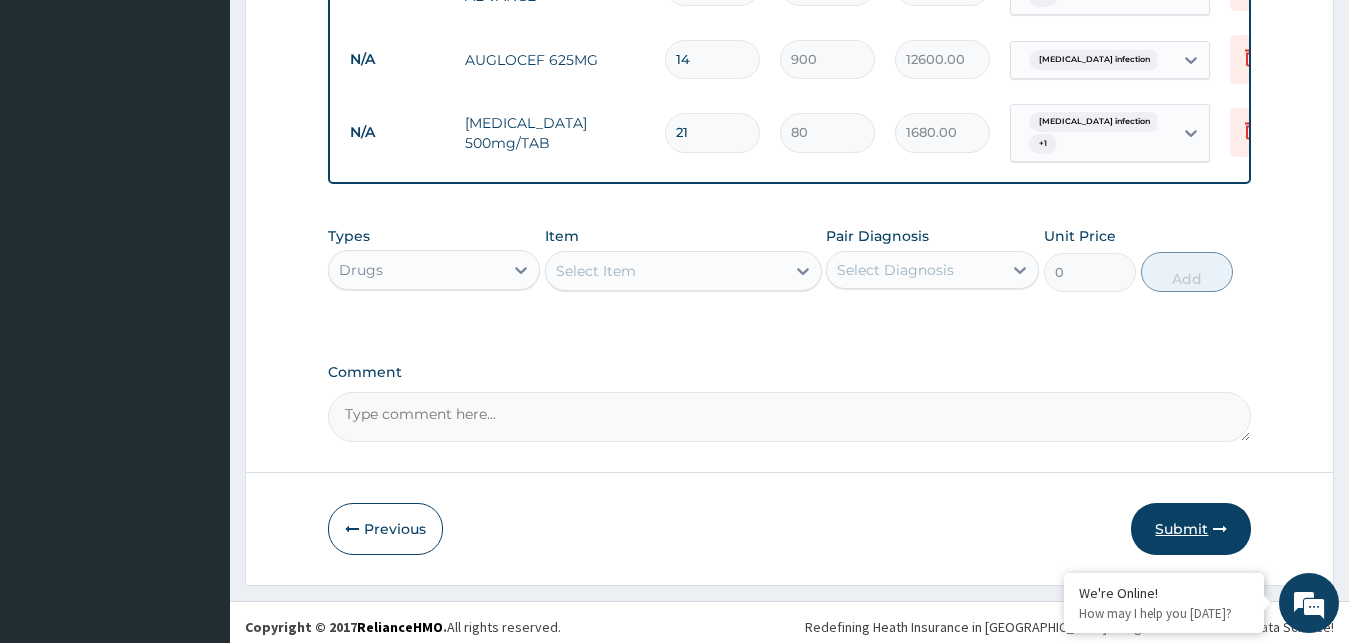click on "Submit" at bounding box center [1191, 529] 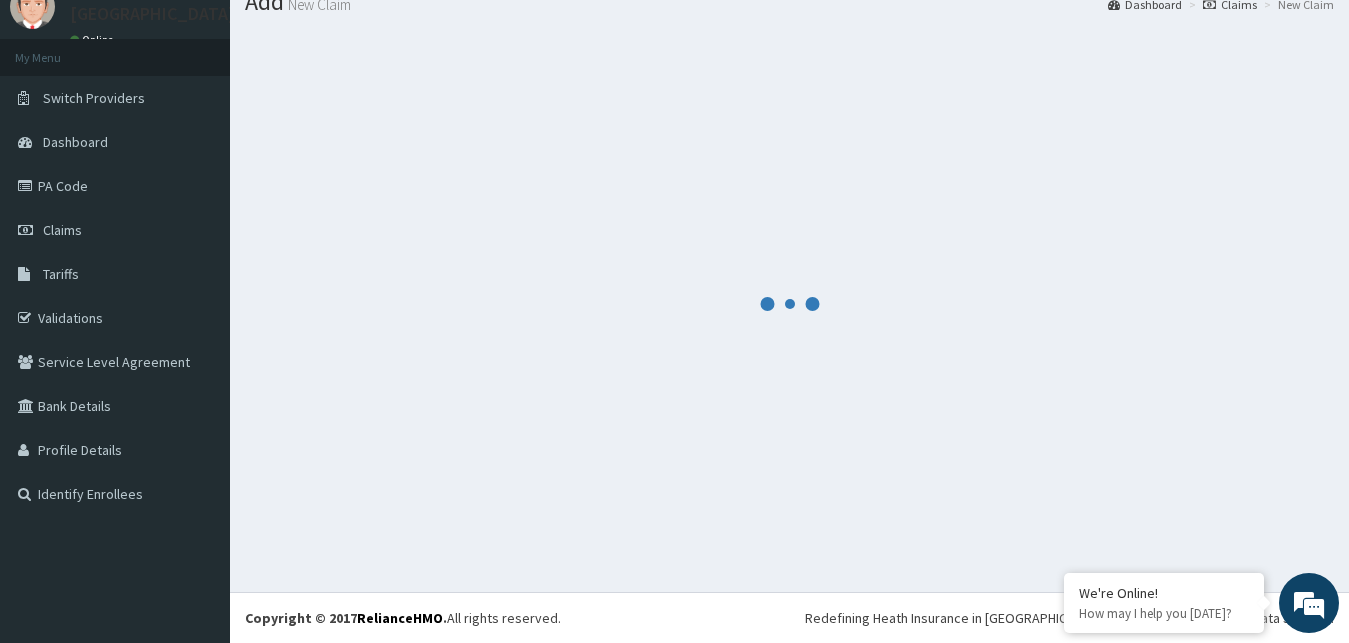 scroll, scrollTop: 76, scrollLeft: 0, axis: vertical 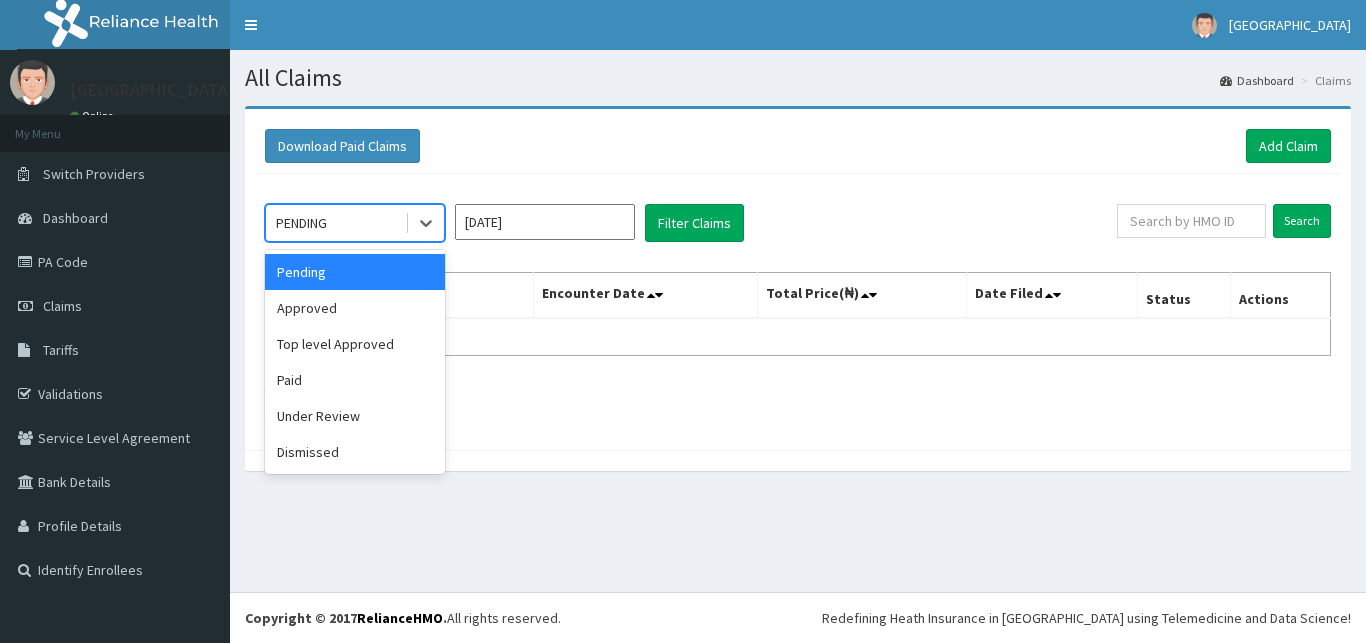 click on "PENDING" at bounding box center (335, 223) 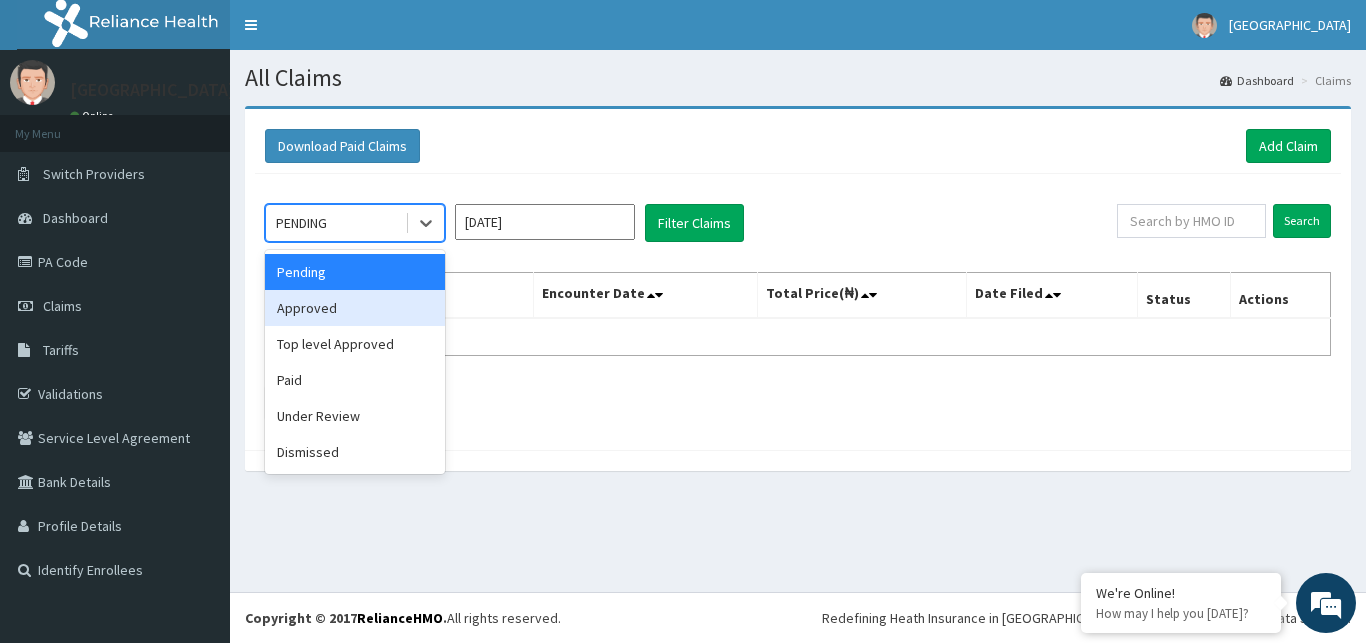 click on "Approved" at bounding box center (355, 308) 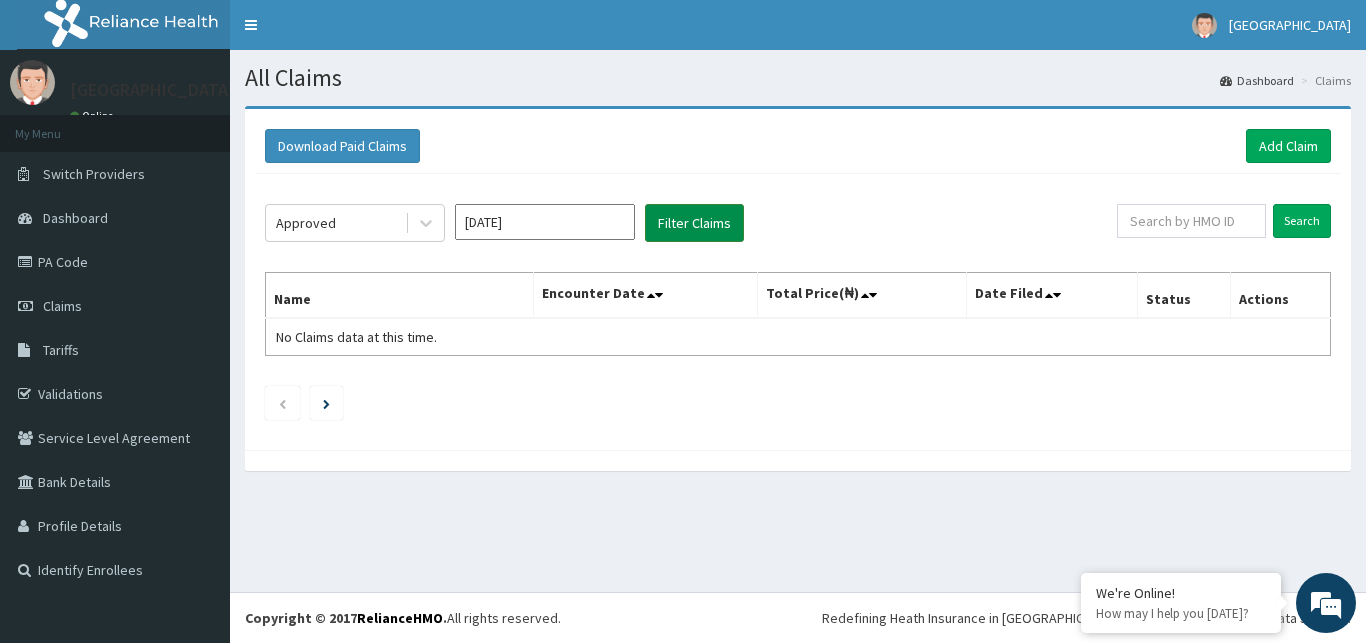 click on "Filter Claims" at bounding box center (694, 223) 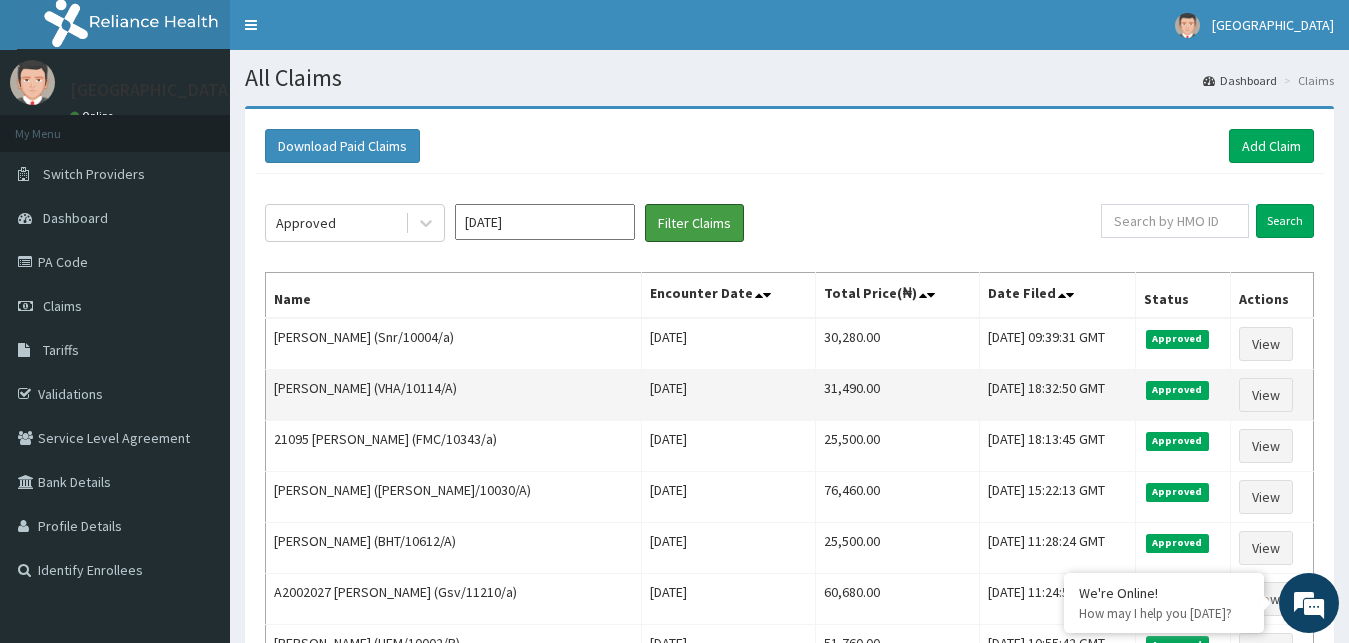 scroll, scrollTop: 0, scrollLeft: 0, axis: both 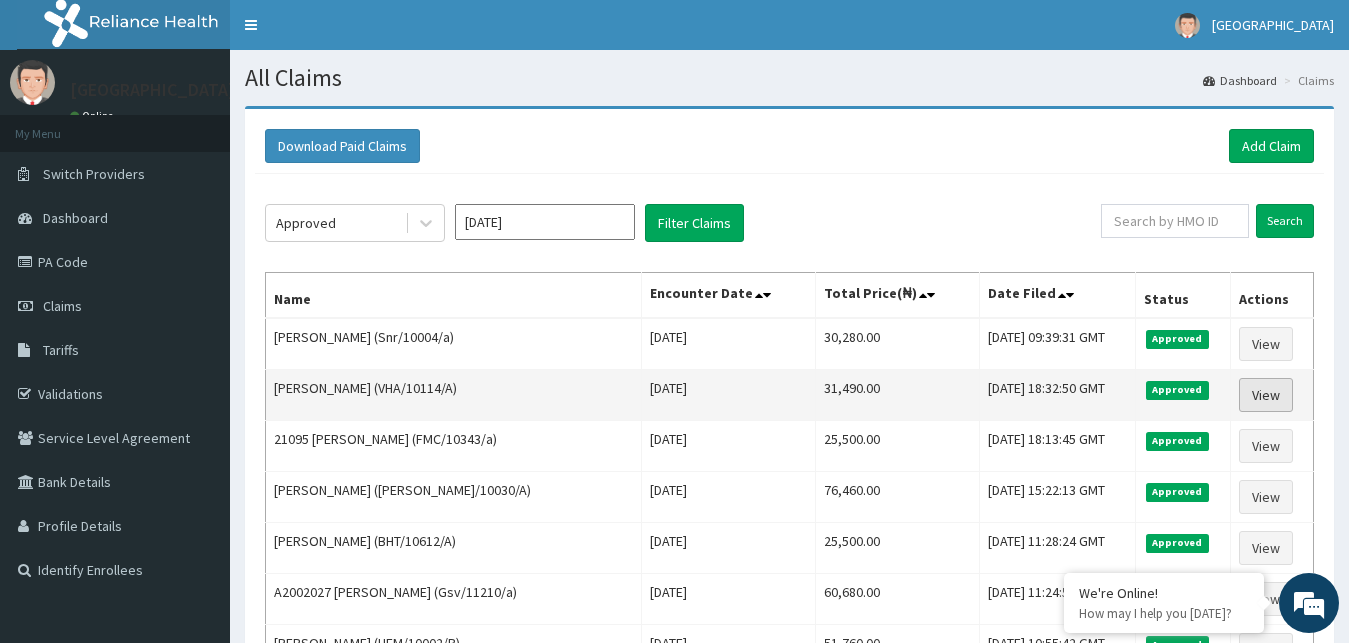 click on "View" at bounding box center (1266, 395) 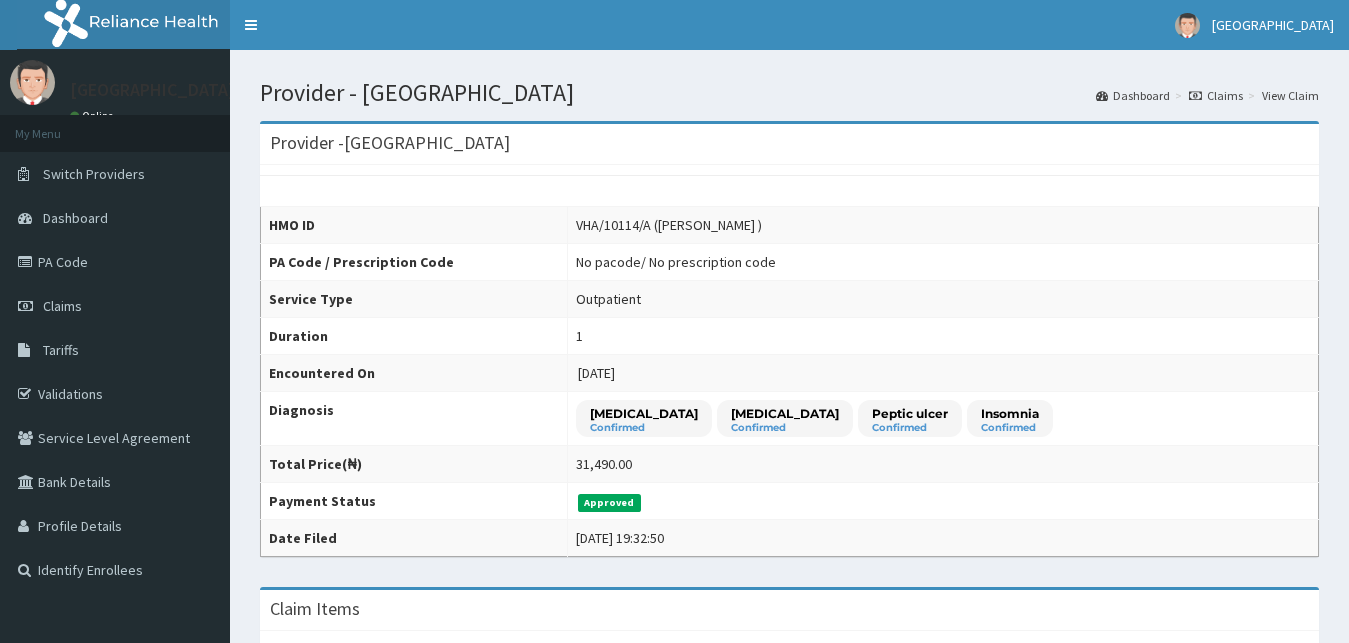 scroll, scrollTop: 0, scrollLeft: 0, axis: both 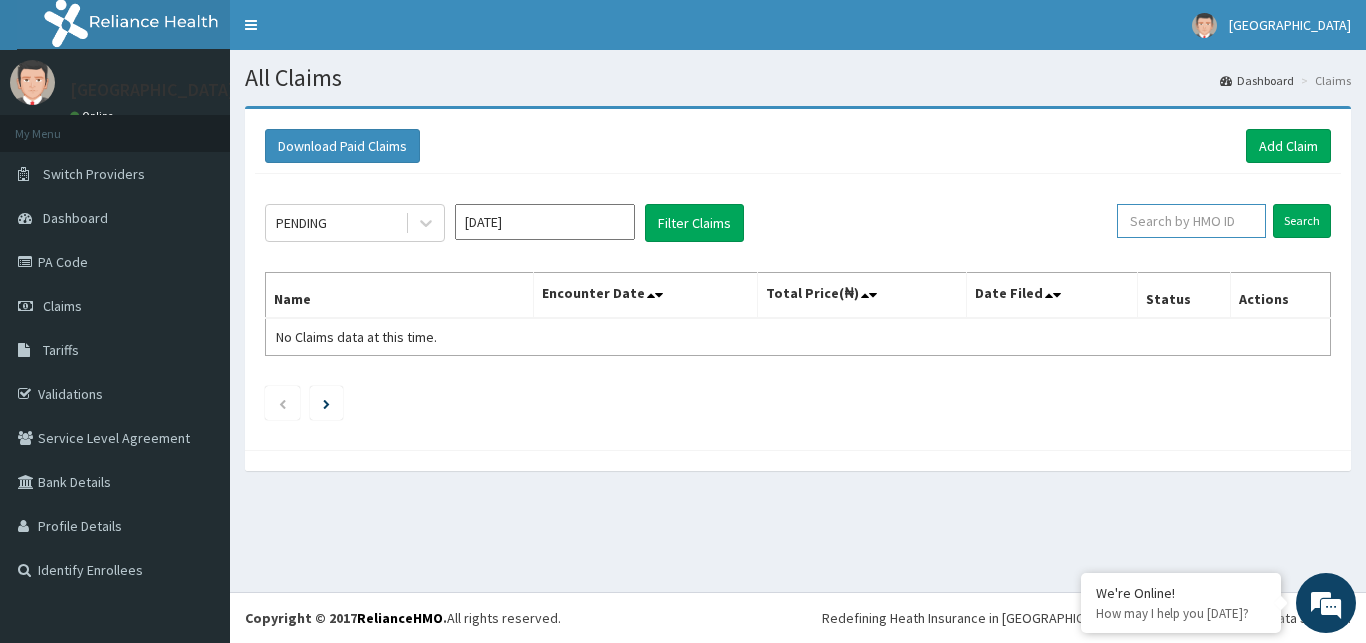 click at bounding box center [1191, 221] 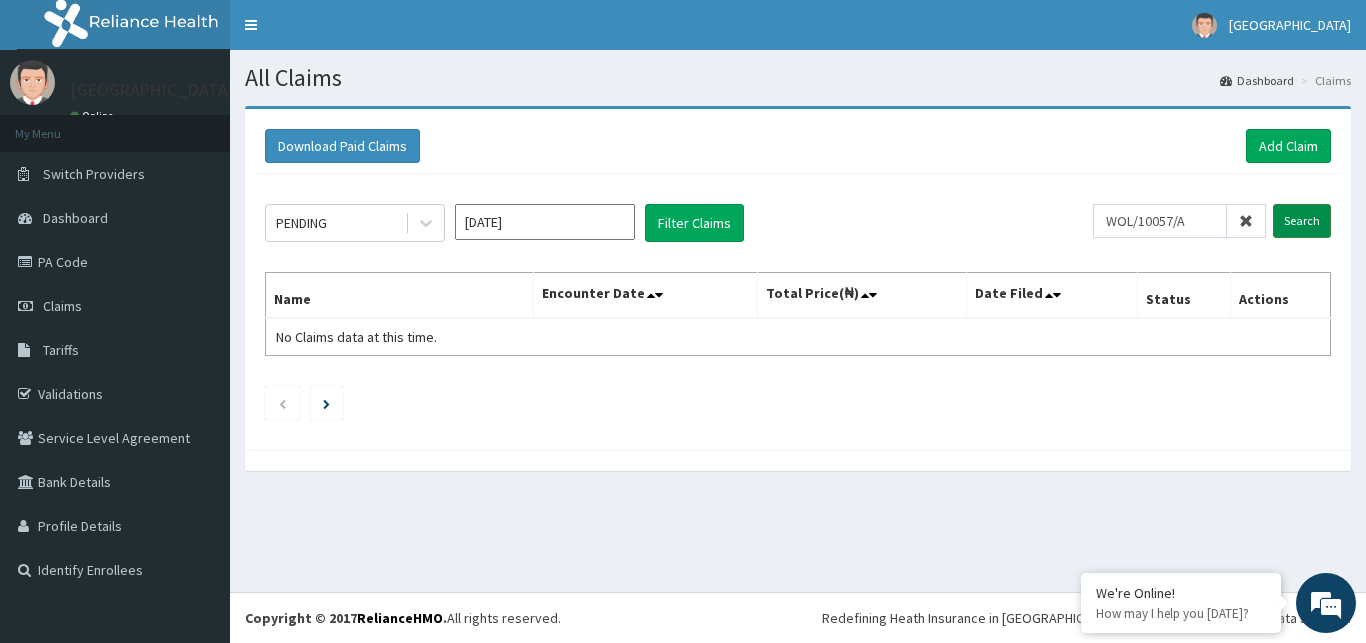 click on "Search" at bounding box center [1302, 221] 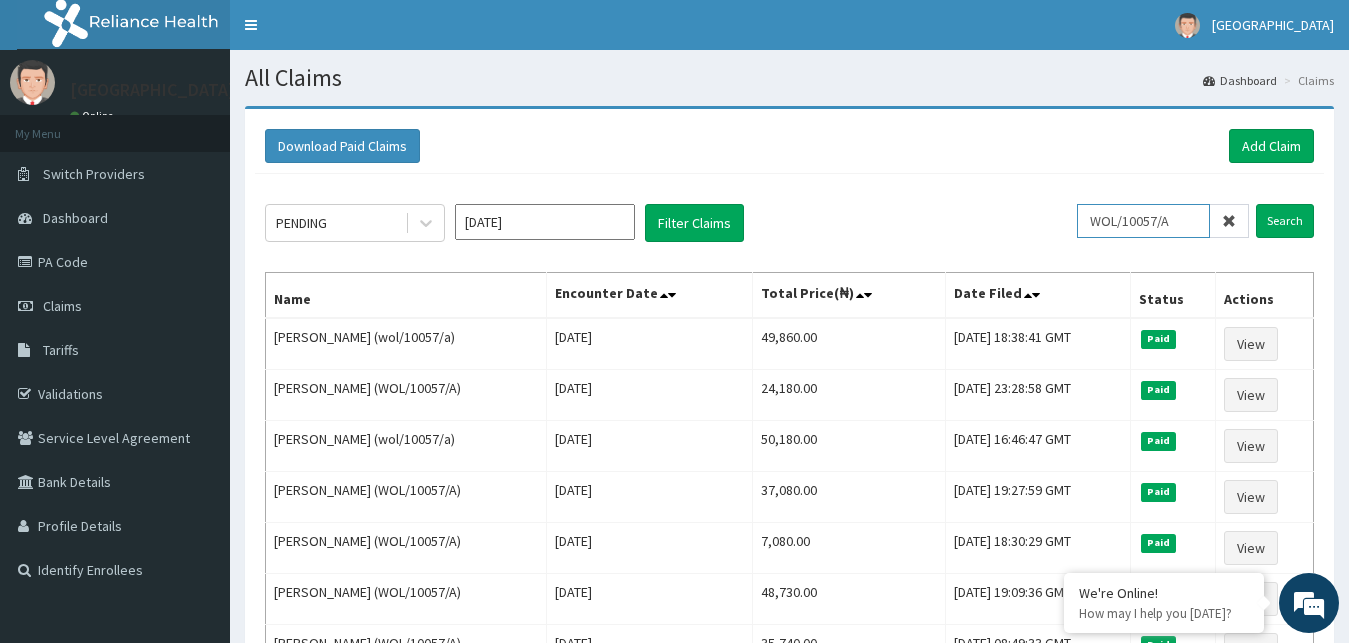 click on "WOL/10057/A" at bounding box center (1143, 221) 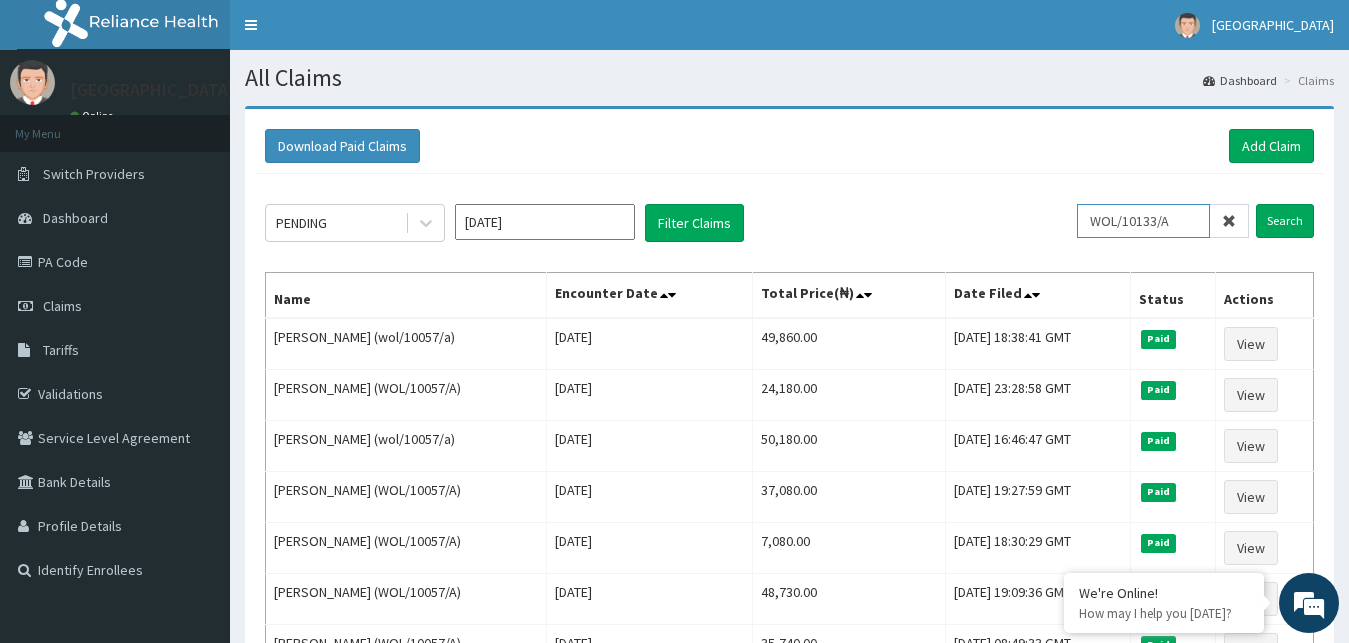 click on "WOL/10133/A" at bounding box center (1143, 221) 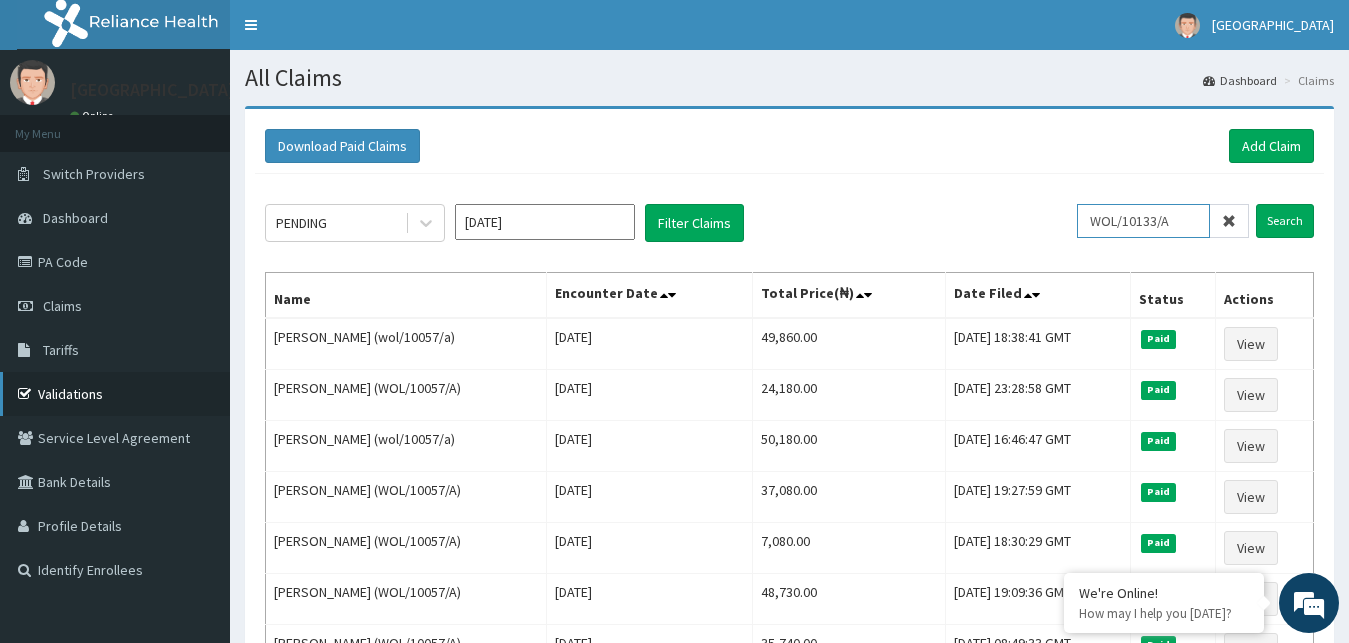 type on "WOL/10133/A" 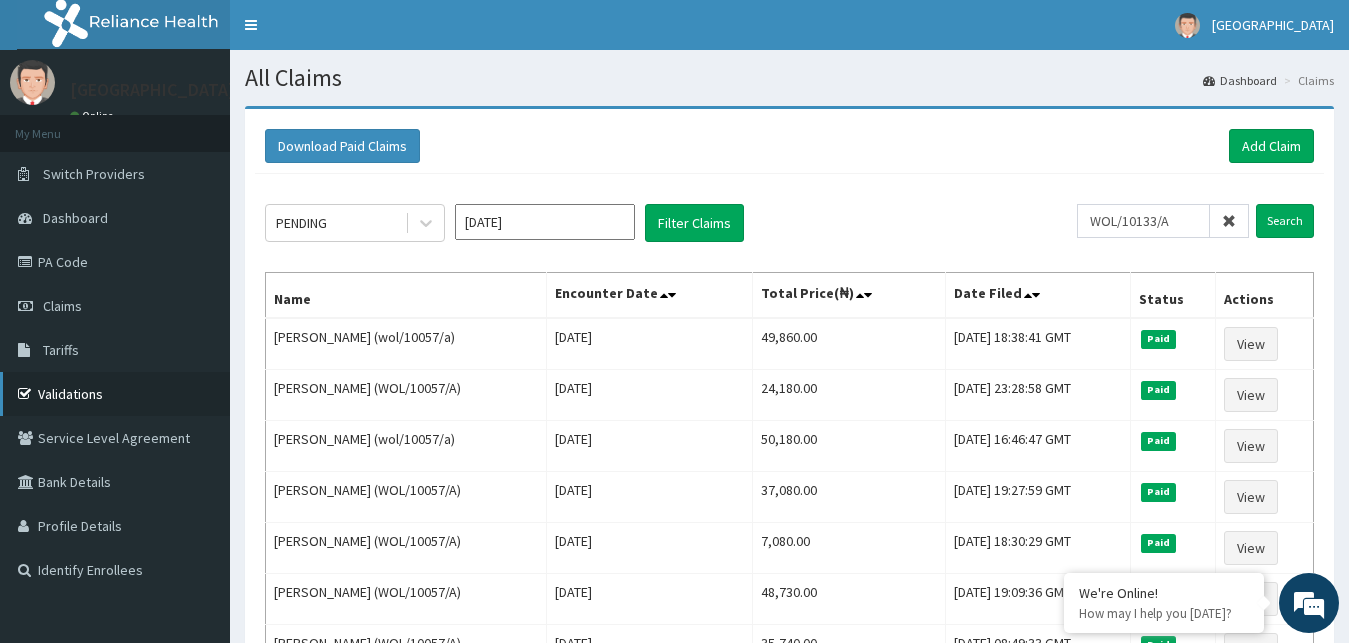 click on "Validations" at bounding box center (115, 394) 